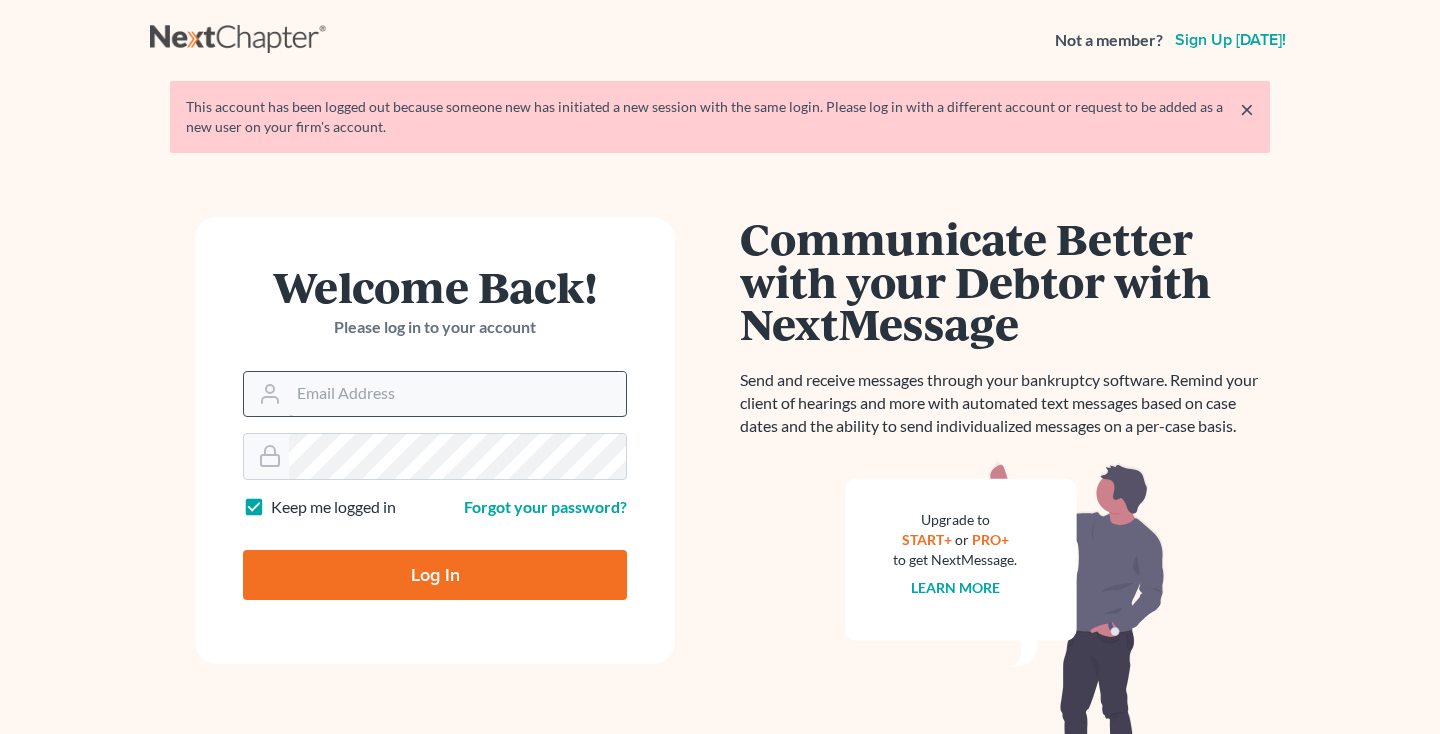 scroll, scrollTop: 0, scrollLeft: 0, axis: both 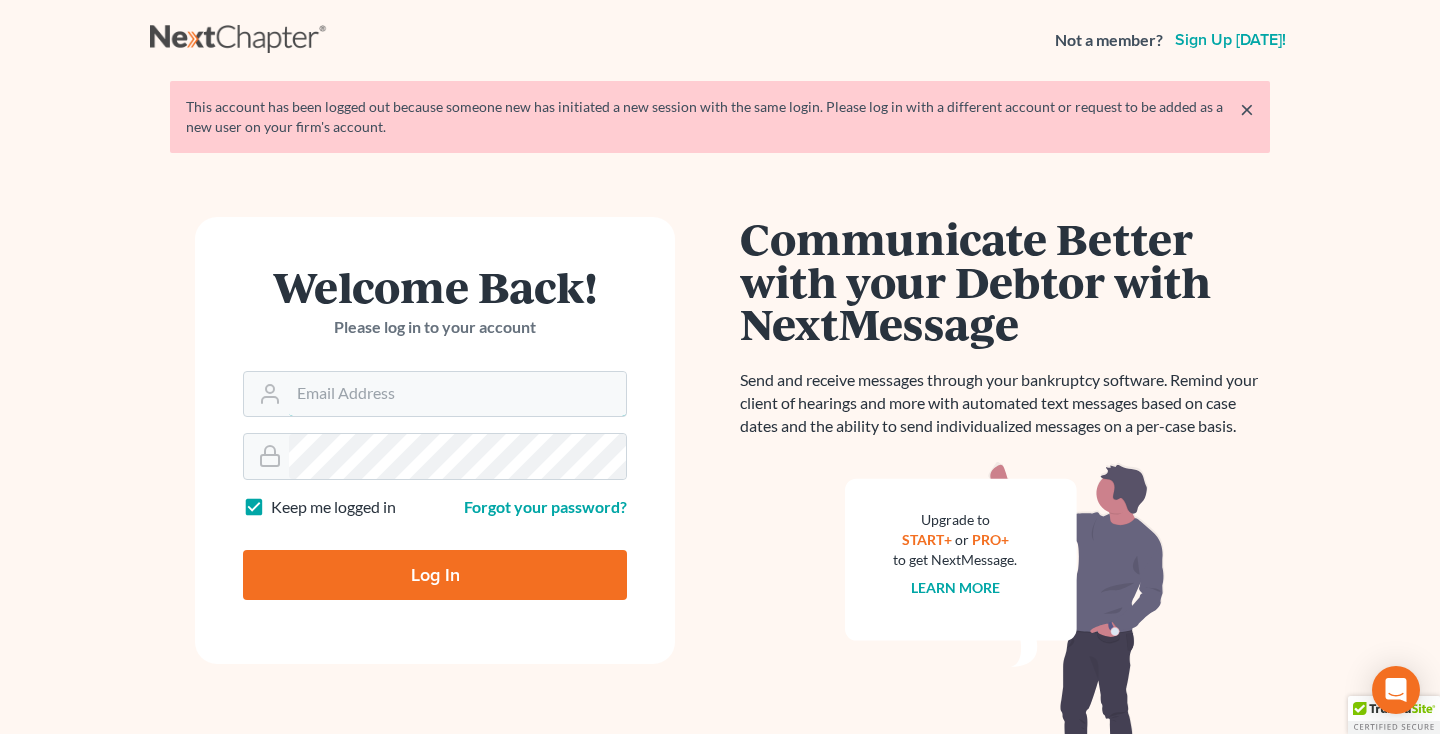 type on "[EMAIL_ADDRESS][DOMAIN_NAME]" 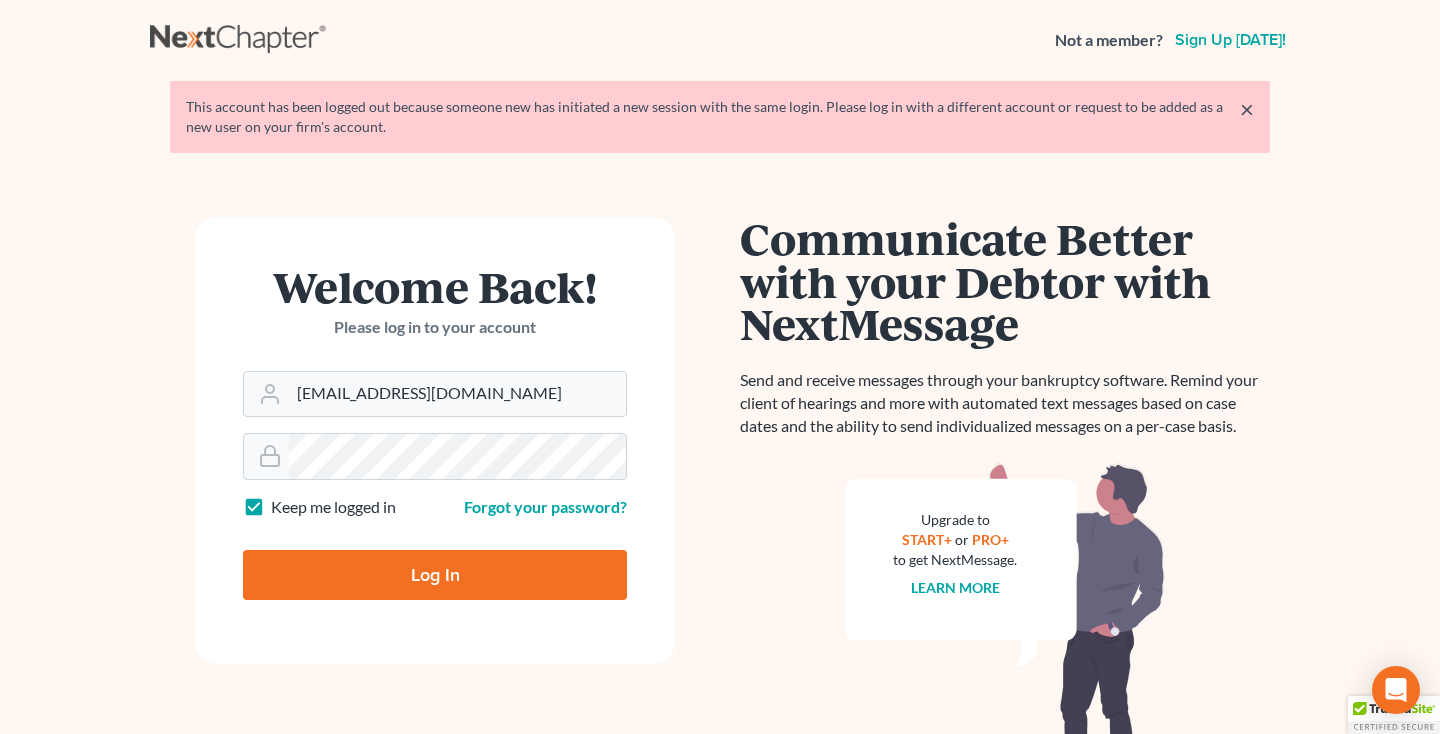click on "Log In" at bounding box center [435, 575] 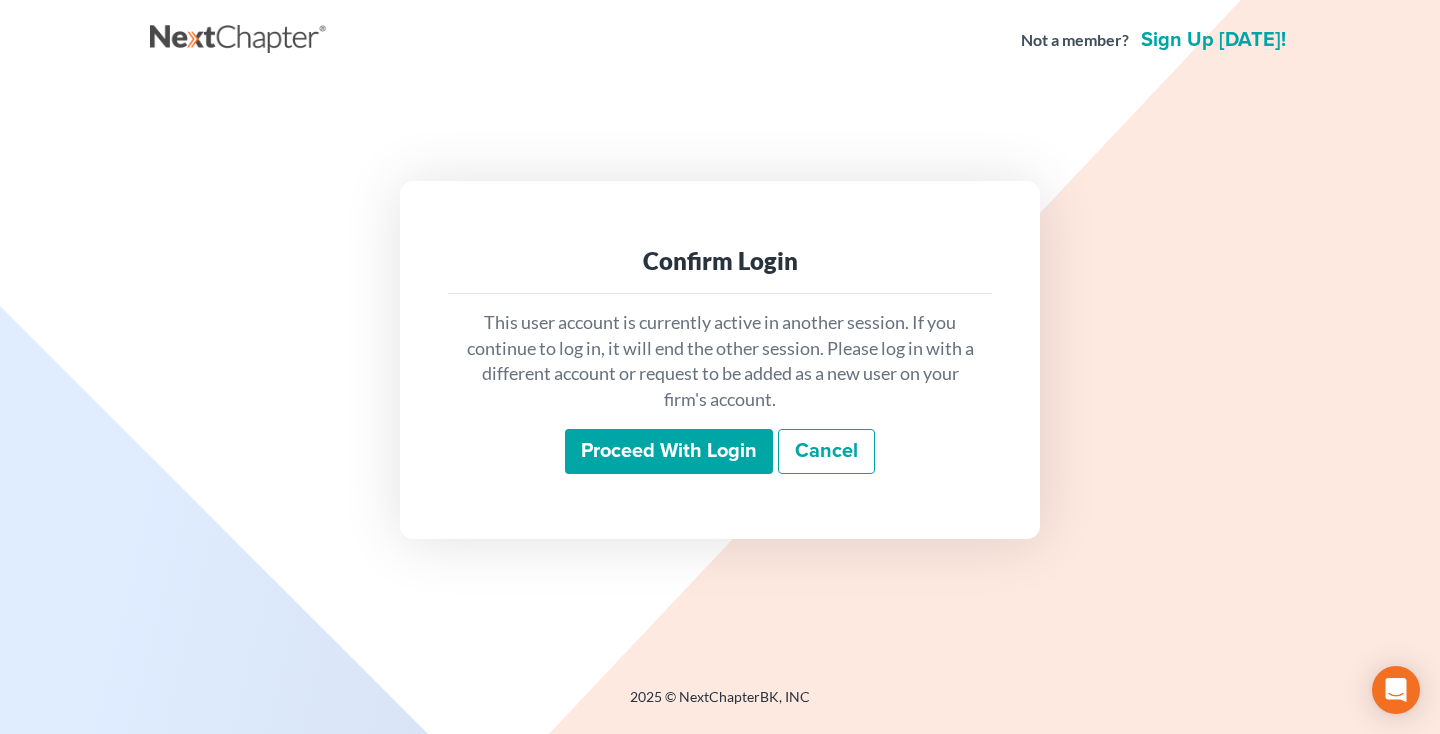 scroll, scrollTop: 0, scrollLeft: 0, axis: both 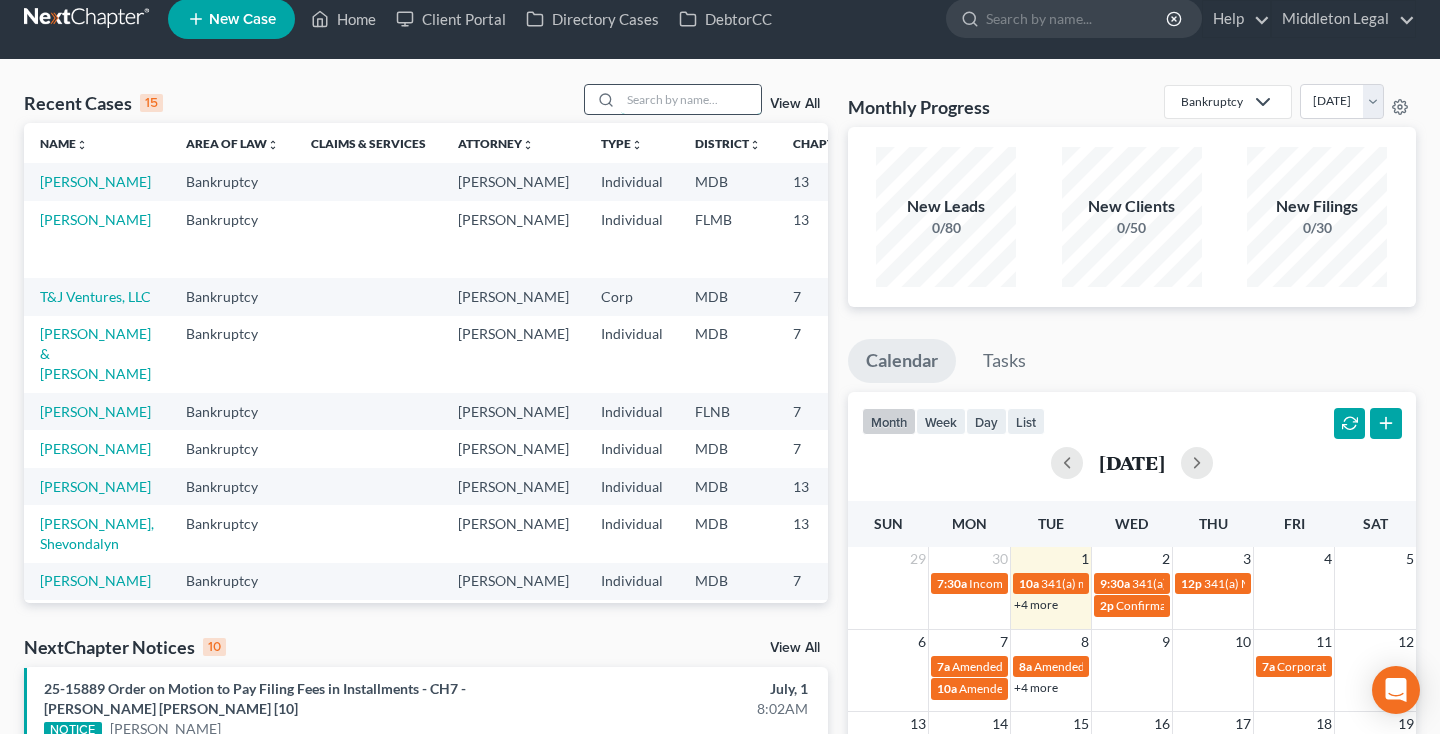click at bounding box center (691, 99) 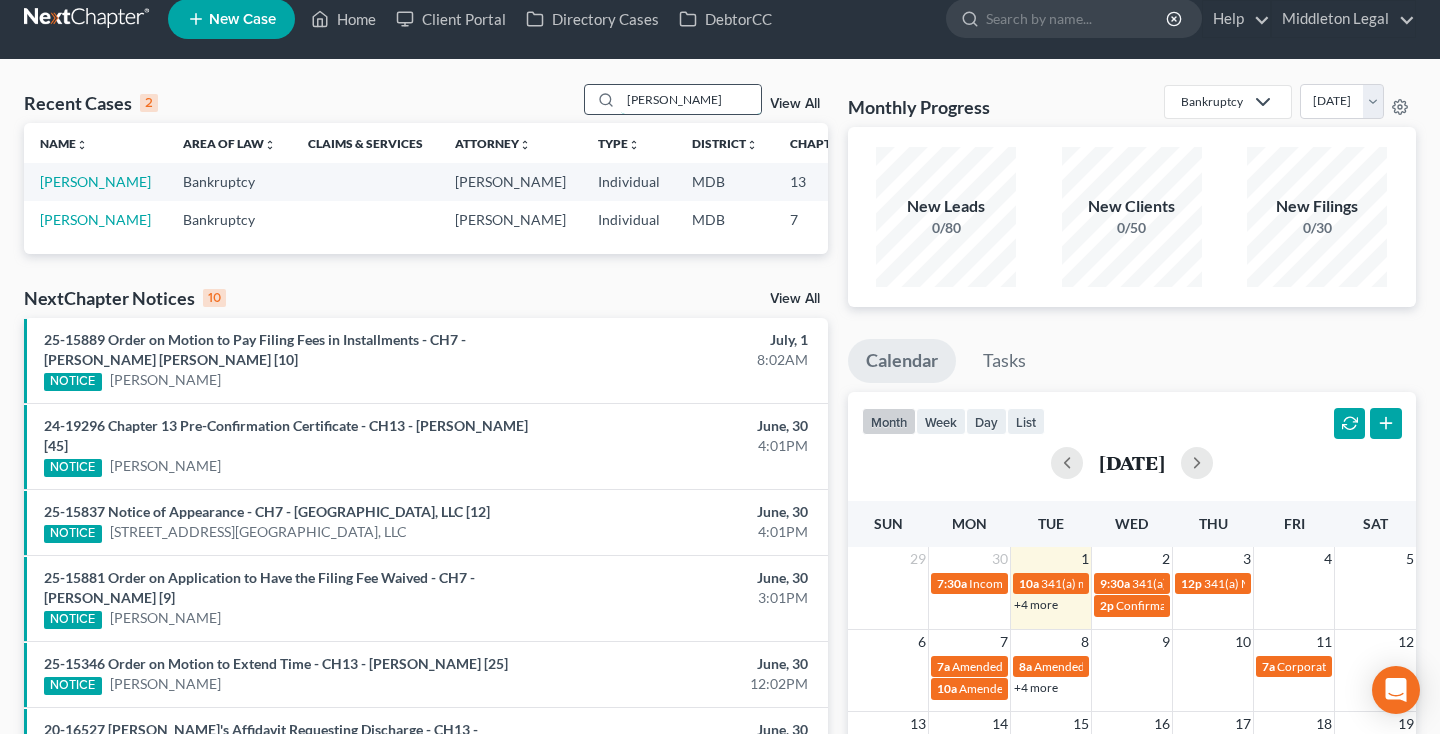 type on "[PERSON_NAME]" 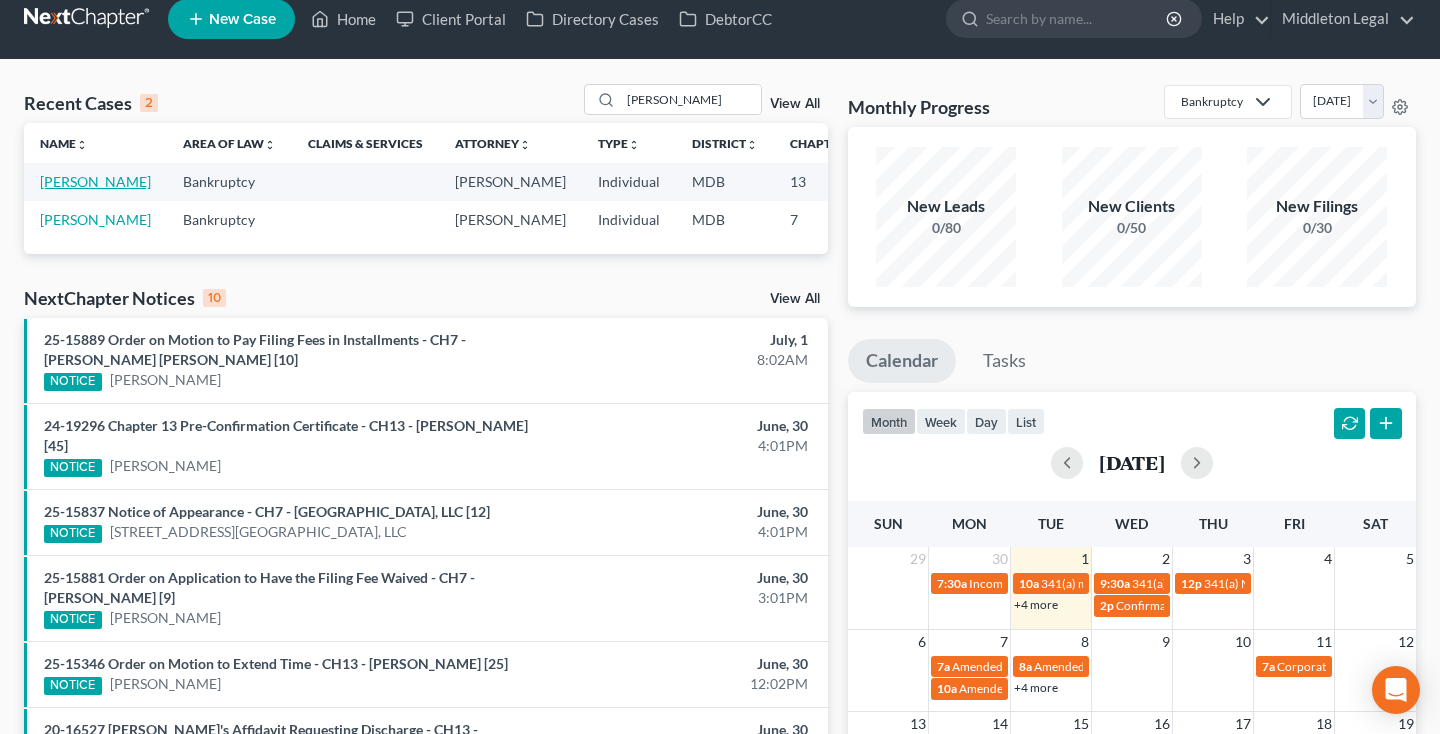 drag, startPoint x: 722, startPoint y: 100, endPoint x: 53, endPoint y: 199, distance: 676.28546 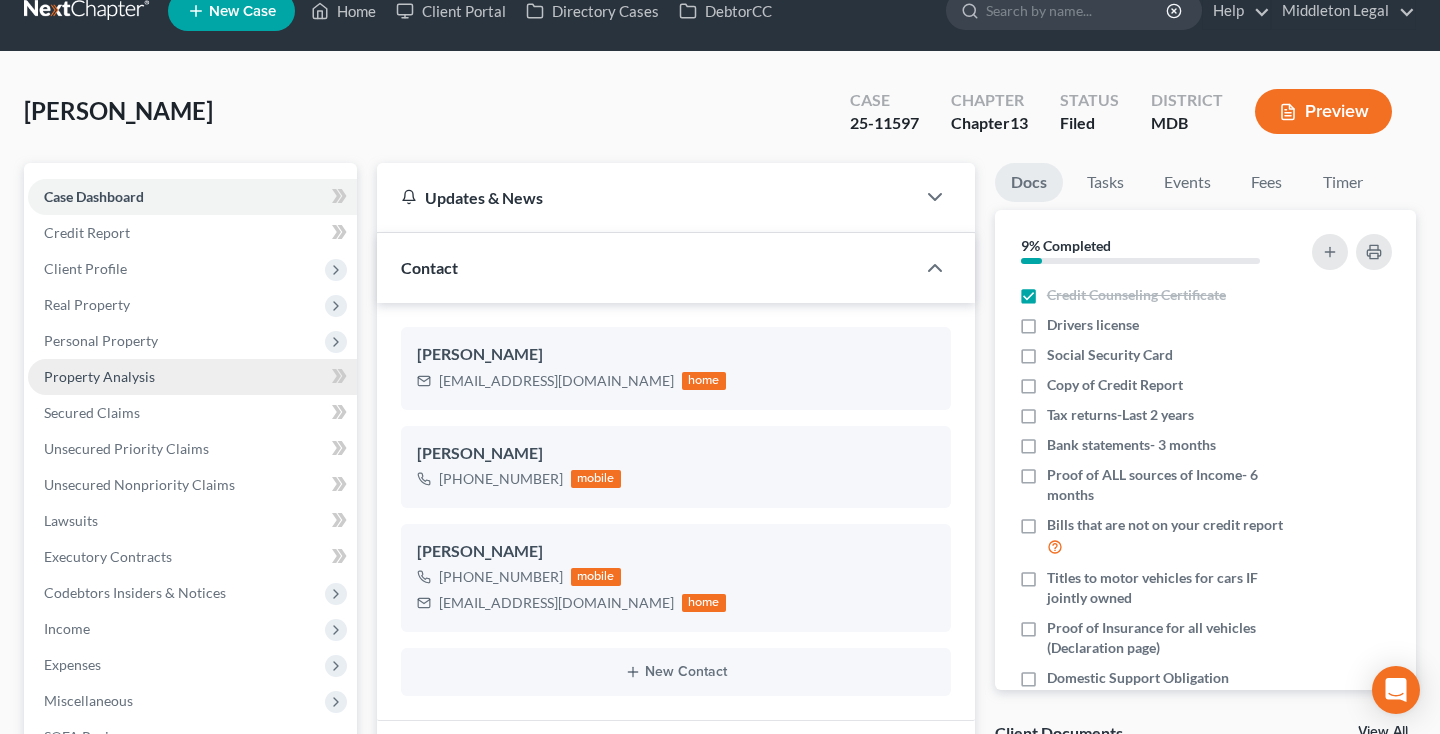 scroll, scrollTop: 167, scrollLeft: 0, axis: vertical 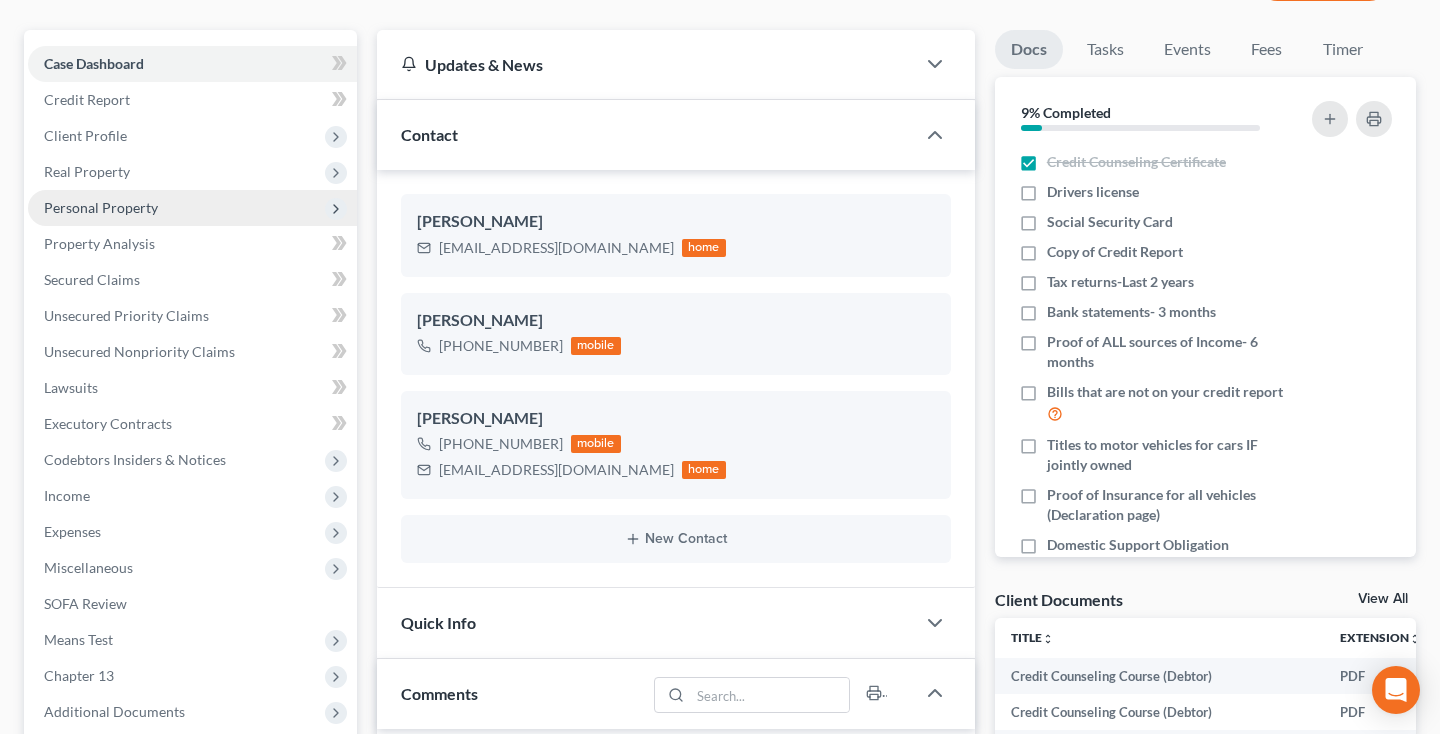 click on "Personal Property" at bounding box center [101, 207] 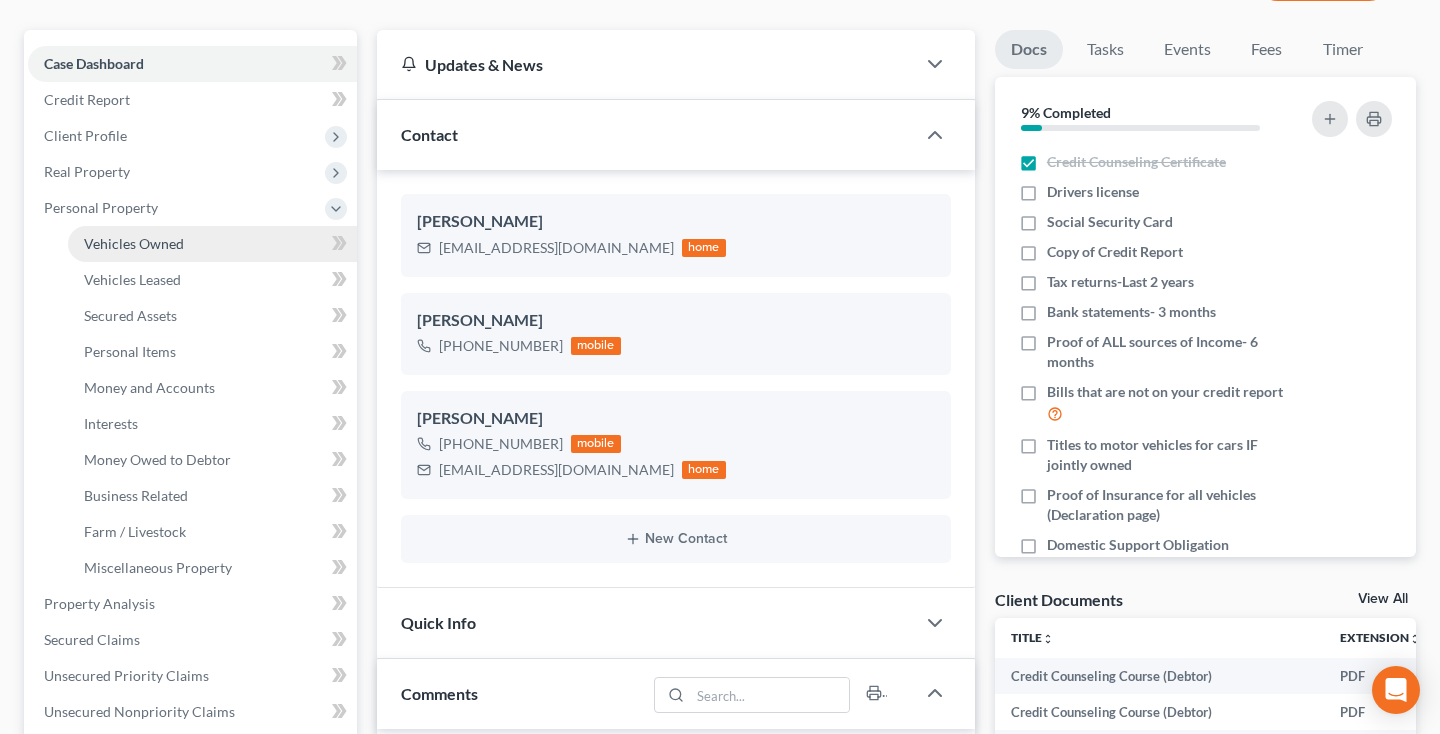 click on "Vehicles Owned" at bounding box center (134, 243) 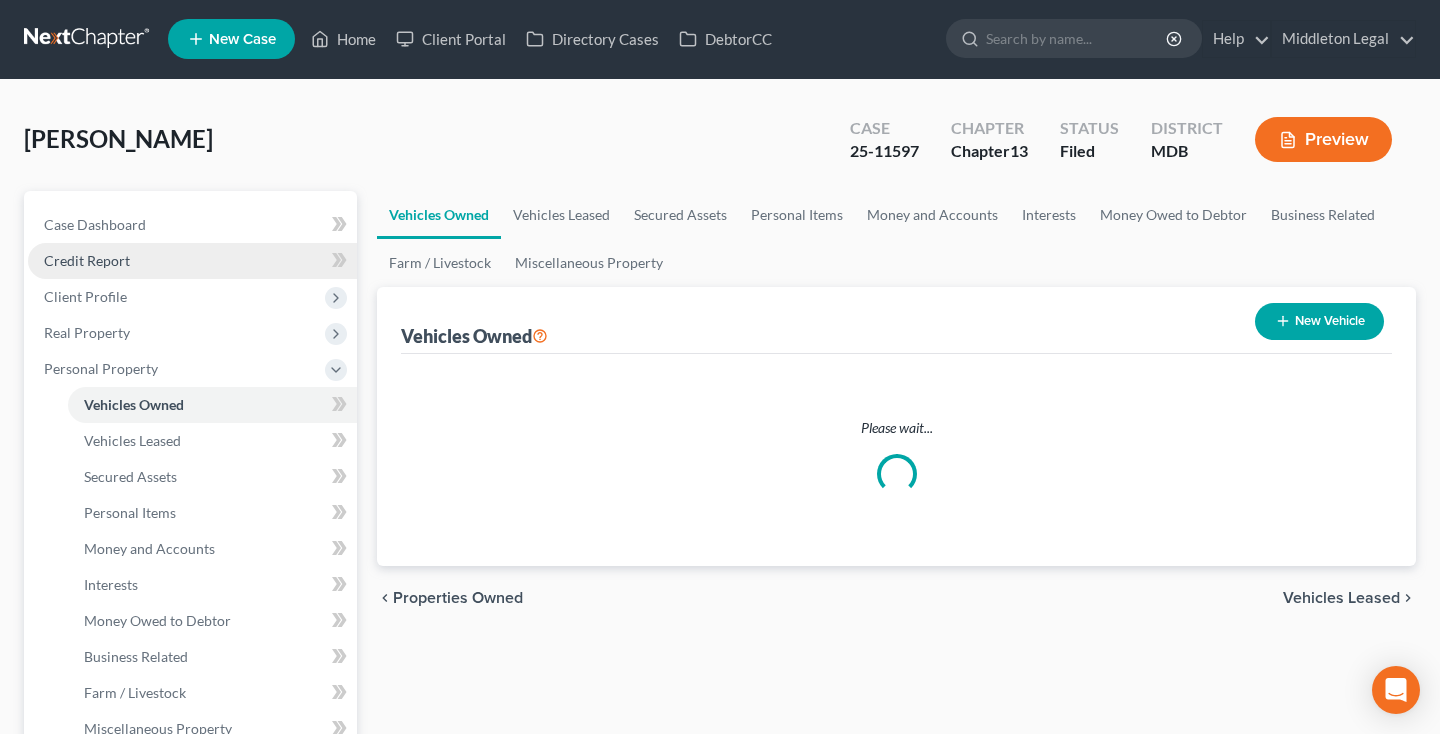 scroll, scrollTop: 0, scrollLeft: 0, axis: both 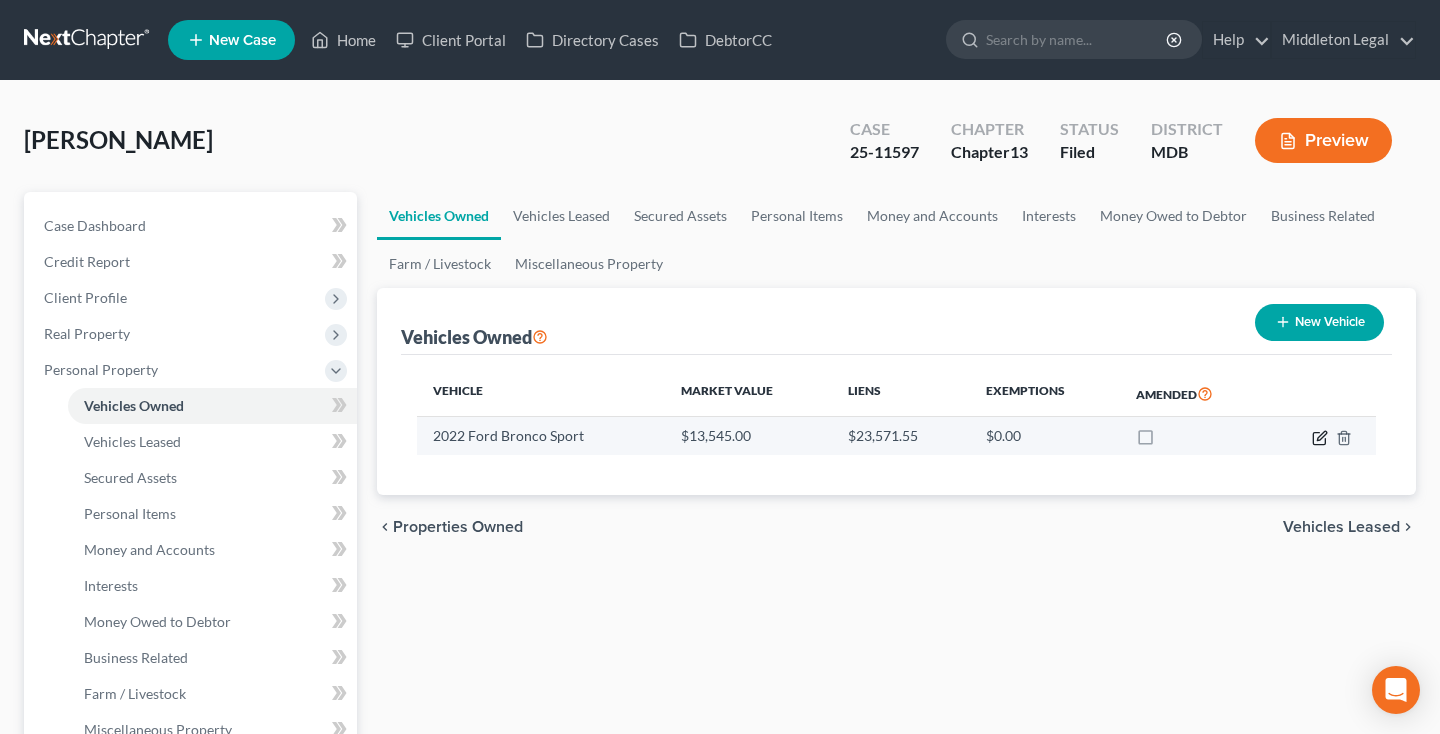 click 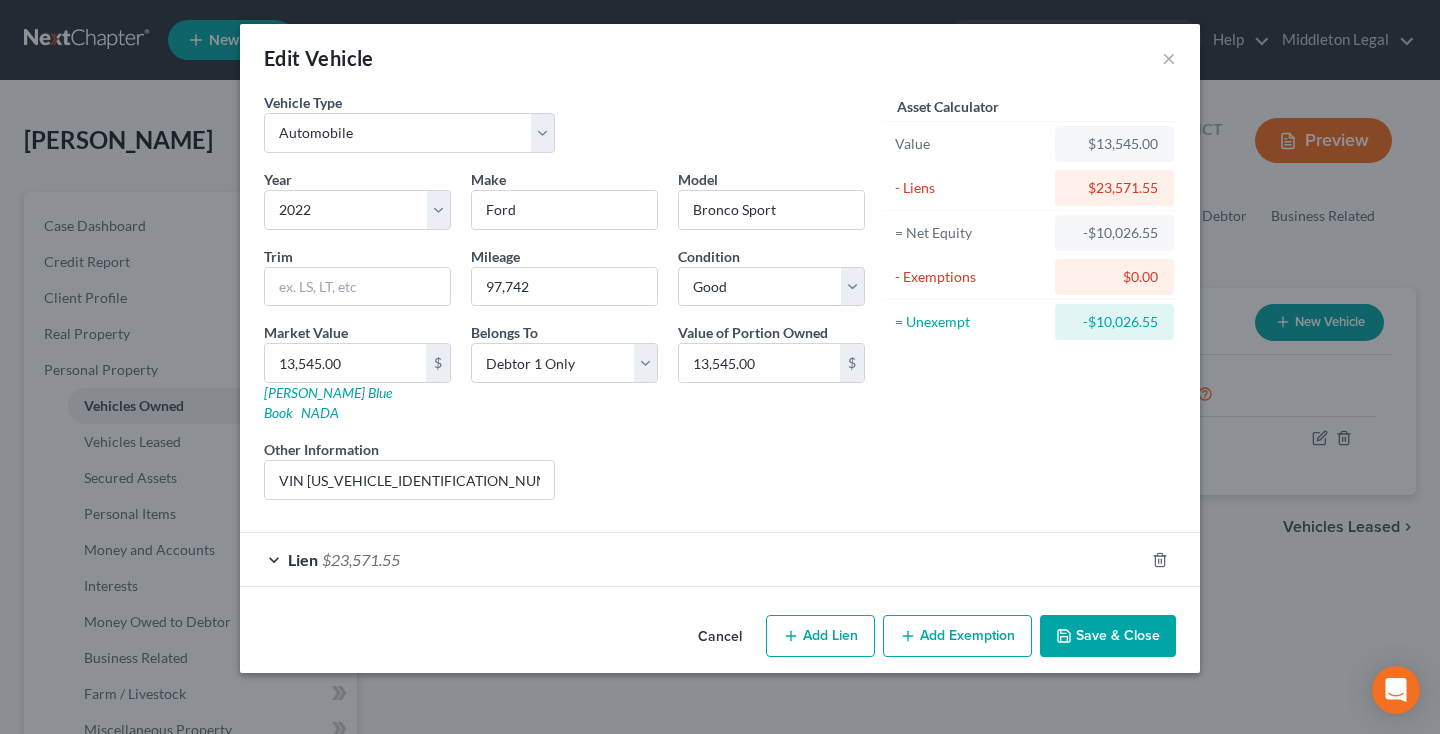 click on "Cancel" at bounding box center [720, 637] 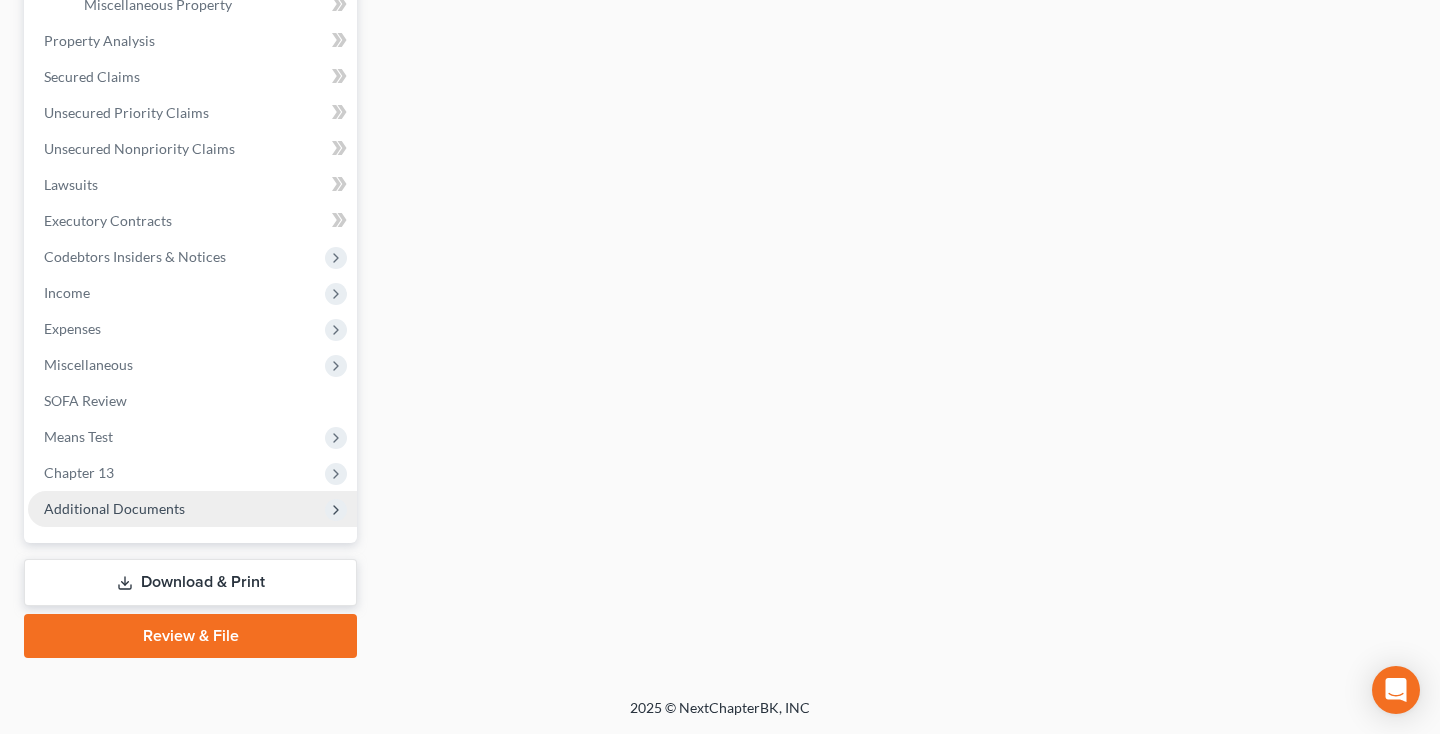 click on "Additional Documents" at bounding box center (114, 508) 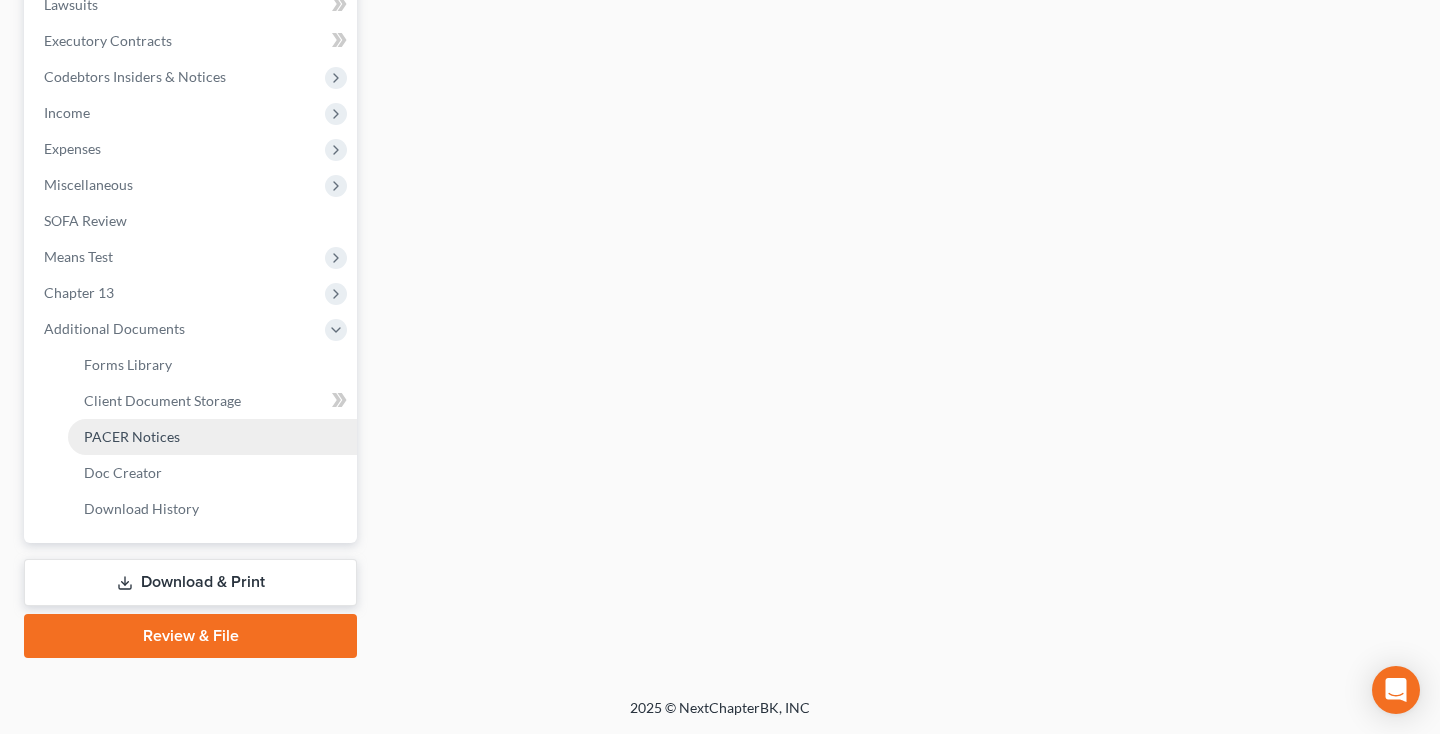 click on "PACER Notices" at bounding box center [132, 436] 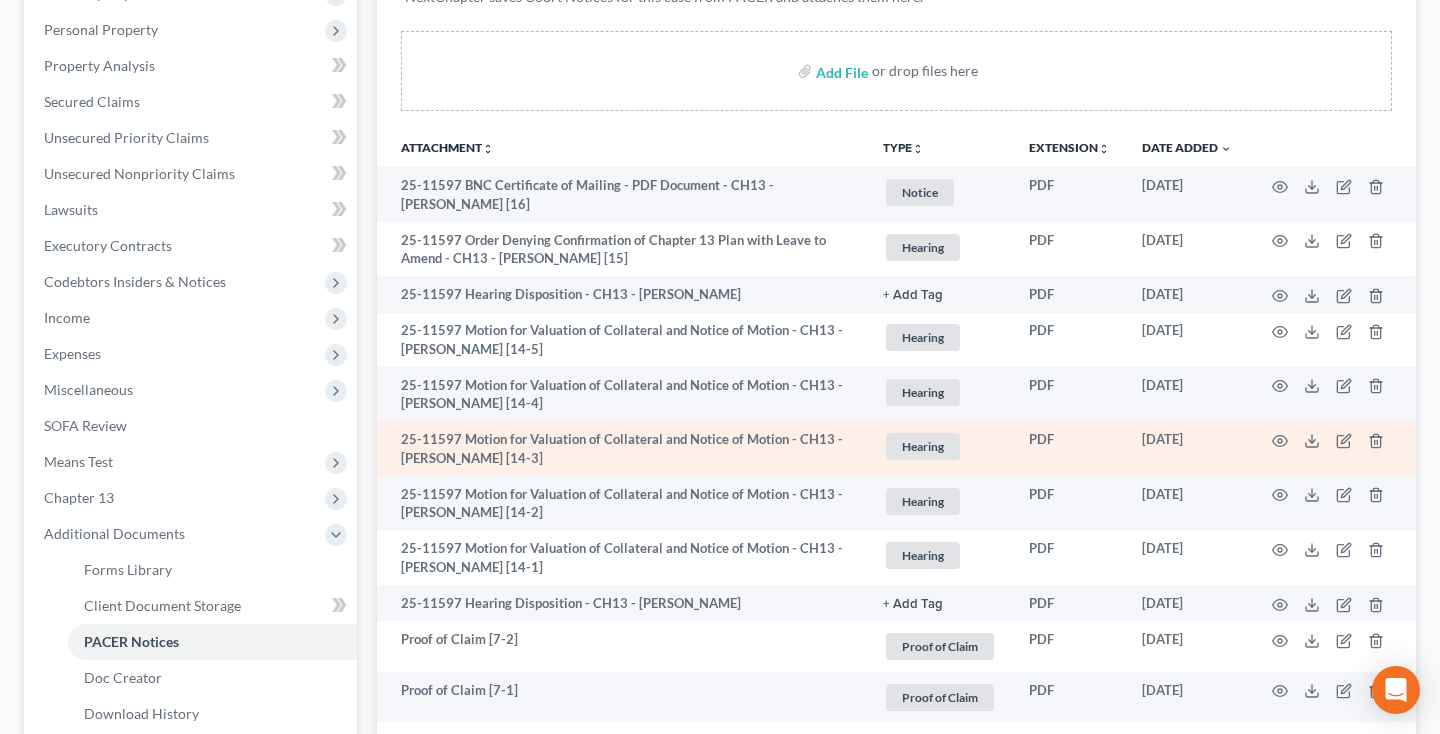 scroll, scrollTop: 360, scrollLeft: 0, axis: vertical 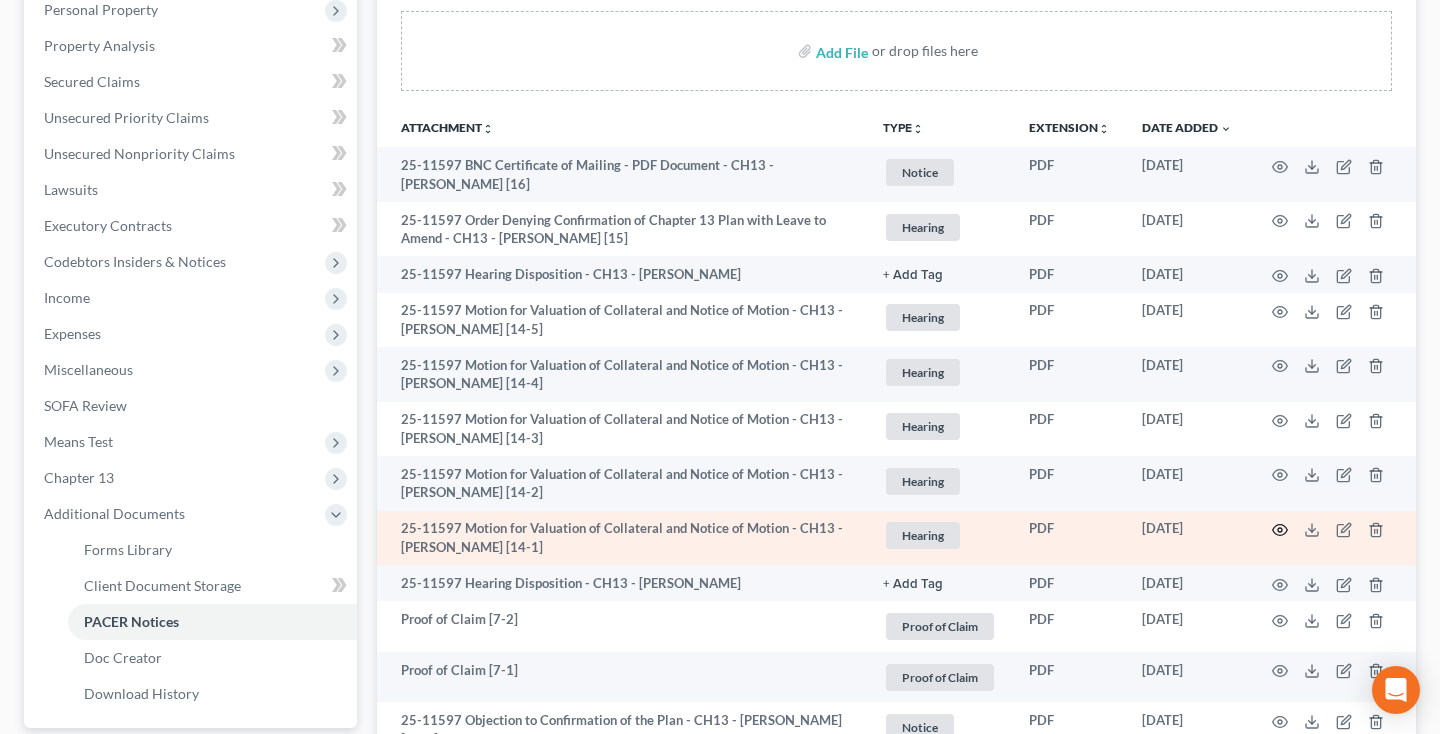 click 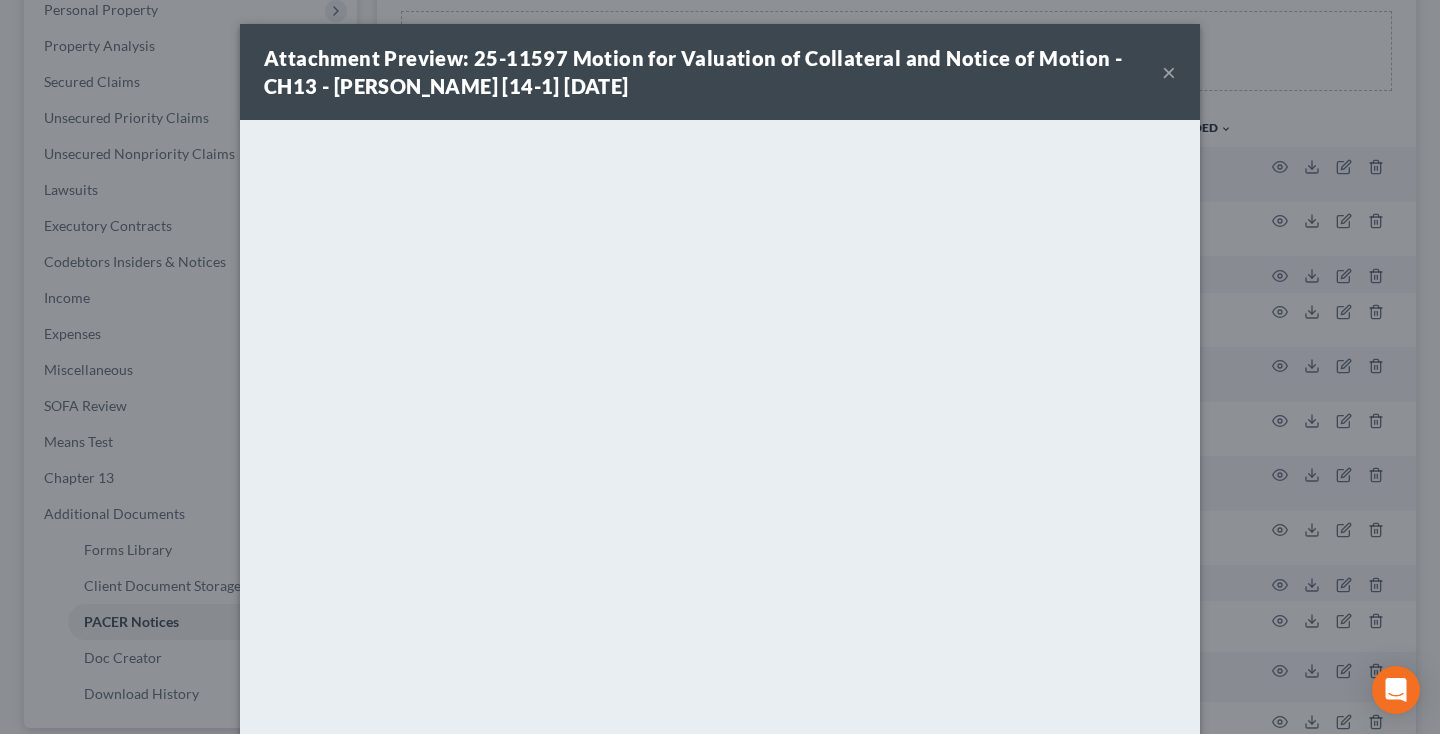 click on "×" at bounding box center [1169, 72] 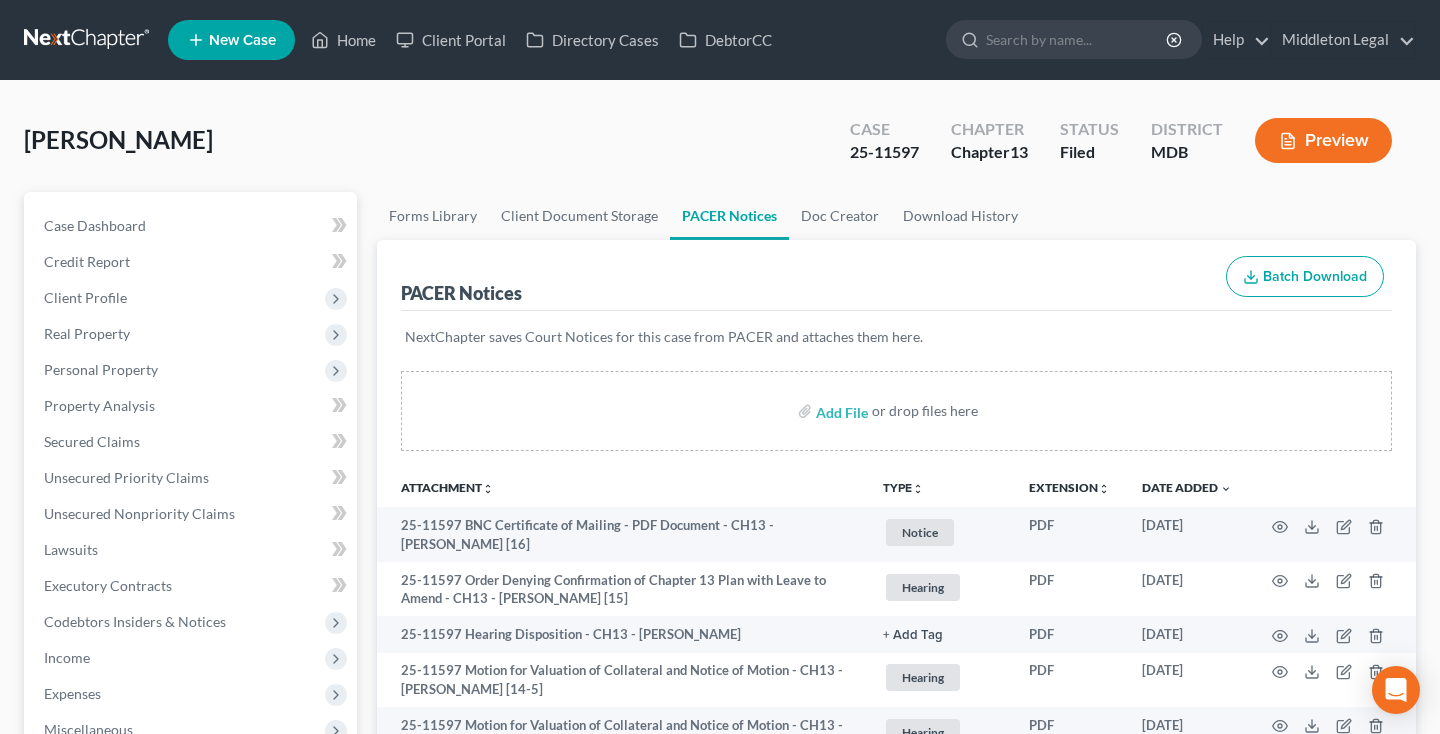 scroll, scrollTop: 0, scrollLeft: 0, axis: both 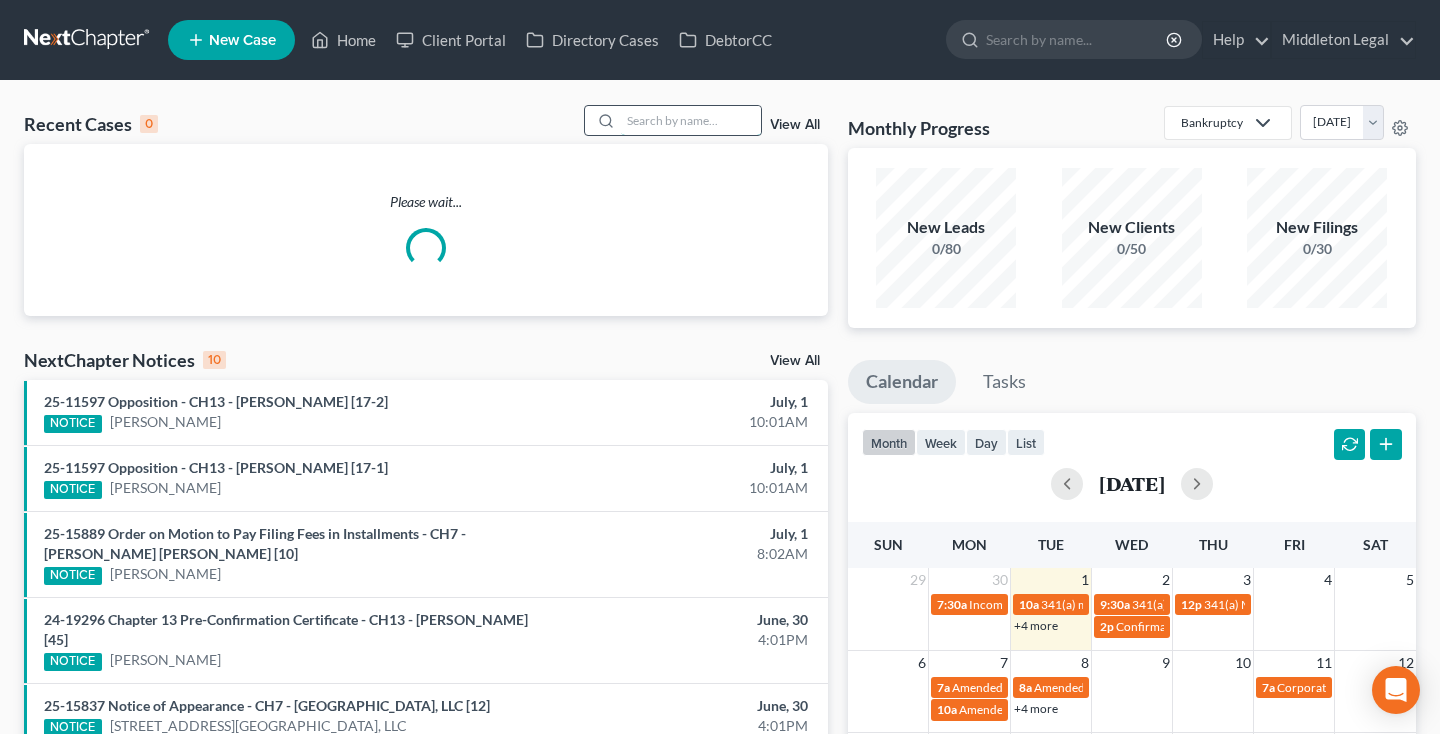 click at bounding box center (691, 120) 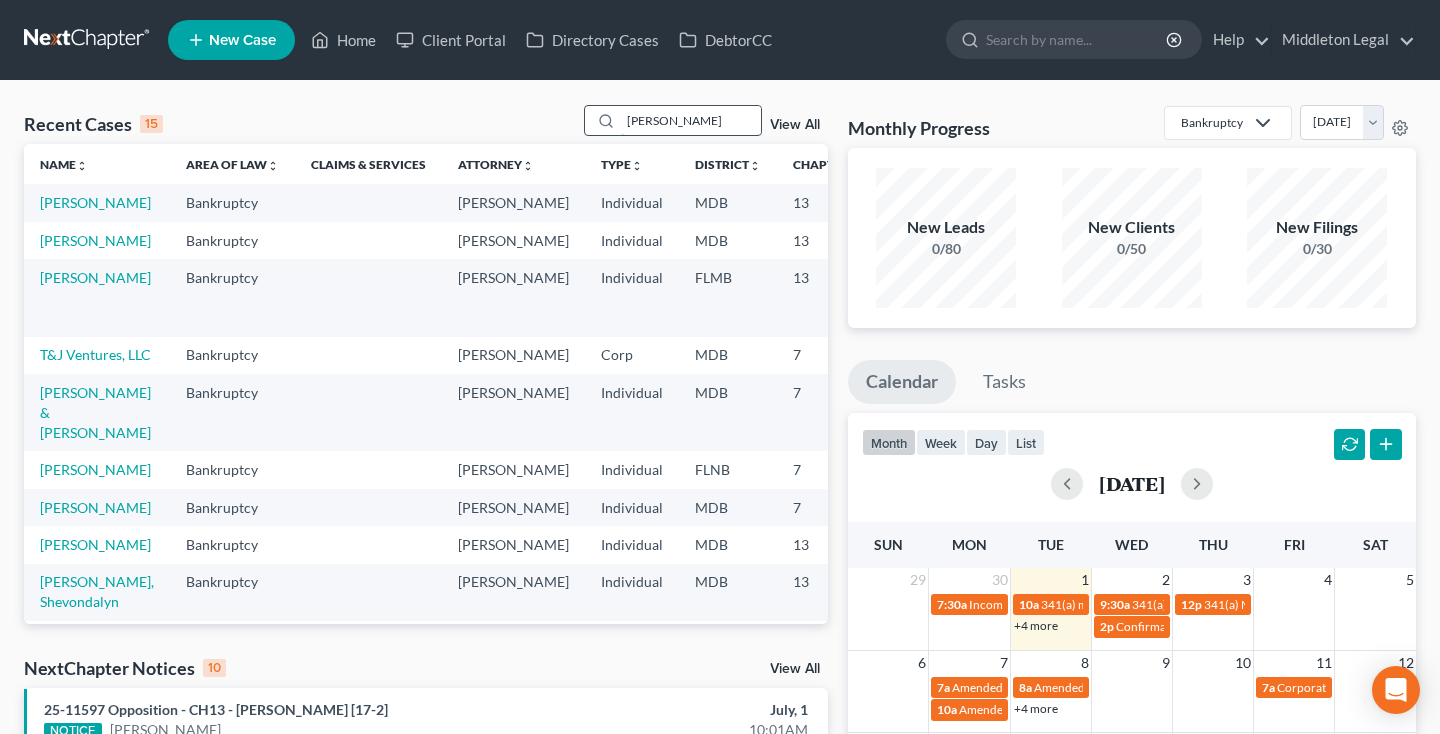 type on "mitchell" 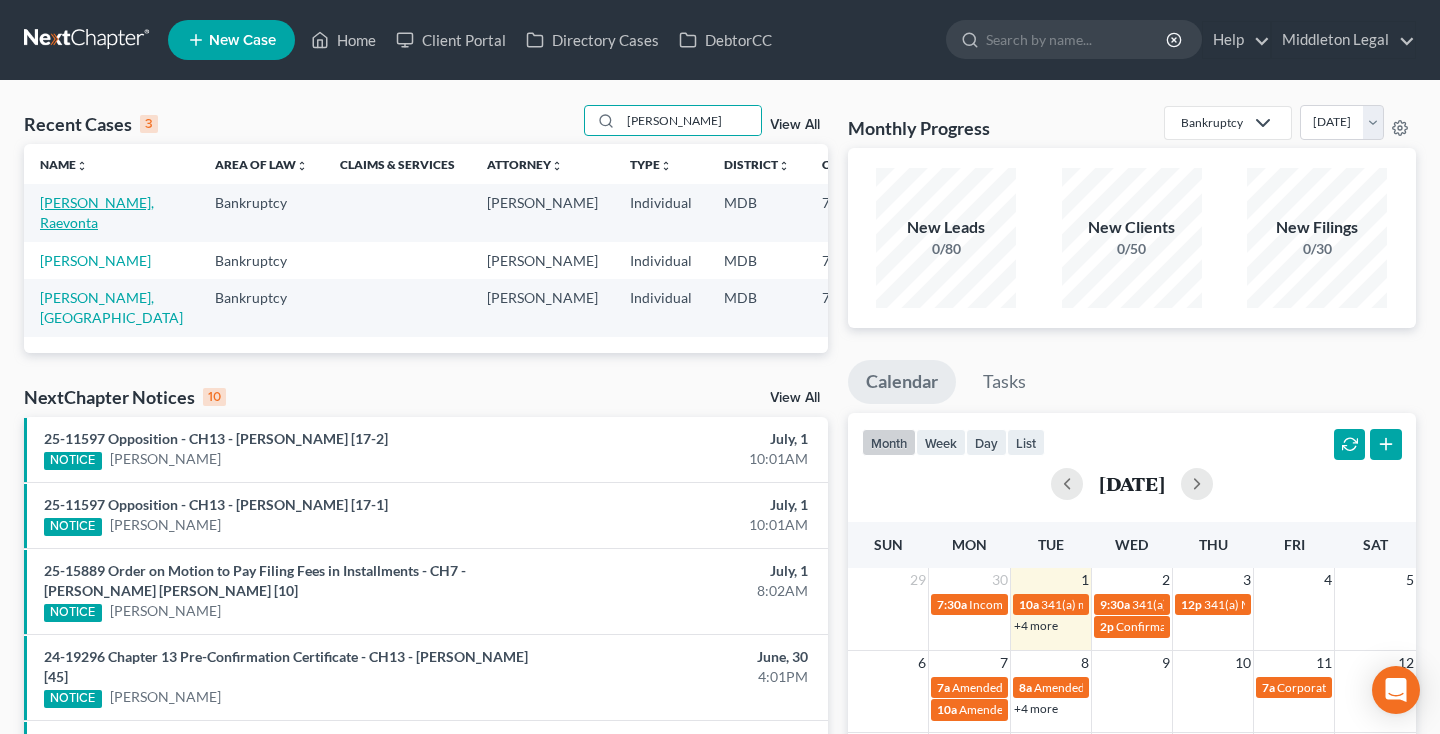 click on "[PERSON_NAME], Raevonta" at bounding box center [97, 212] 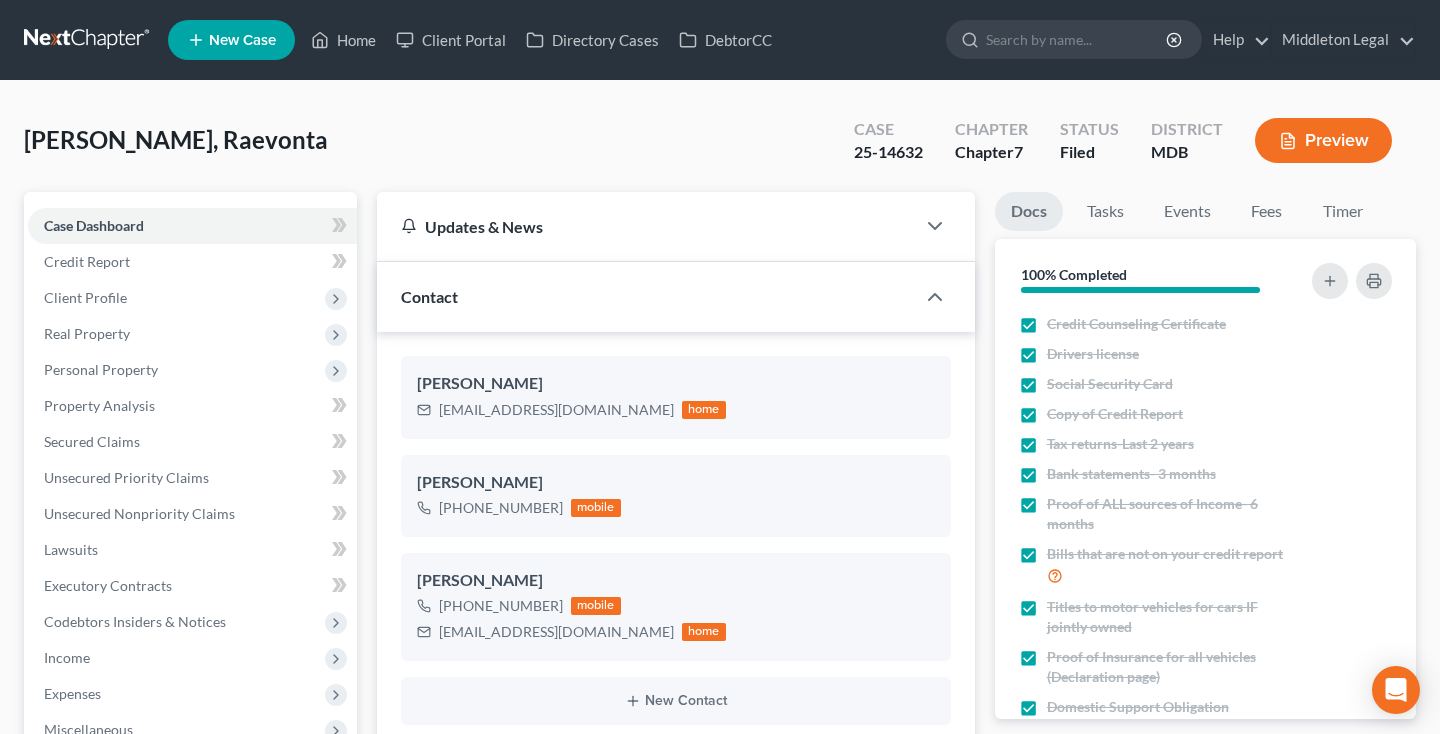 scroll, scrollTop: 1336, scrollLeft: 0, axis: vertical 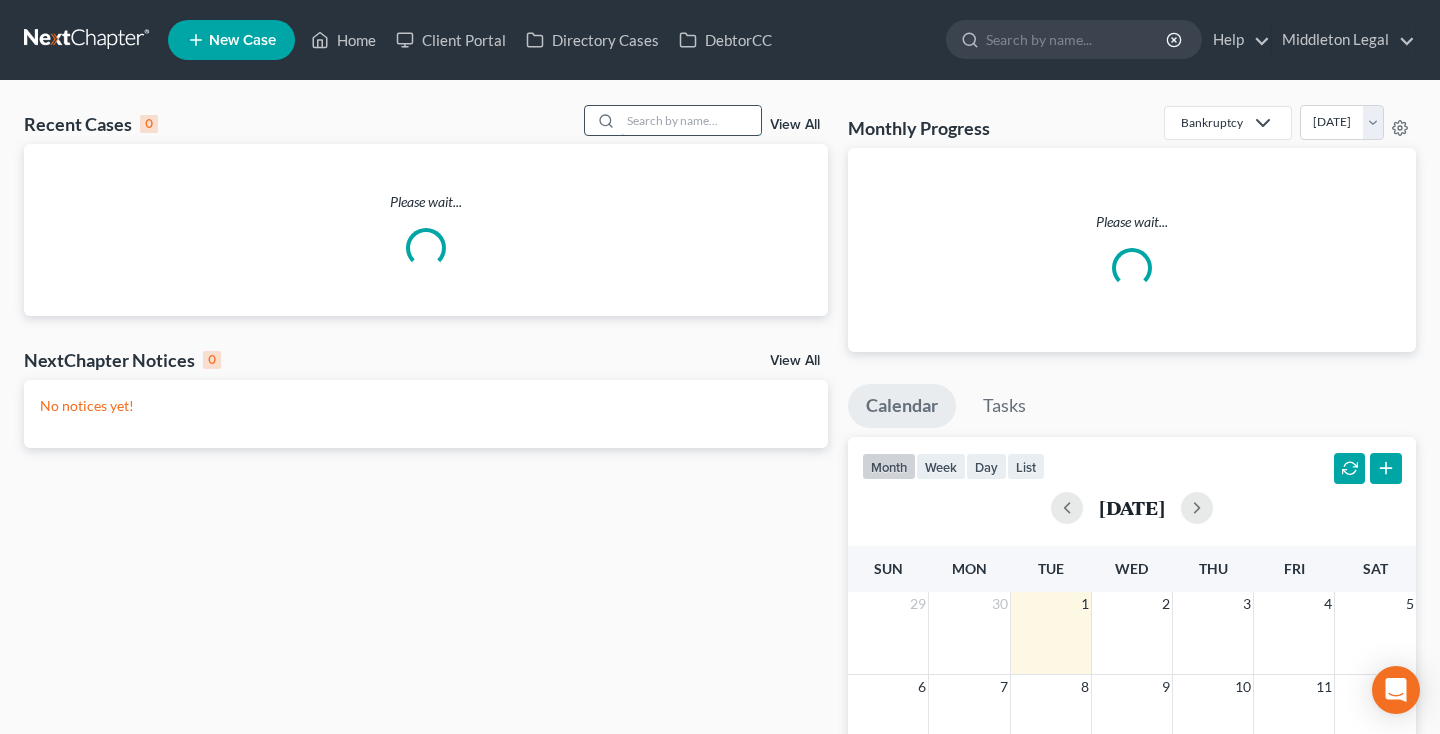 click at bounding box center (691, 120) 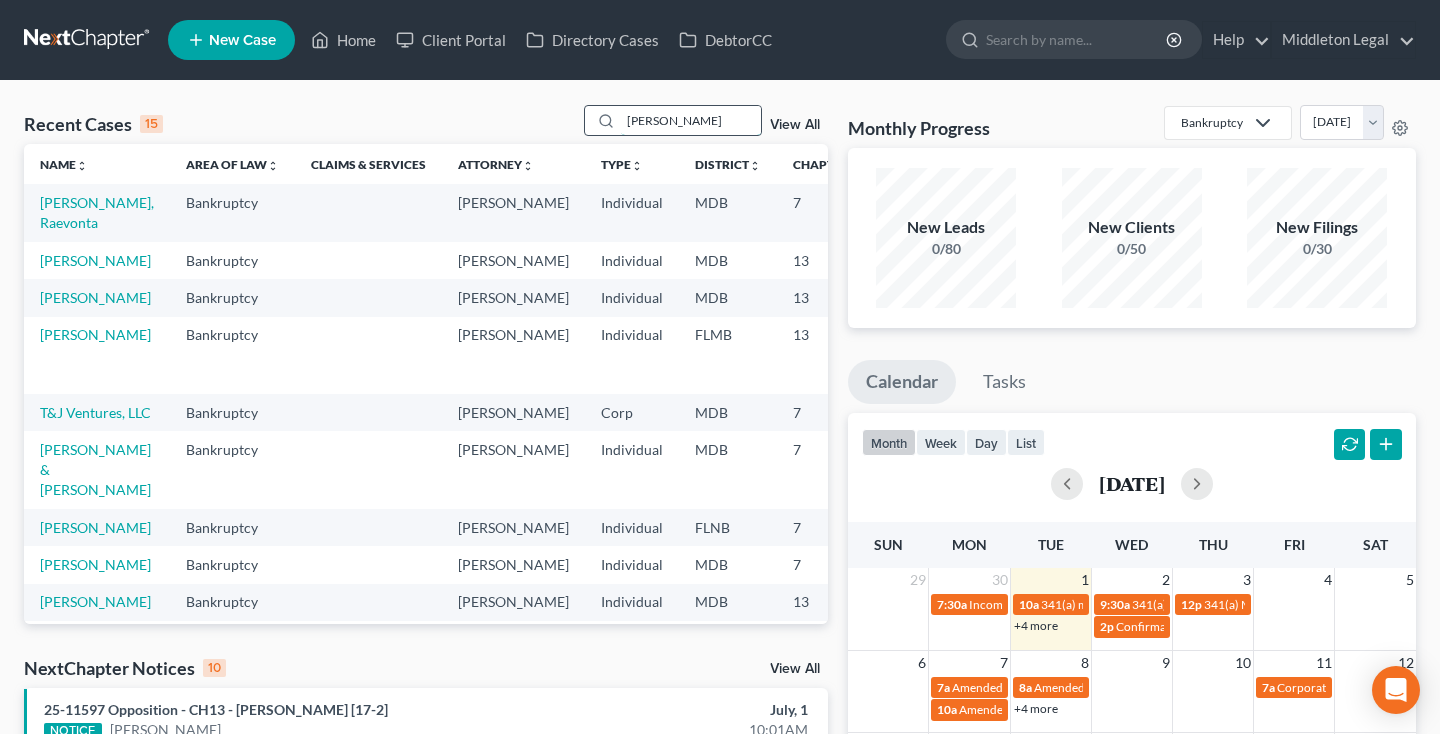type on "Omar bradford" 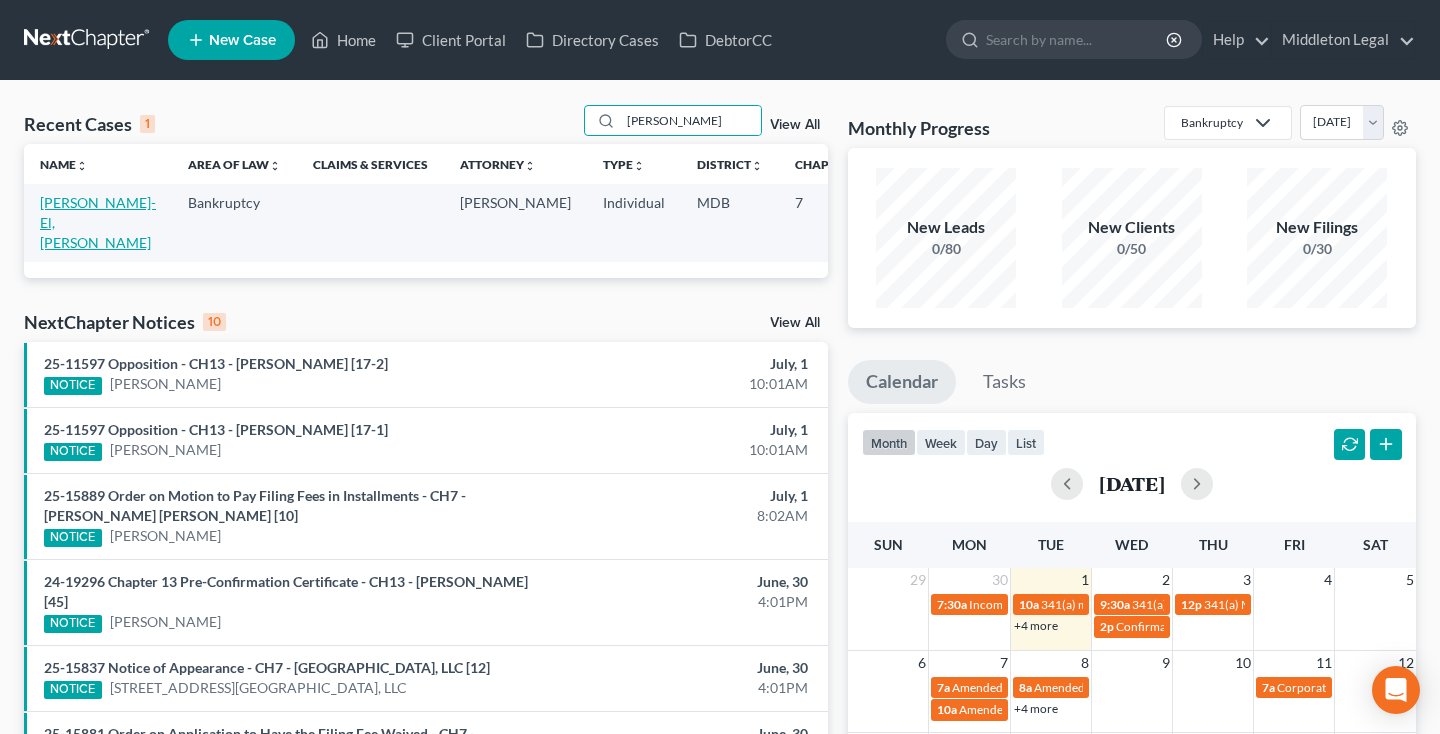 click on "[PERSON_NAME]-El, [PERSON_NAME]" at bounding box center (98, 222) 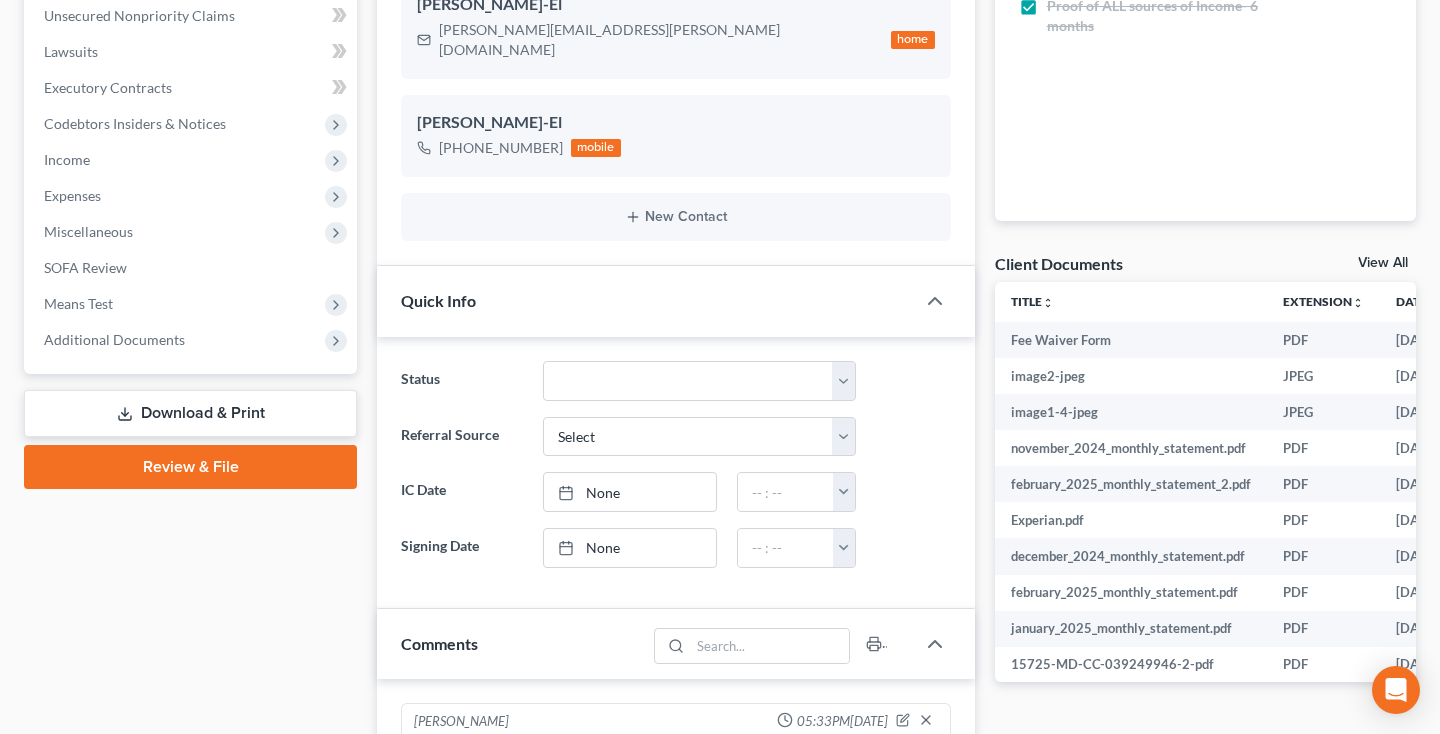 scroll, scrollTop: 598, scrollLeft: 0, axis: vertical 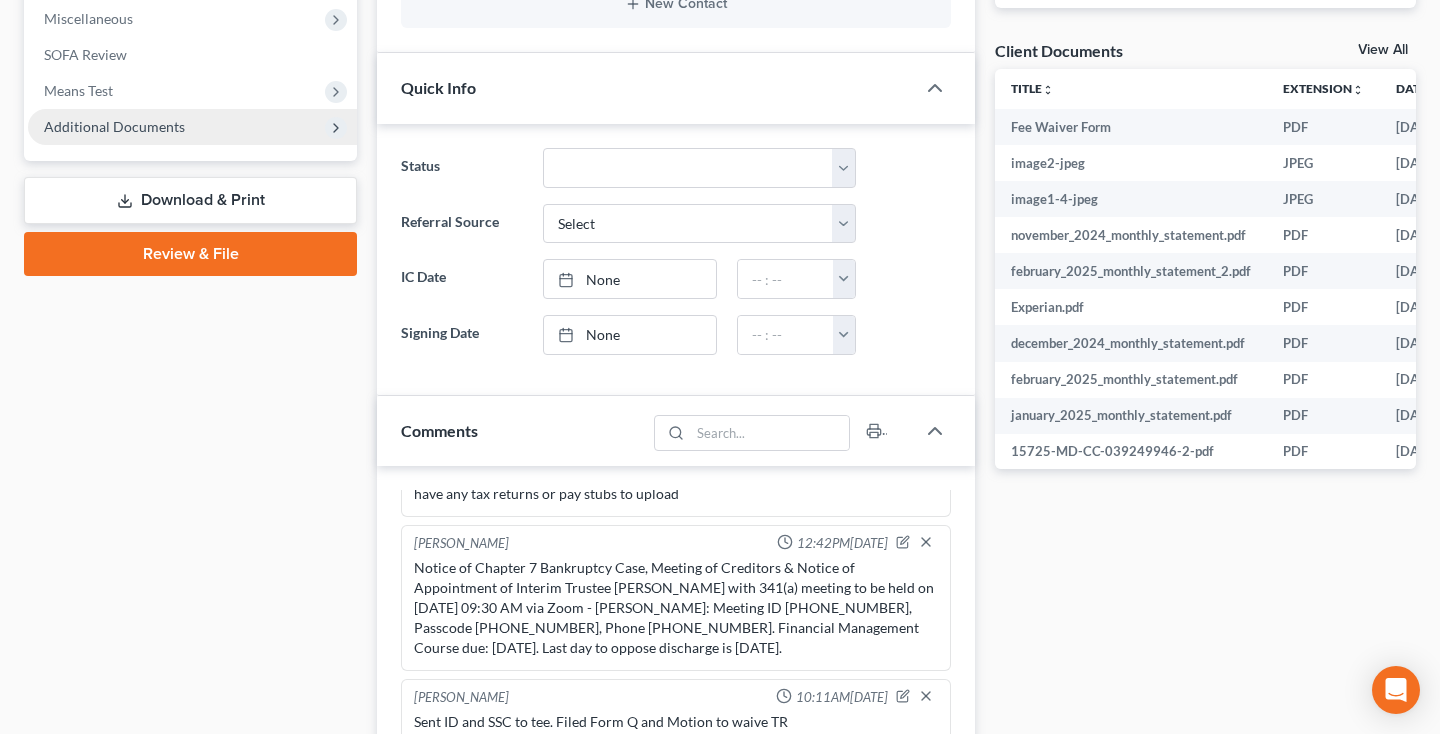 click on "Additional Documents" at bounding box center (114, 126) 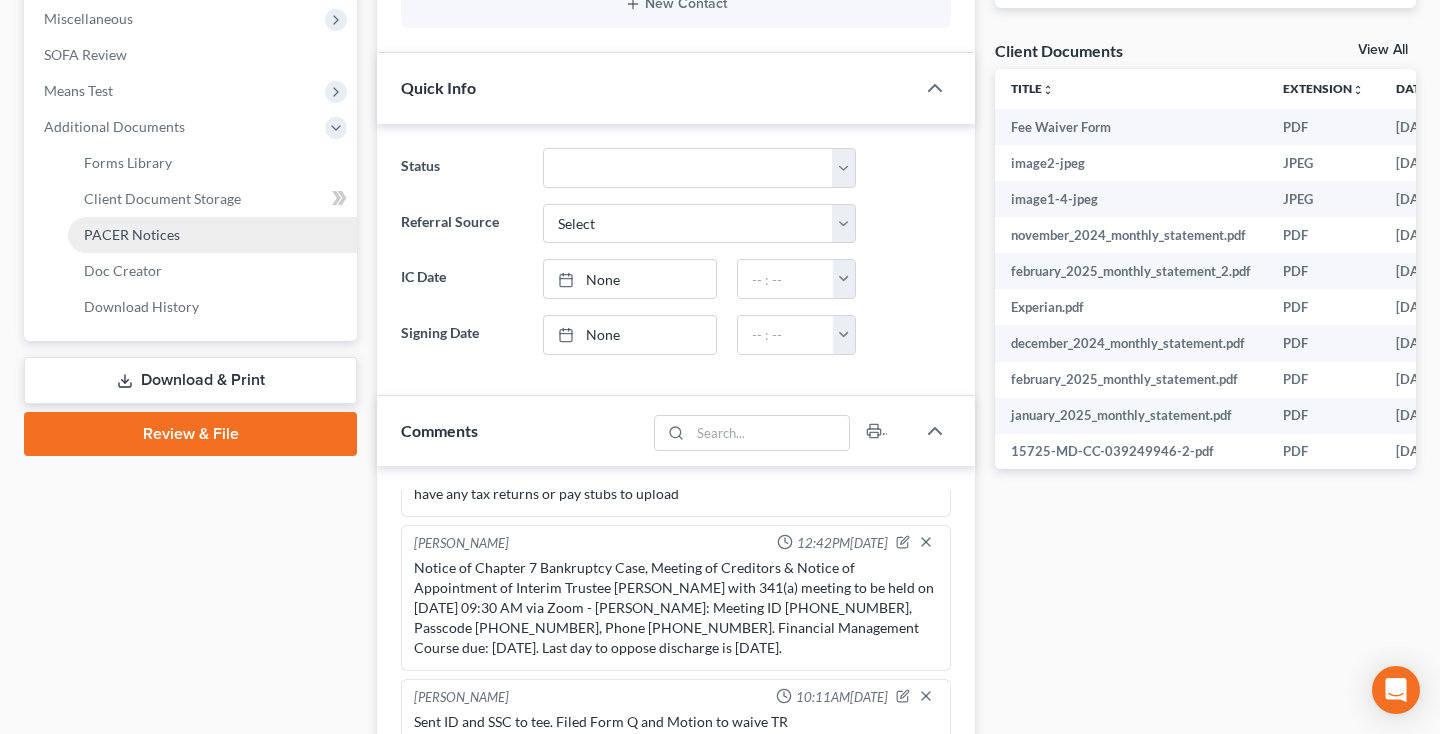 click on "PACER Notices" at bounding box center (132, 234) 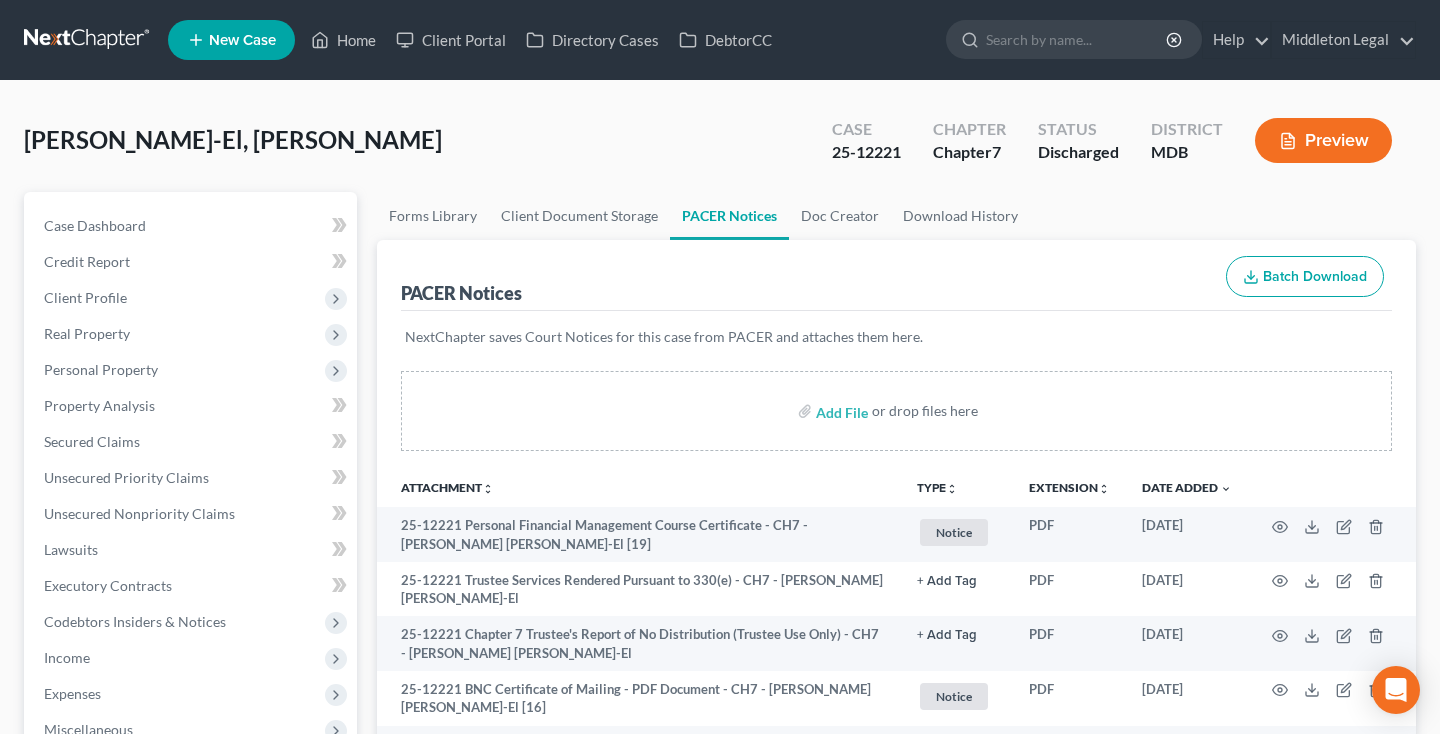 scroll, scrollTop: 0, scrollLeft: 0, axis: both 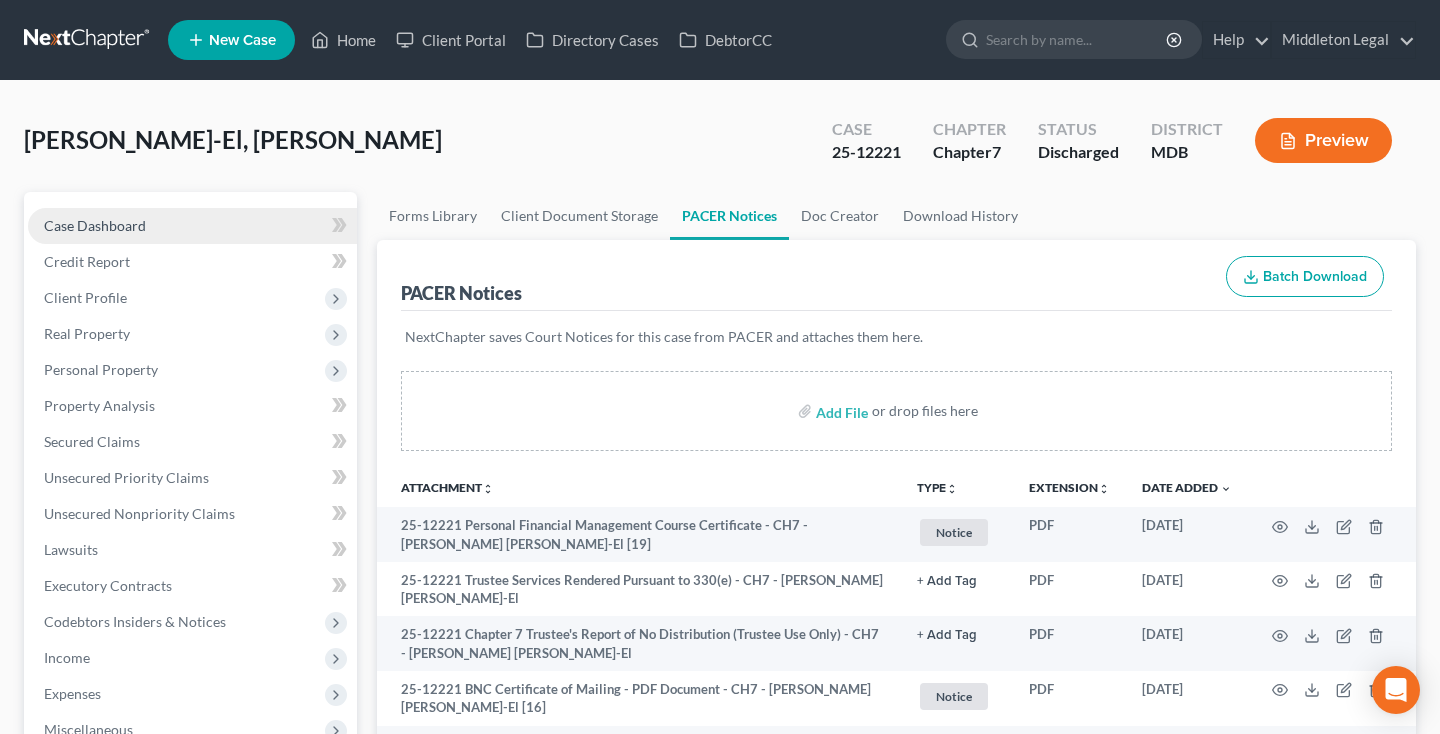 click on "Case Dashboard" at bounding box center [192, 226] 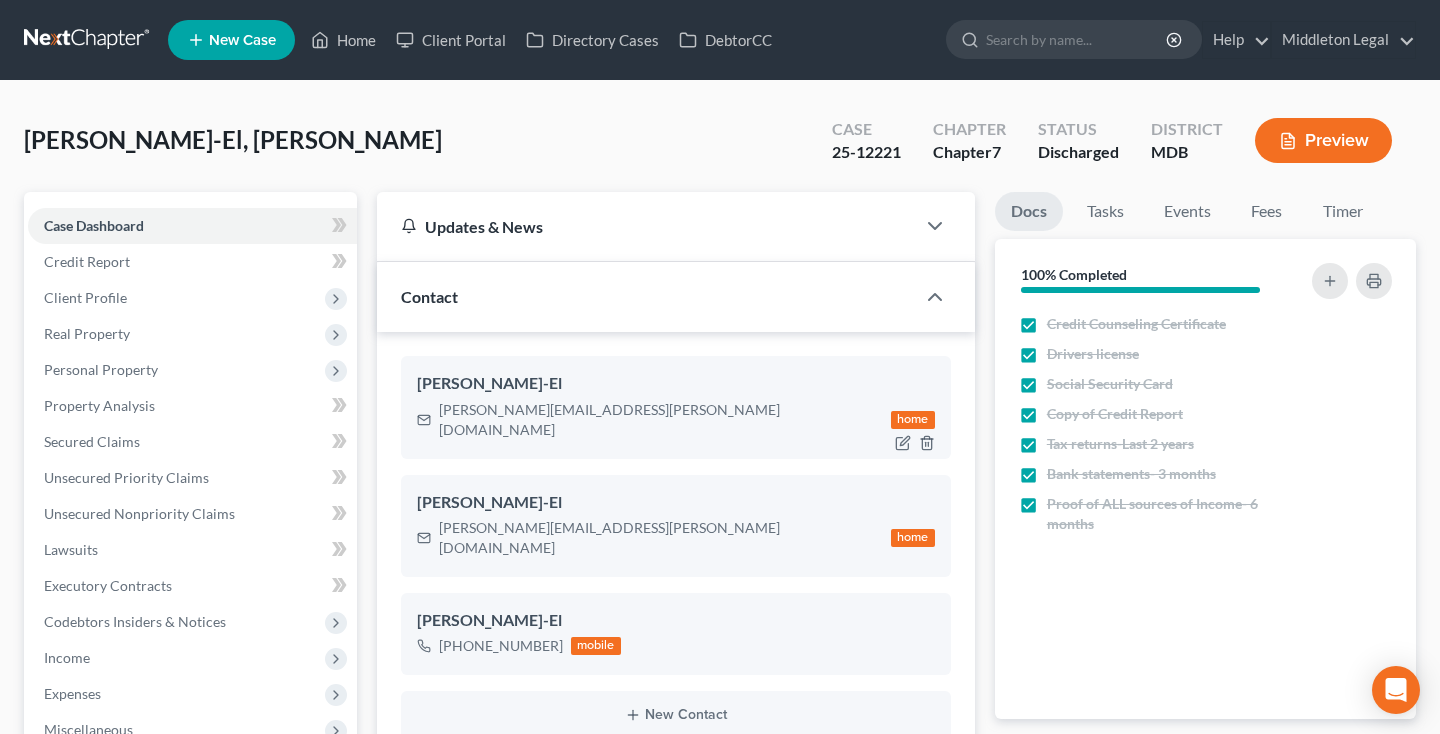 scroll, scrollTop: 1086, scrollLeft: 0, axis: vertical 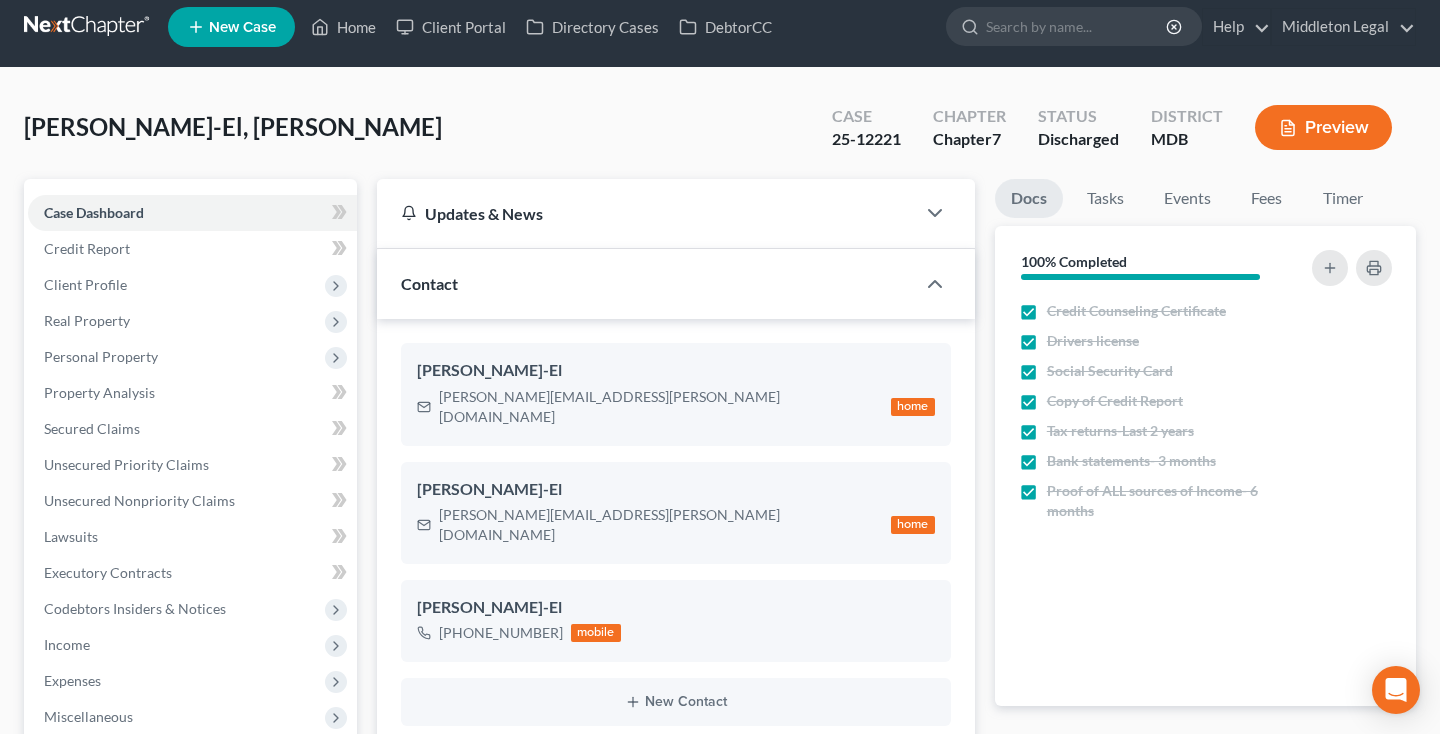 click at bounding box center (88, 27) 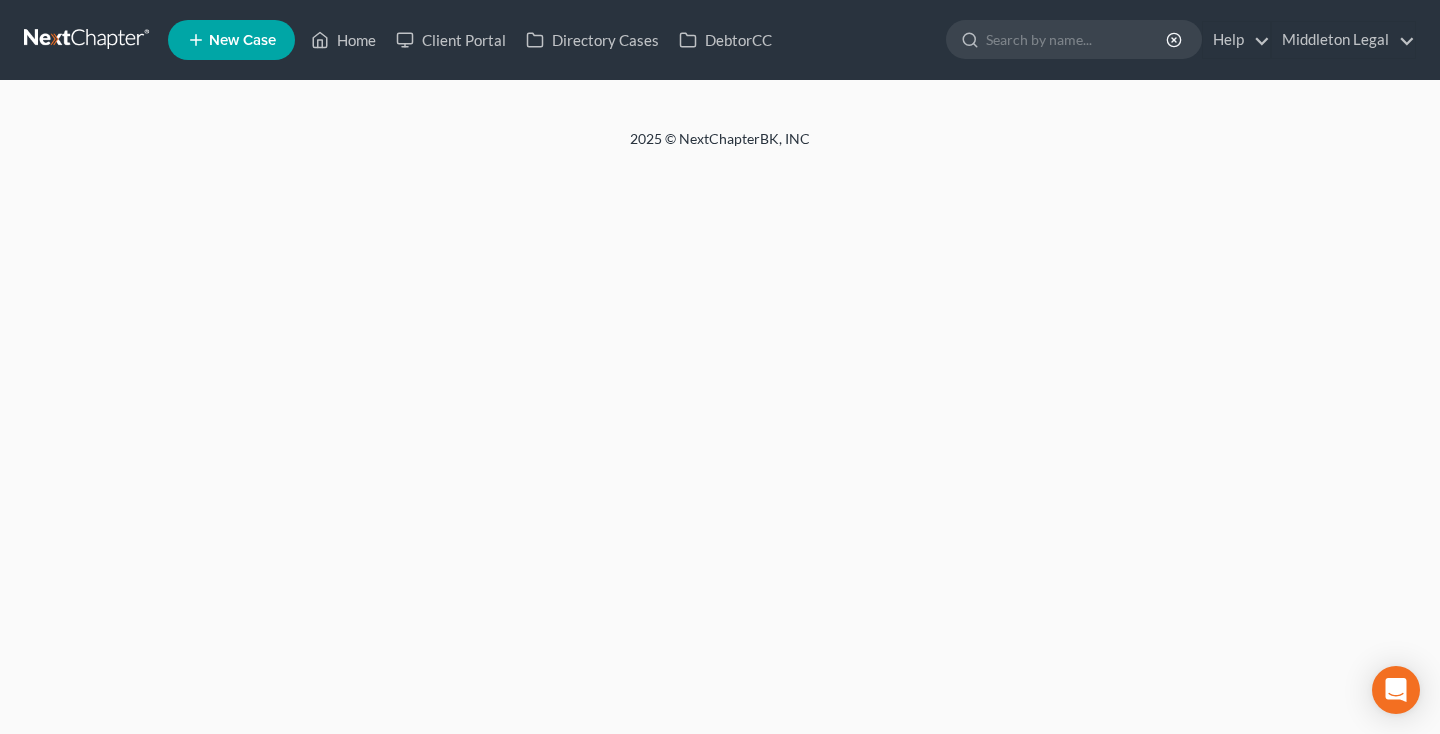scroll, scrollTop: 0, scrollLeft: 0, axis: both 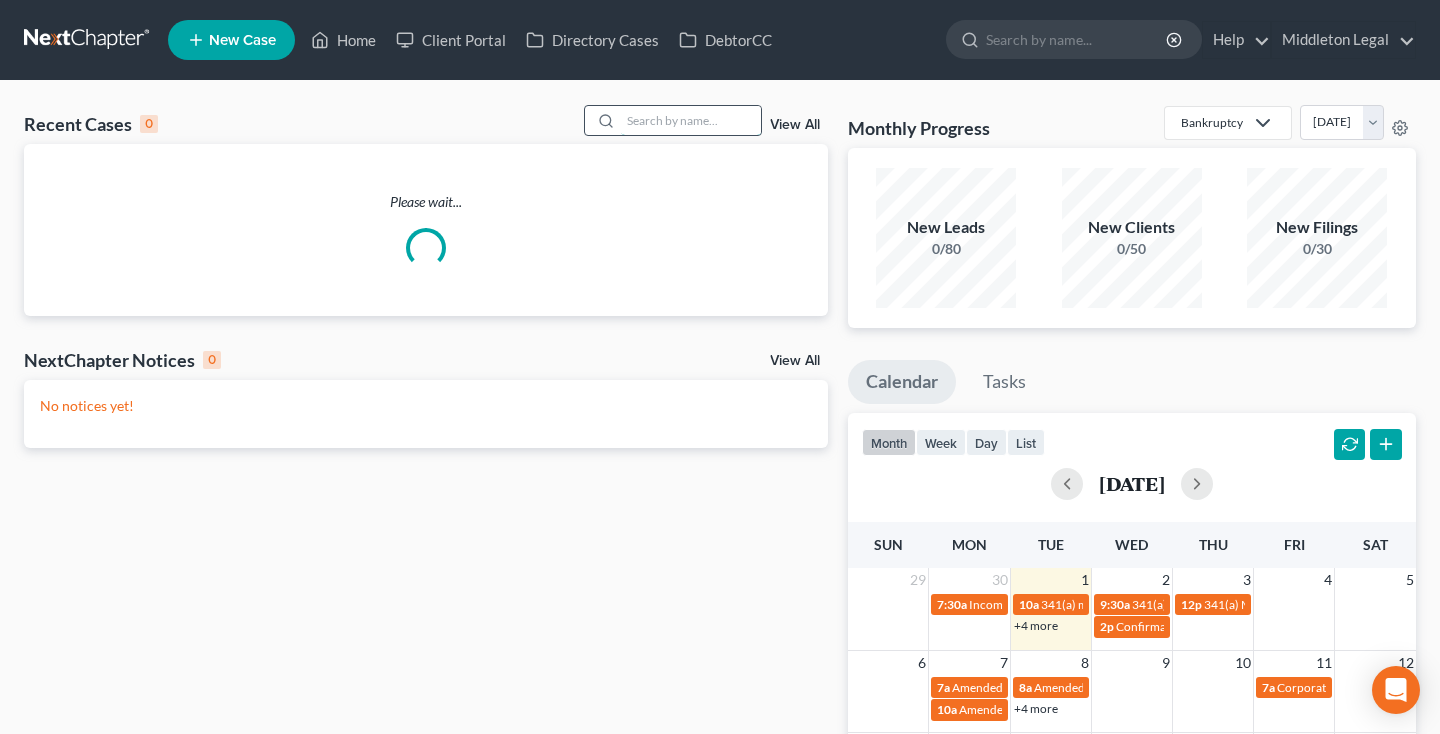 click at bounding box center (691, 120) 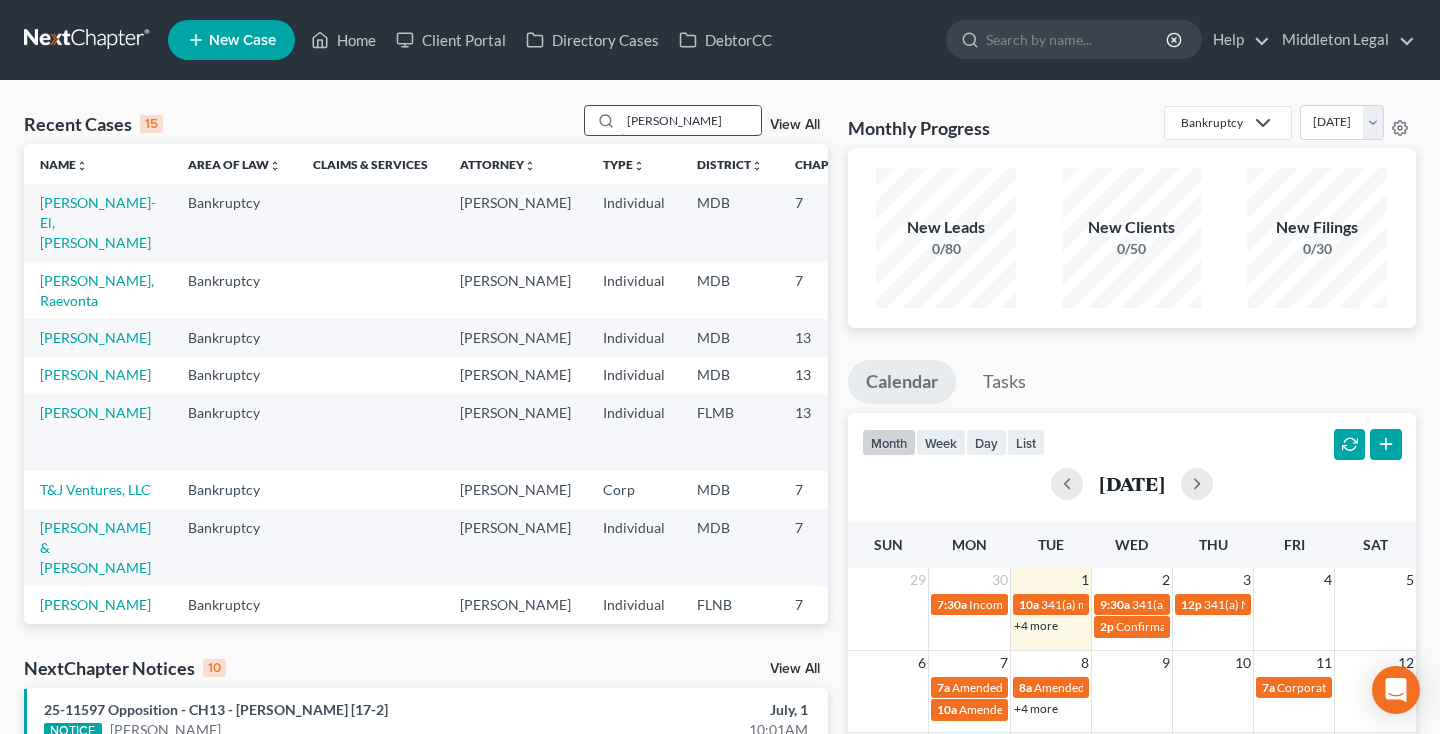 type on "arnold" 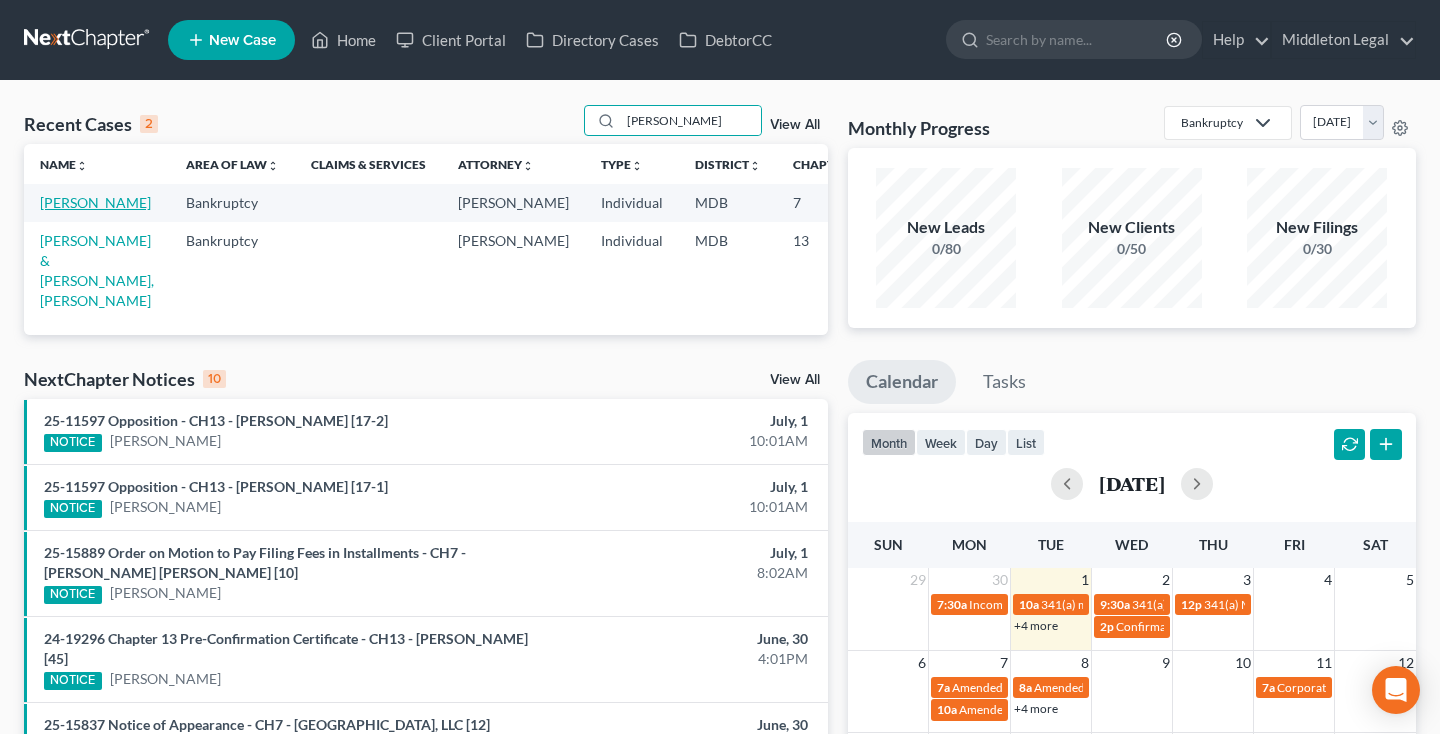 click on "[PERSON_NAME]" at bounding box center (95, 202) 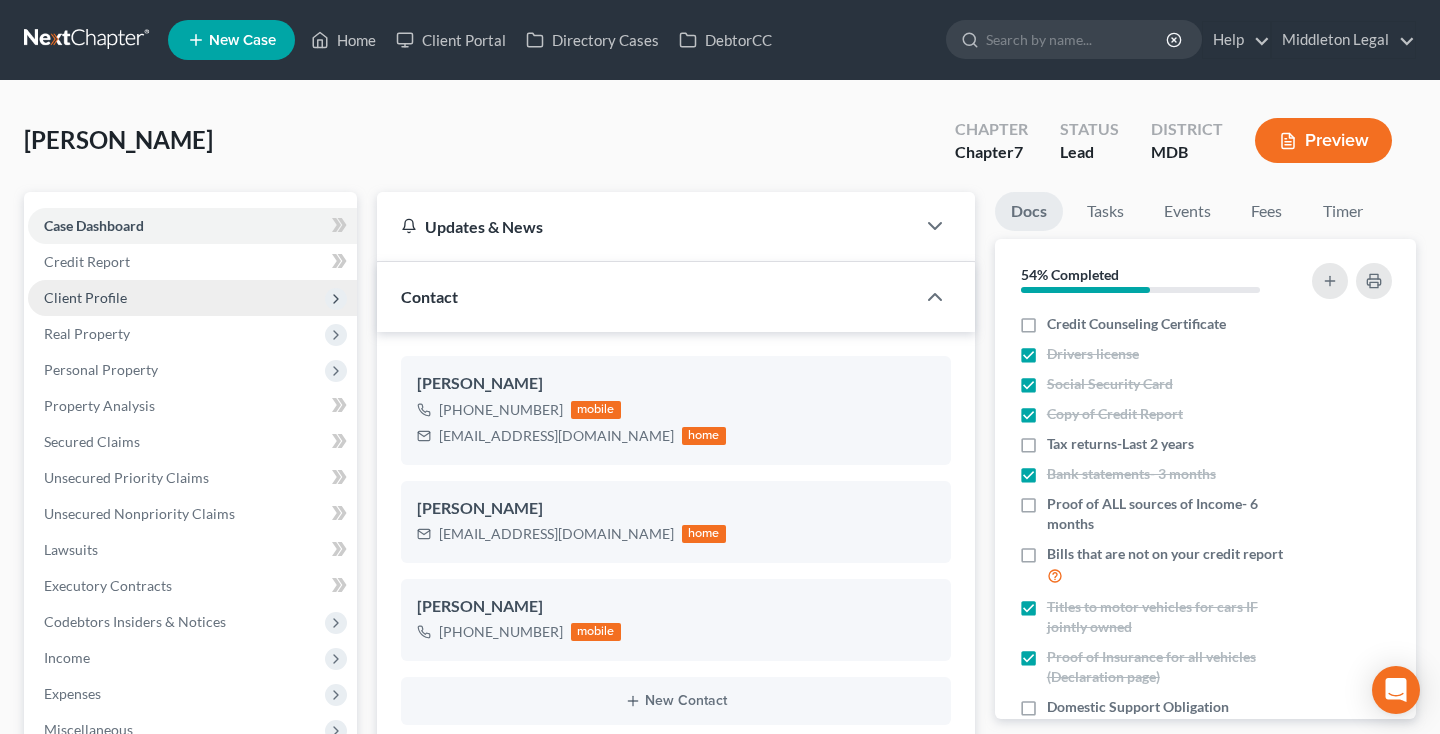 scroll, scrollTop: 53, scrollLeft: 0, axis: vertical 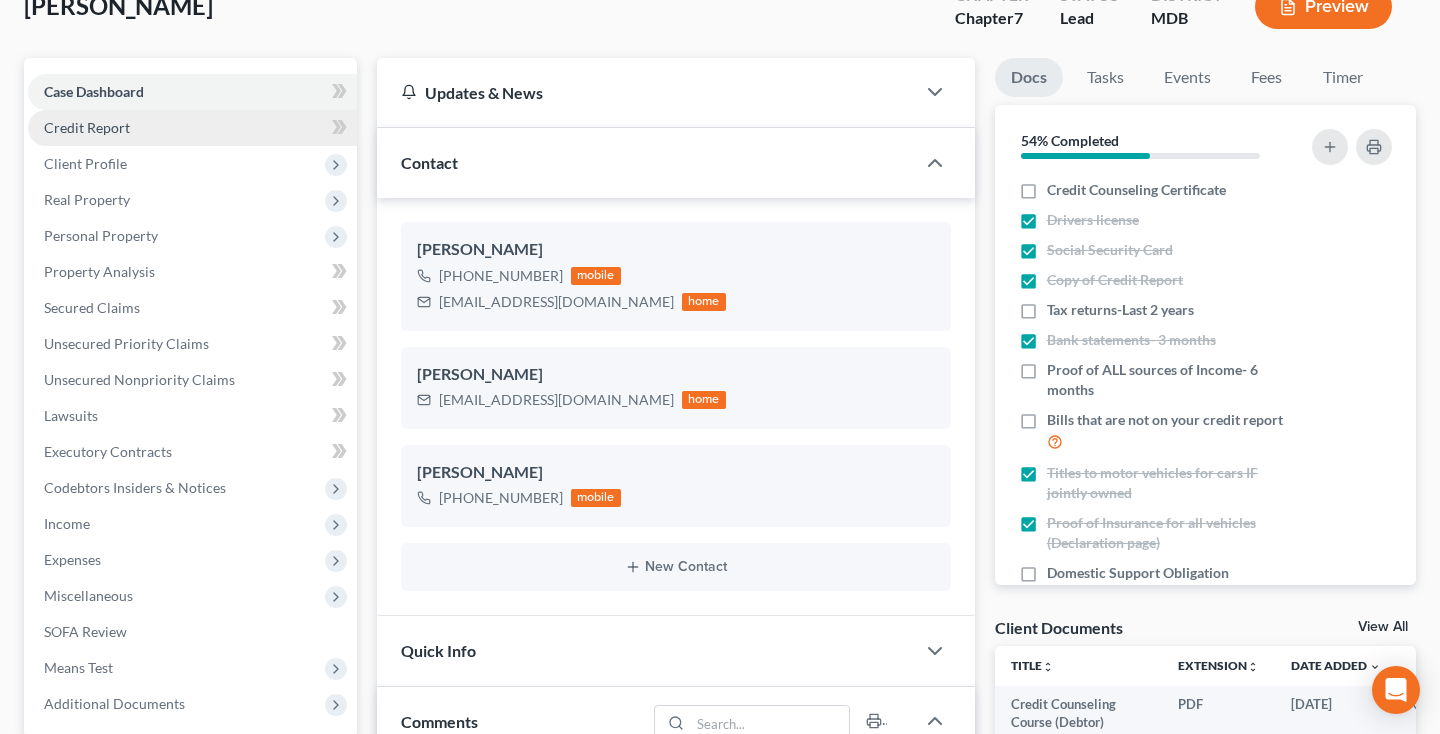 click on "Credit Report" at bounding box center (87, 127) 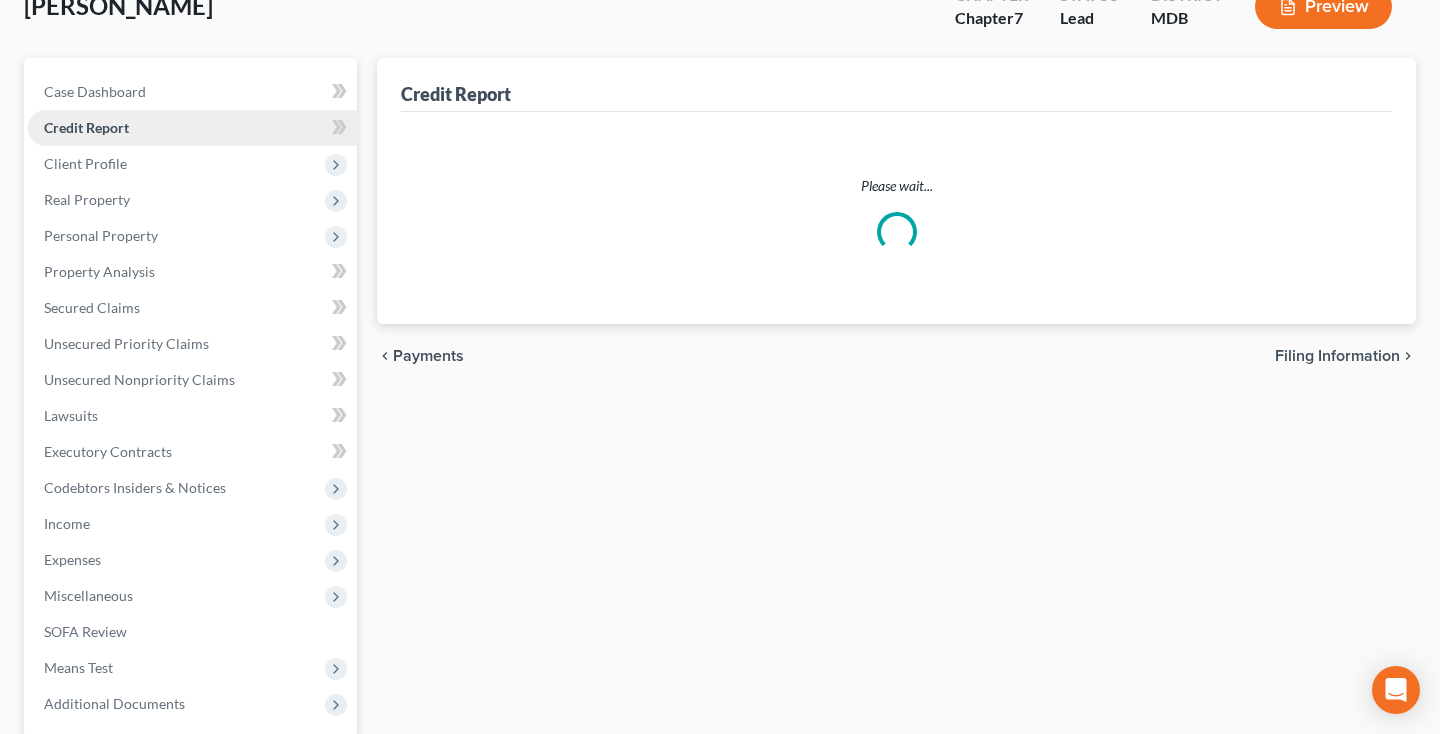 scroll, scrollTop: 0, scrollLeft: 0, axis: both 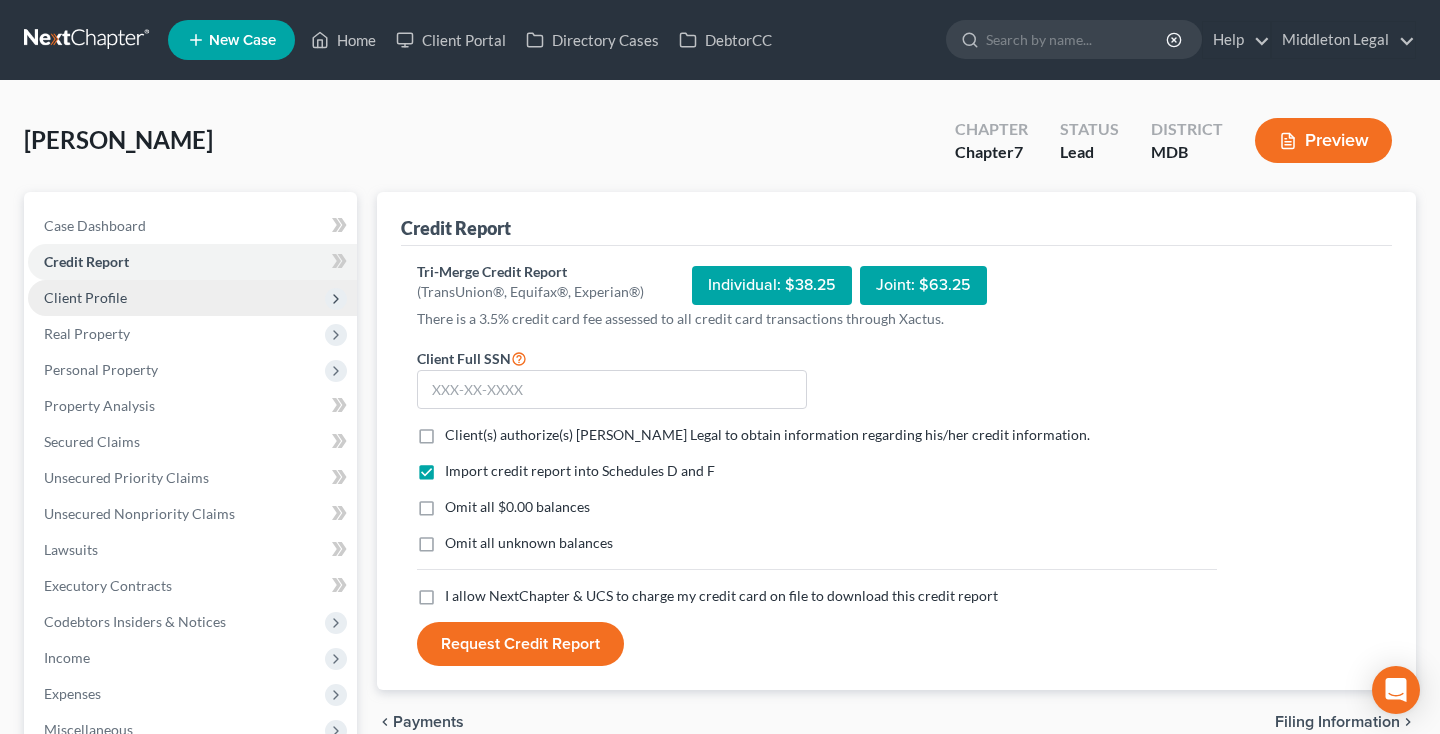 click on "Client Profile" at bounding box center [85, 297] 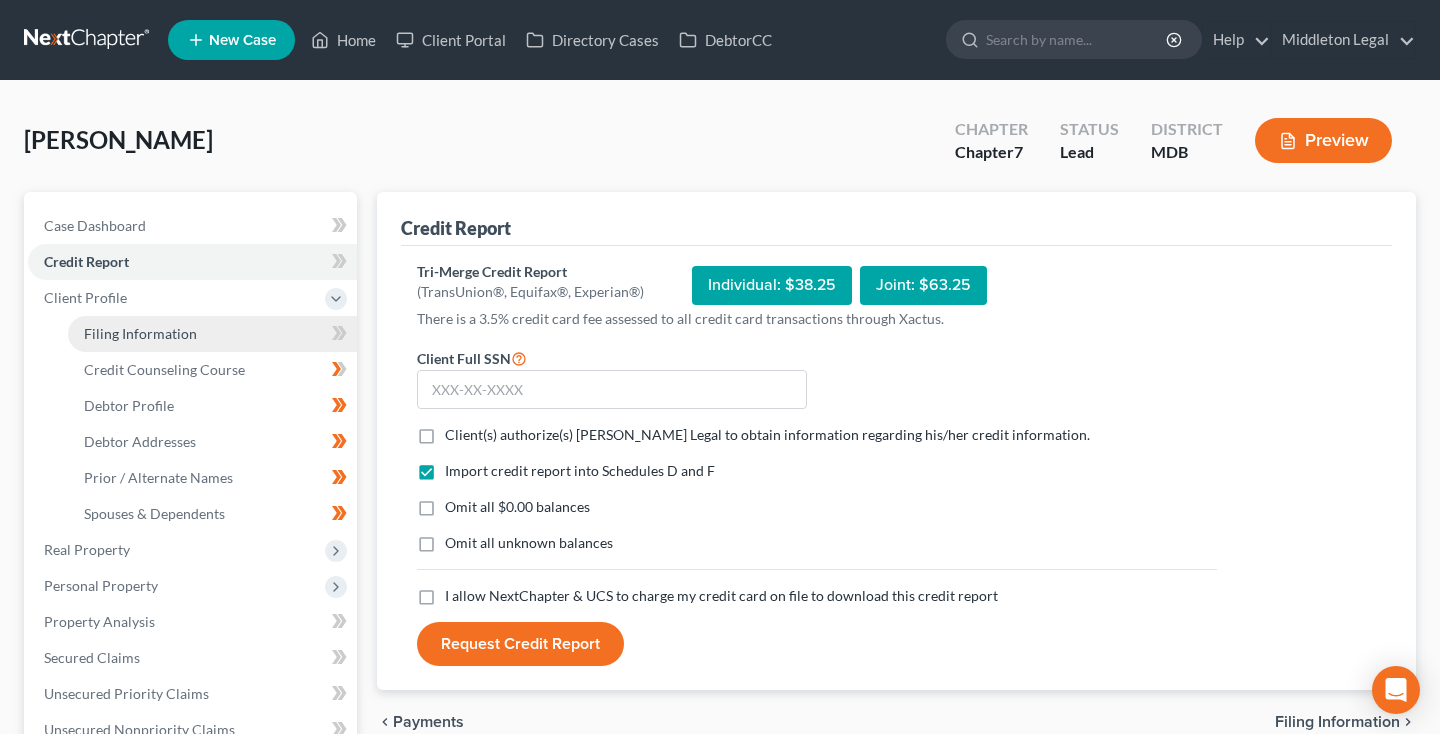 click on "Filing Information" at bounding box center (140, 333) 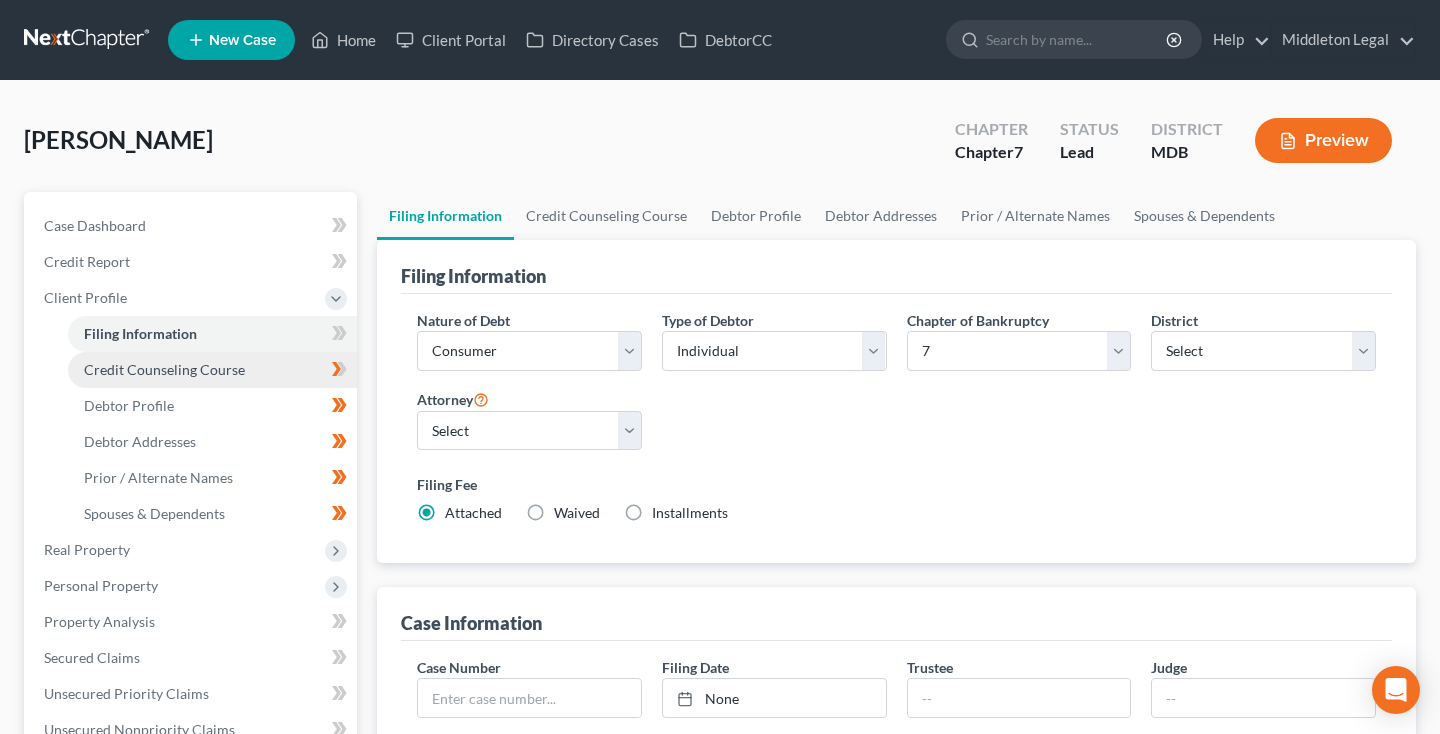 click on "Credit Counseling Course" at bounding box center [212, 370] 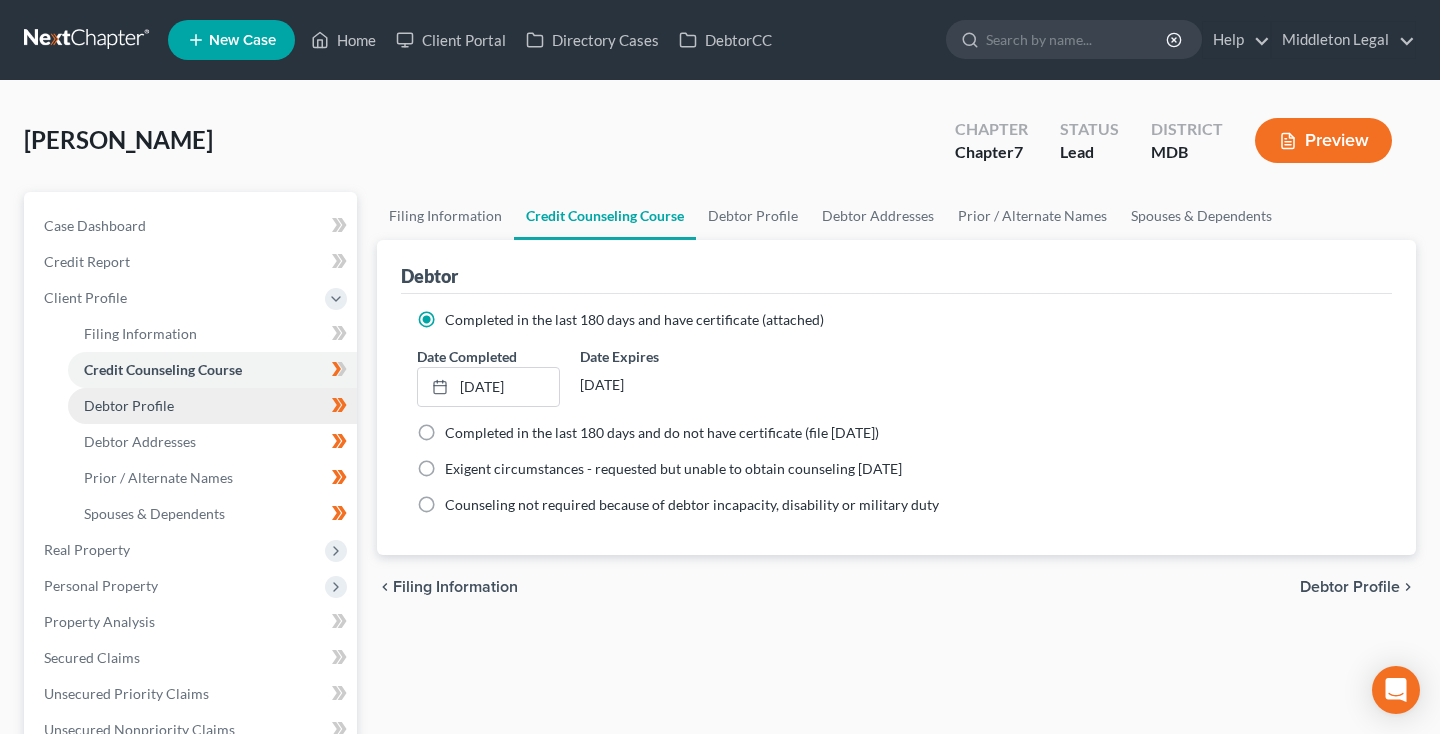 click on "Debtor Profile" at bounding box center [129, 405] 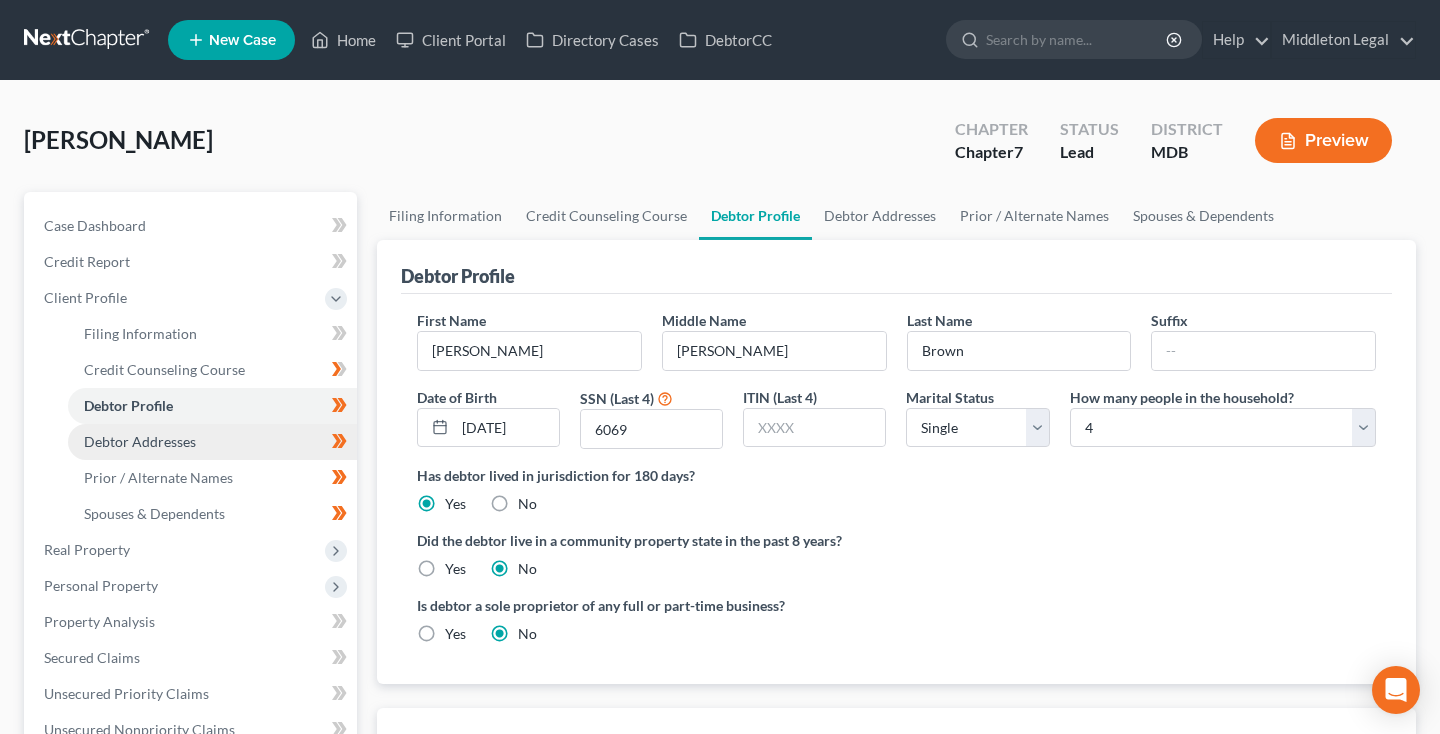 click on "Debtor Addresses" at bounding box center (140, 441) 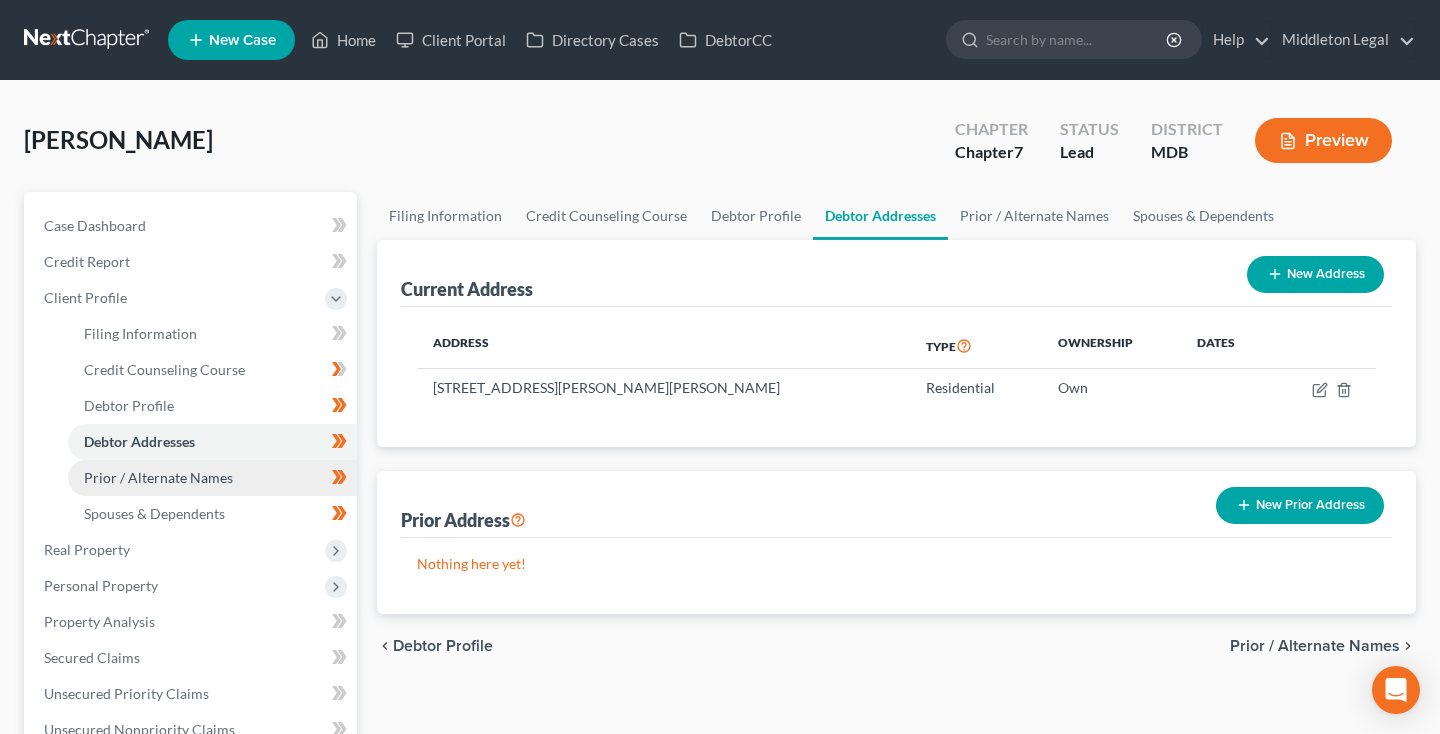 click on "Prior / Alternate Names" at bounding box center [158, 477] 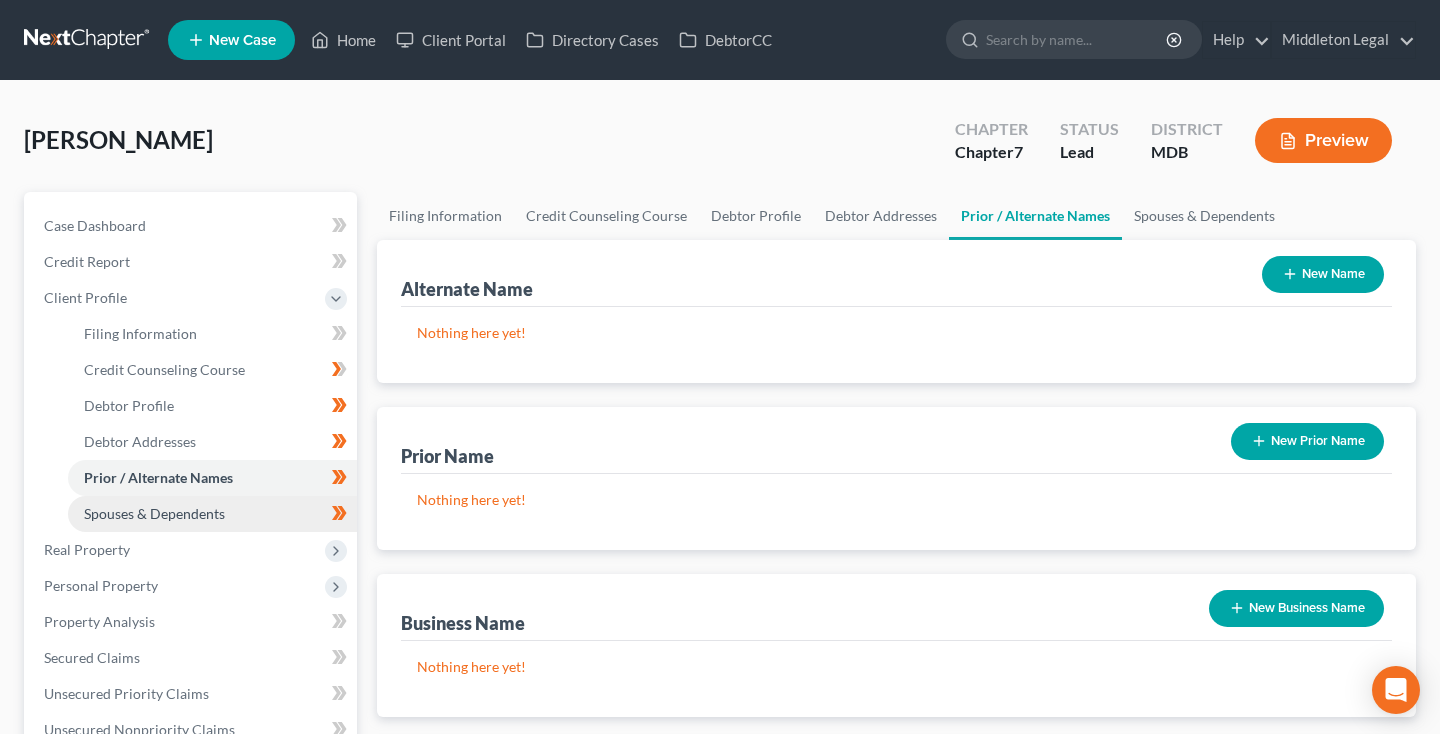 click on "Spouses & Dependents" at bounding box center (212, 514) 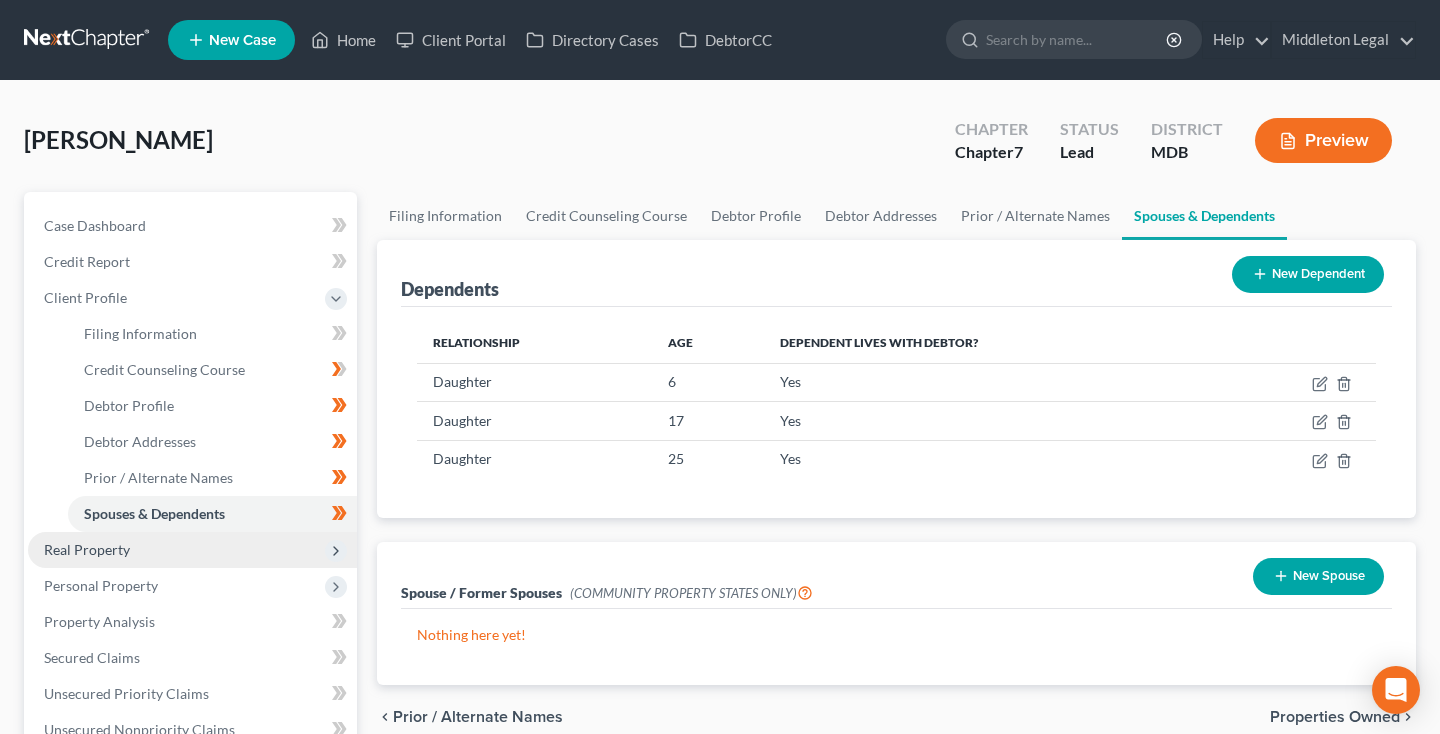 click on "Real Property" at bounding box center (192, 550) 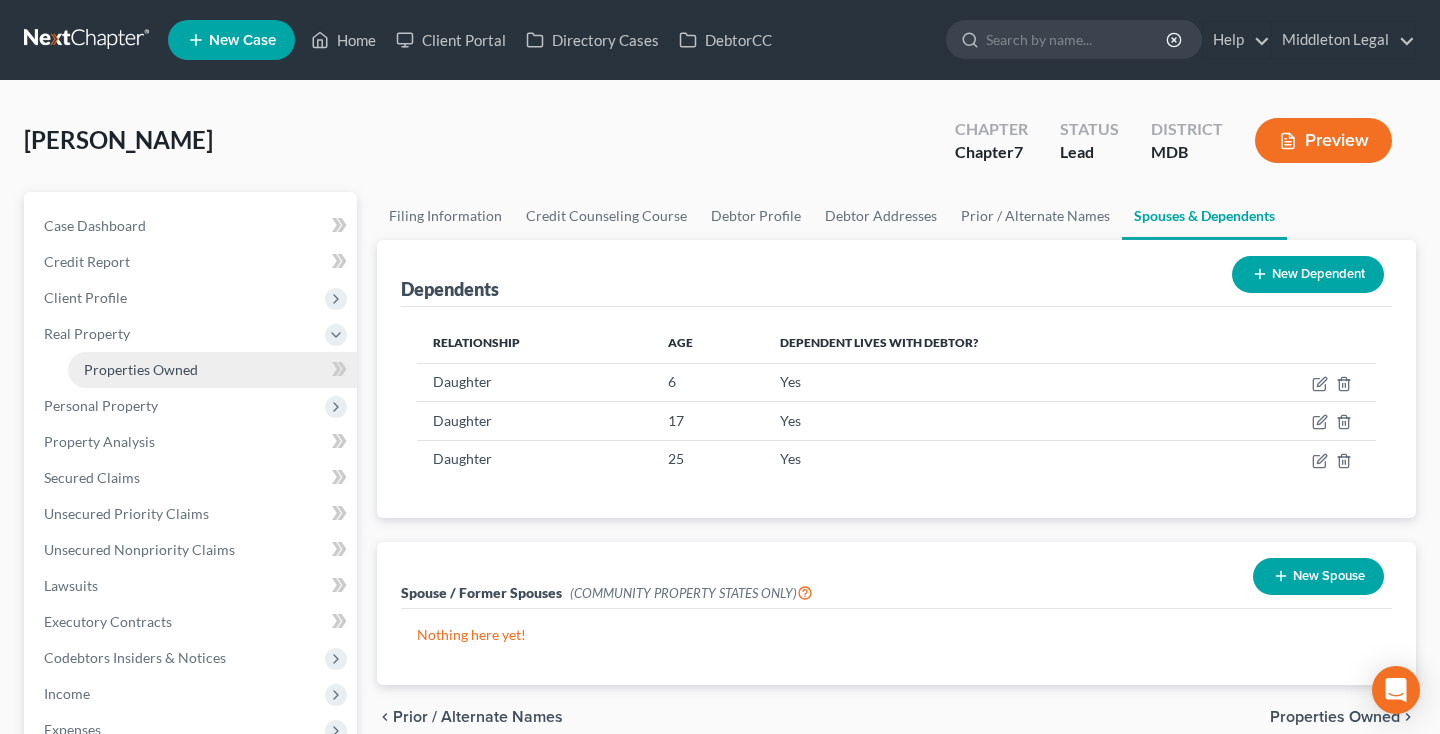 click on "Properties Owned" at bounding box center (212, 370) 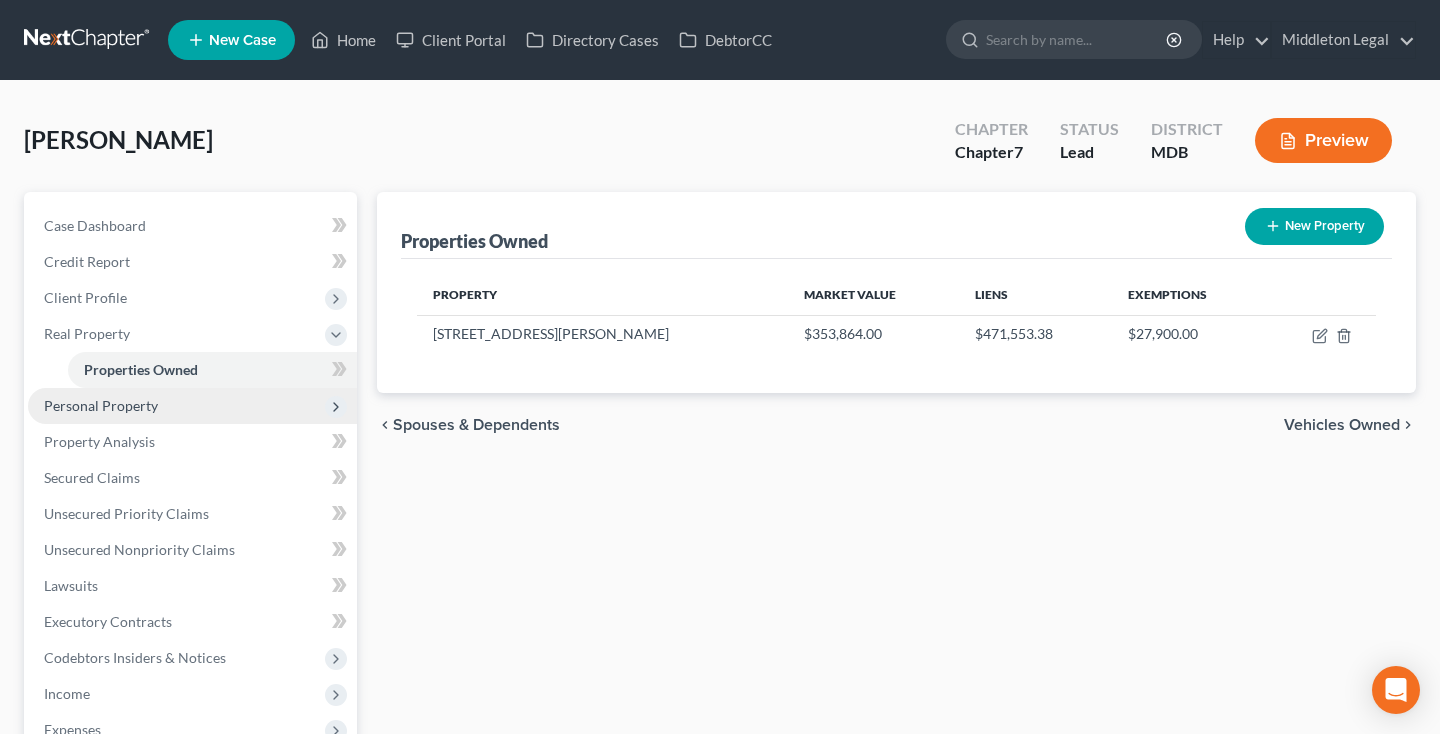 click on "Personal Property" at bounding box center [101, 405] 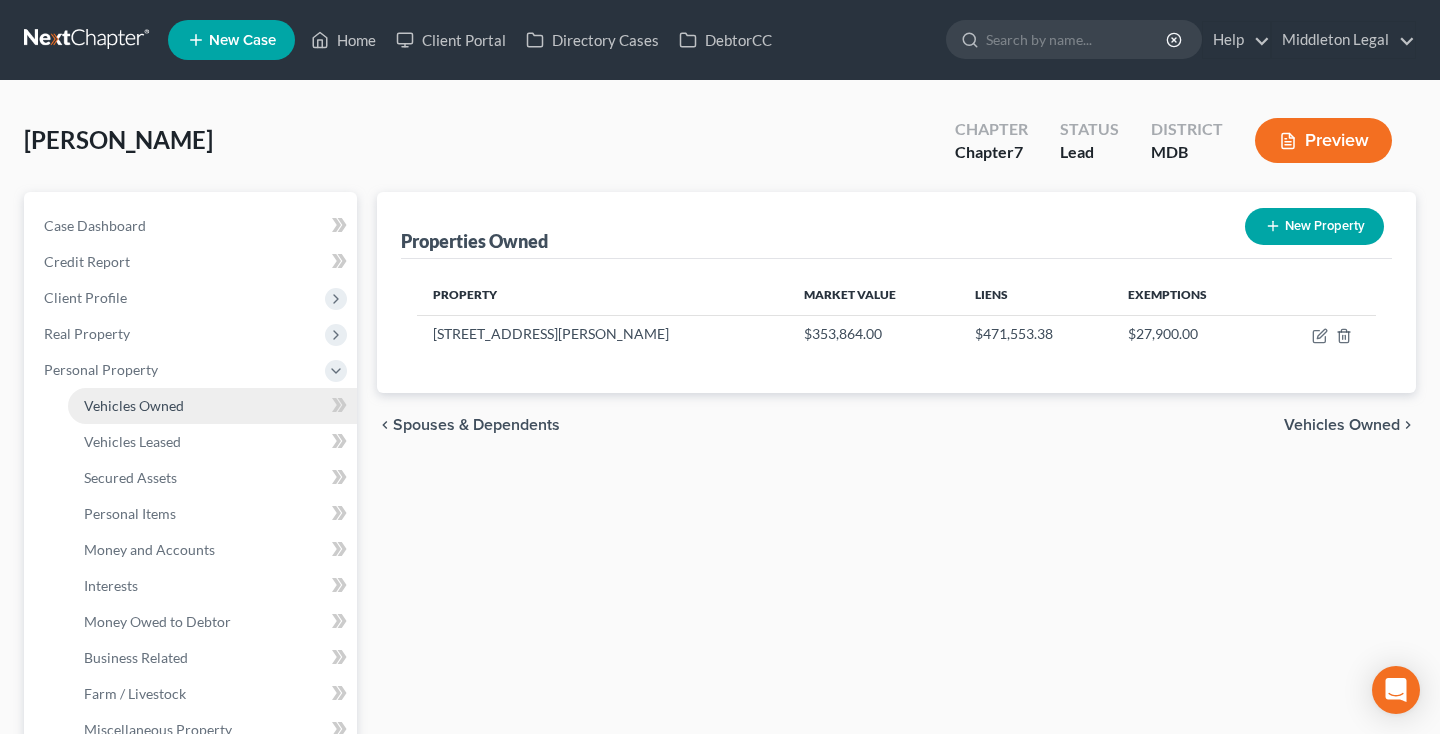 click on "Vehicles Owned" at bounding box center [134, 405] 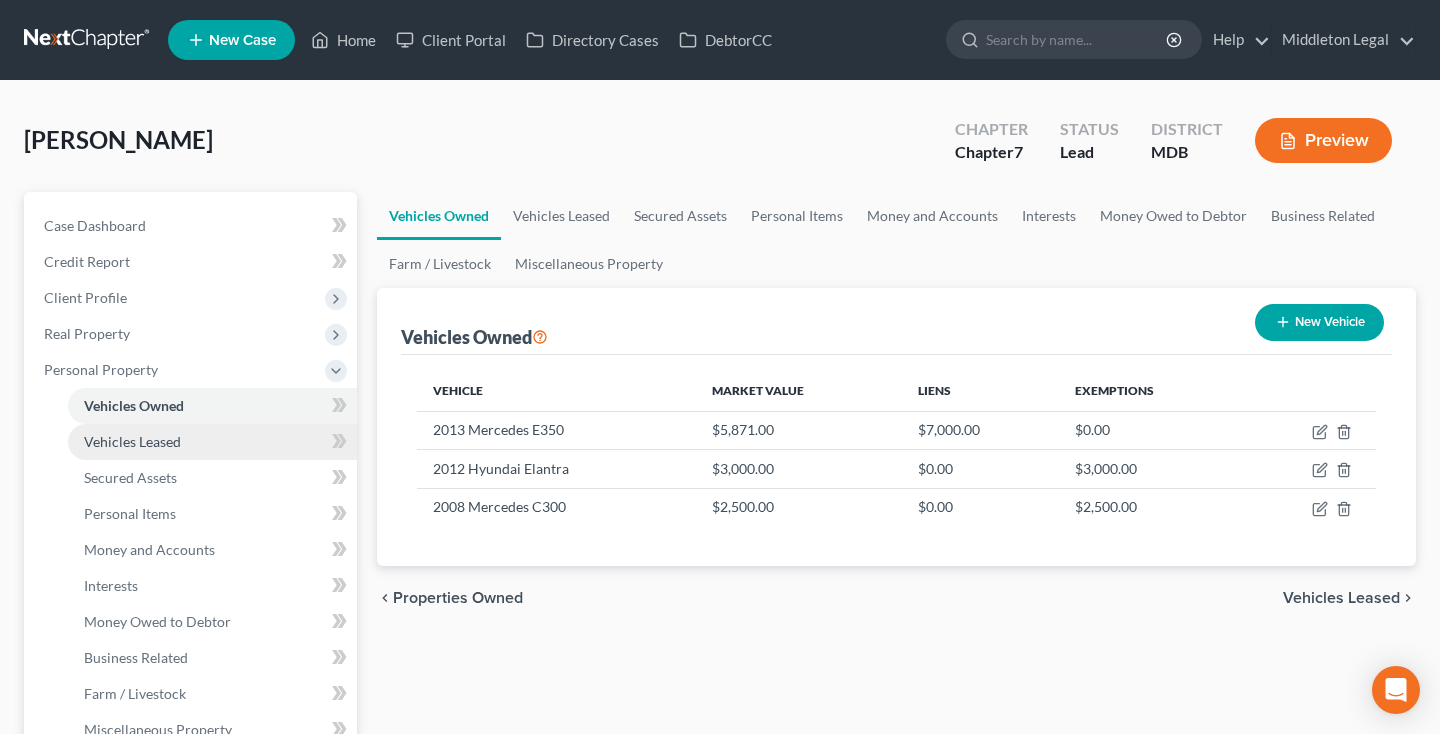 click on "Vehicles Leased" at bounding box center [132, 441] 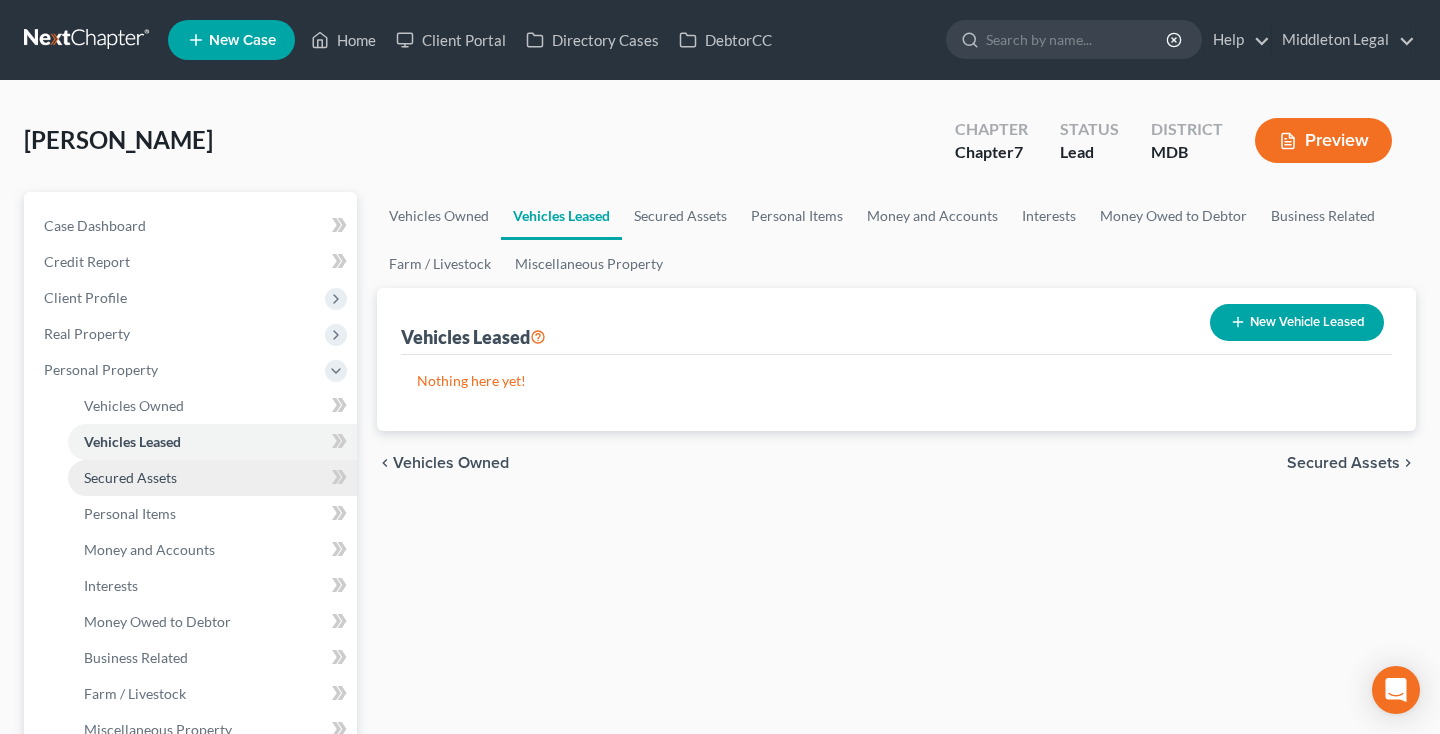 click on "Secured Assets" at bounding box center (130, 477) 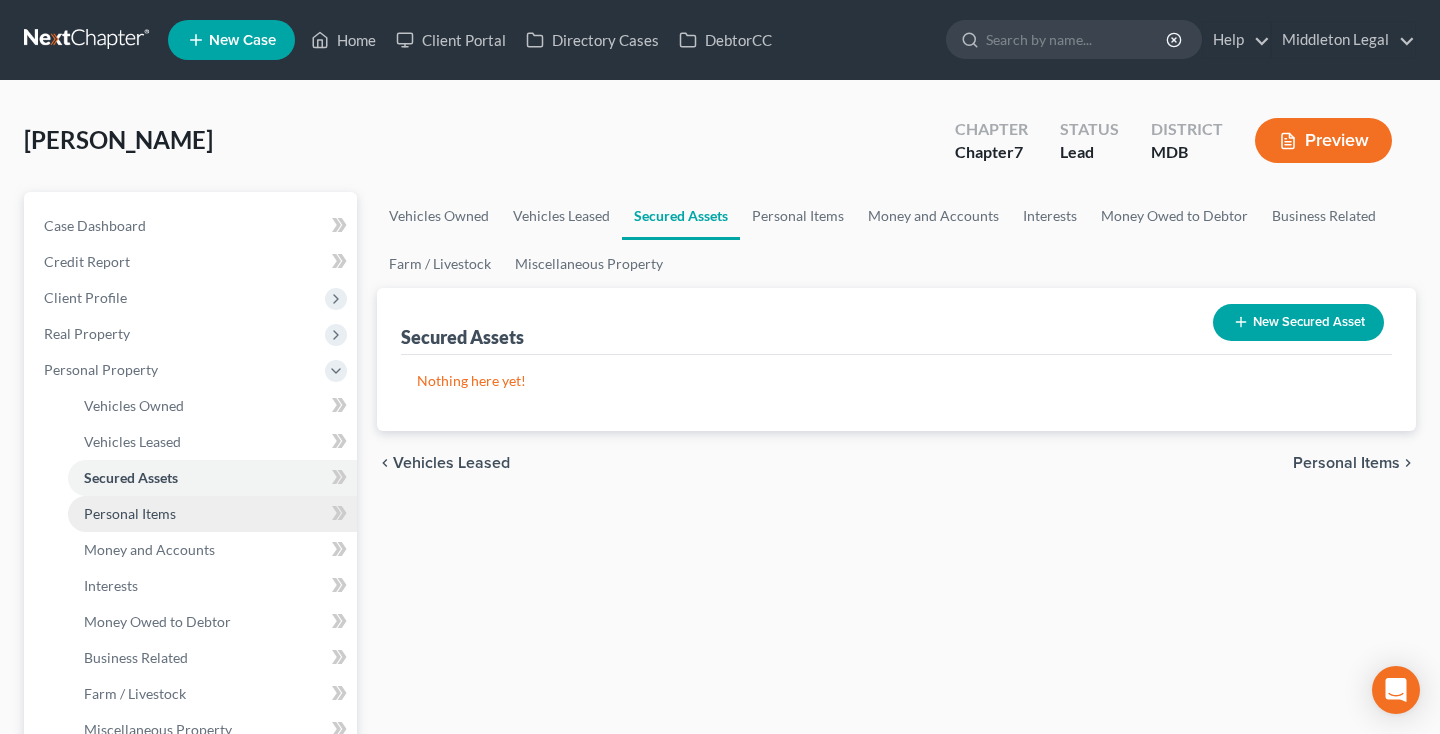 click on "Personal Items" at bounding box center (130, 513) 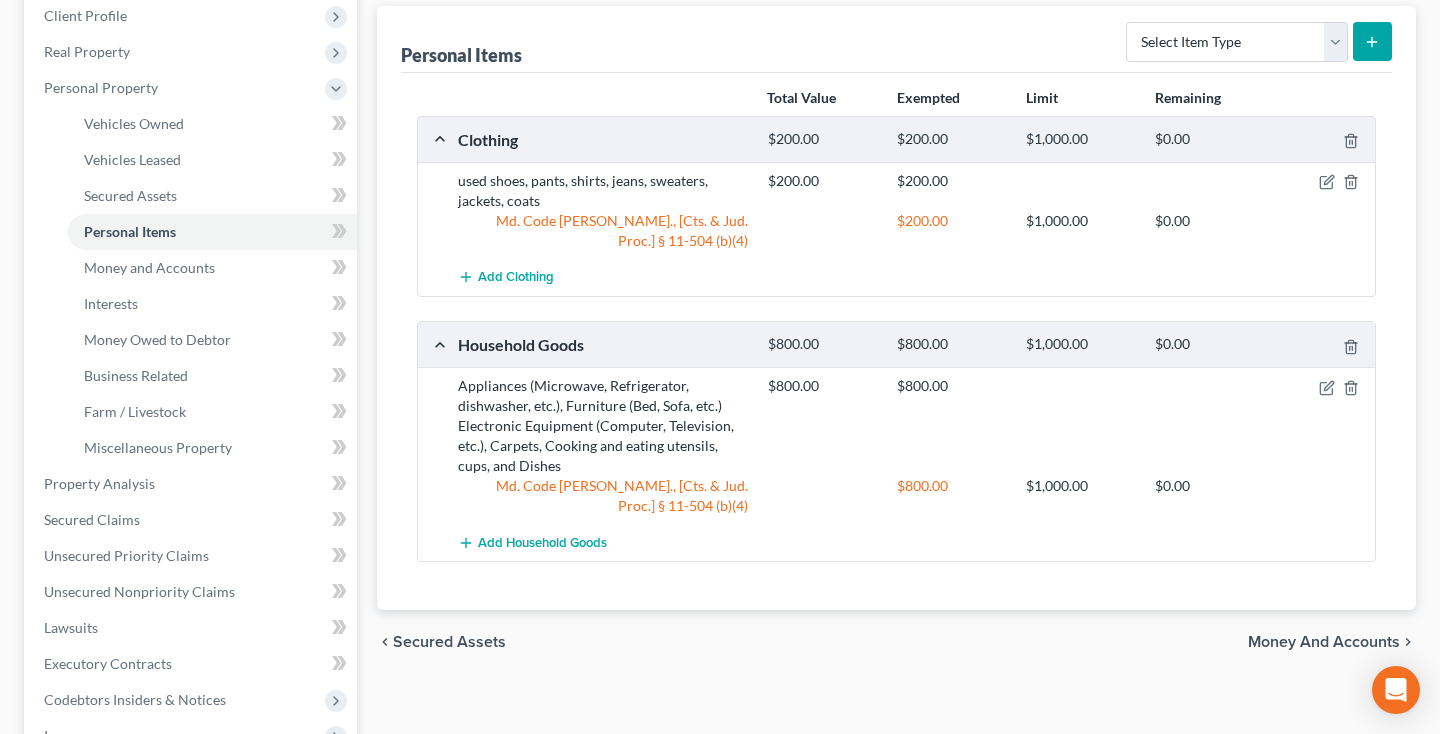 scroll, scrollTop: 273, scrollLeft: 0, axis: vertical 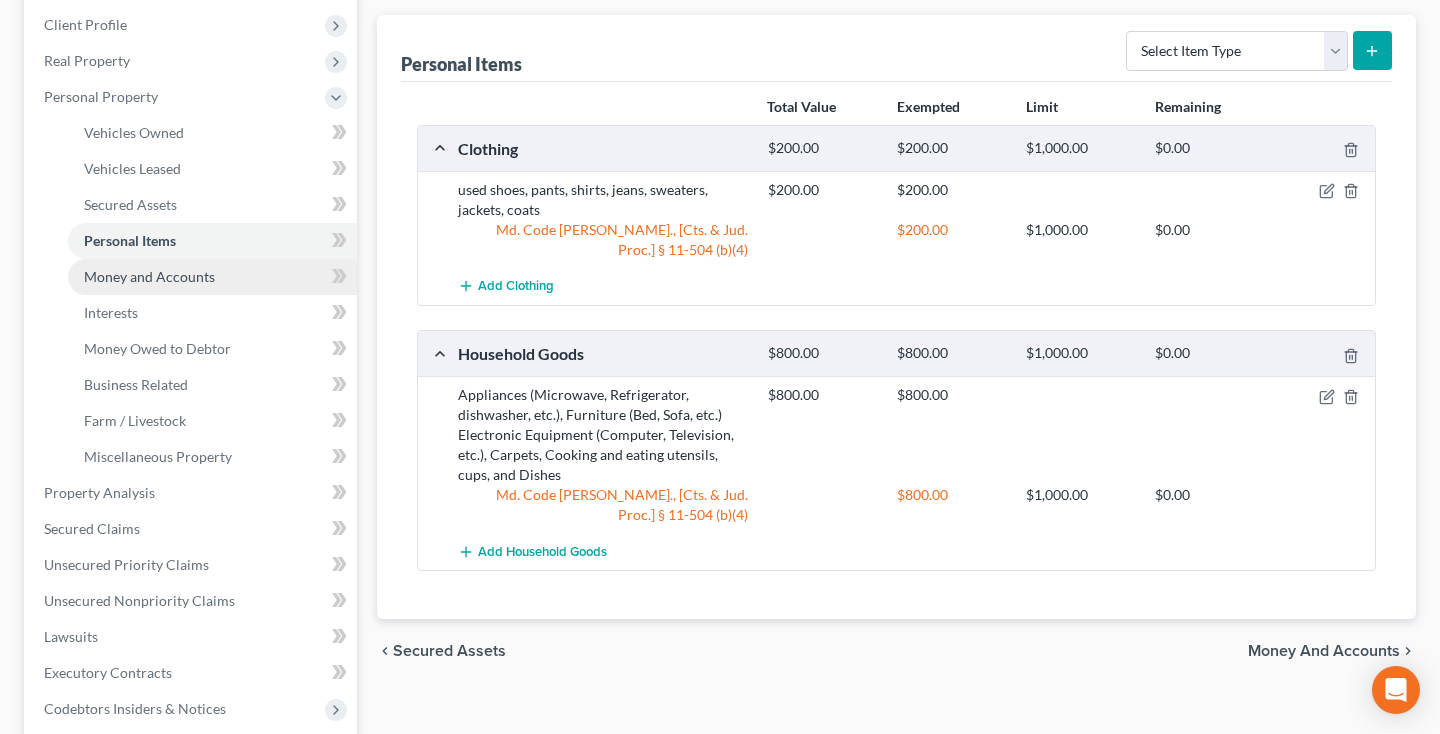 click on "Money and Accounts" at bounding box center (149, 276) 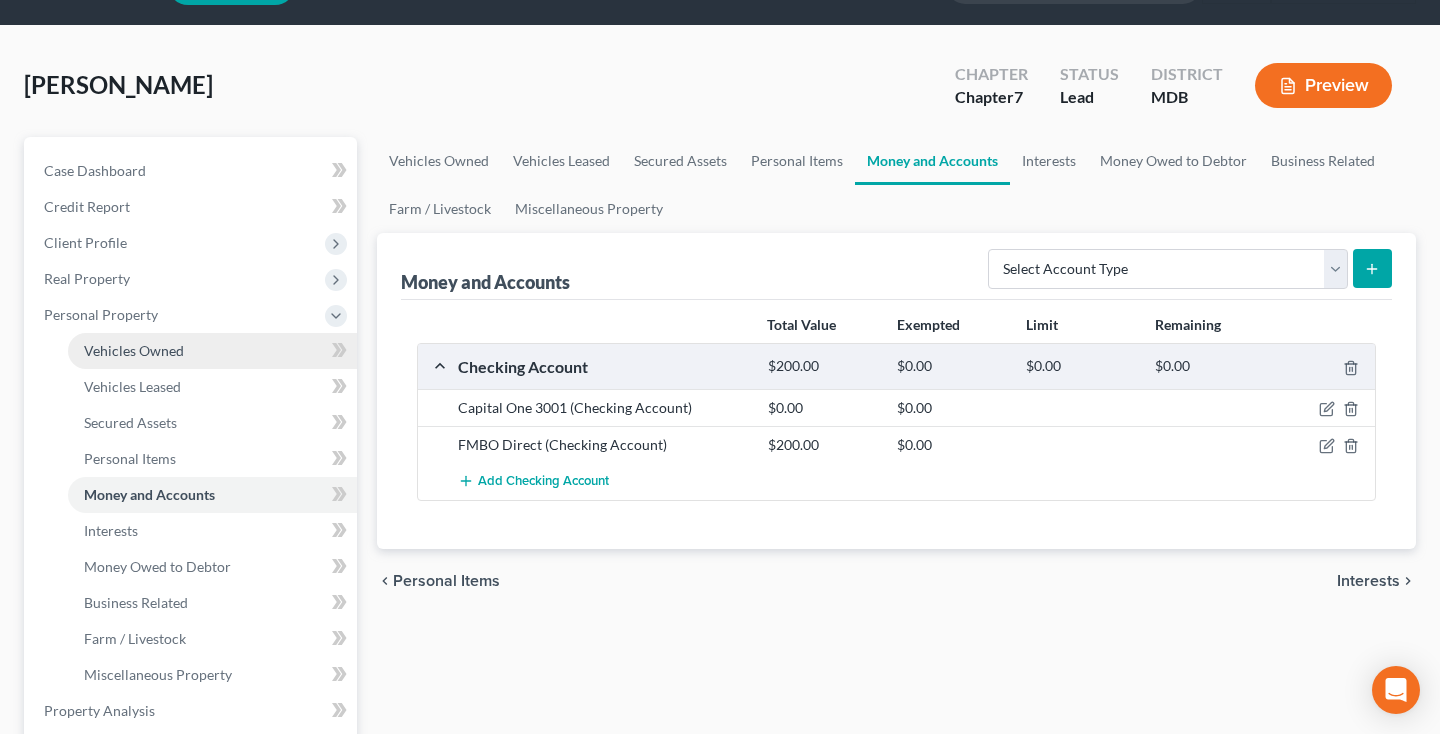 scroll, scrollTop: 61, scrollLeft: 0, axis: vertical 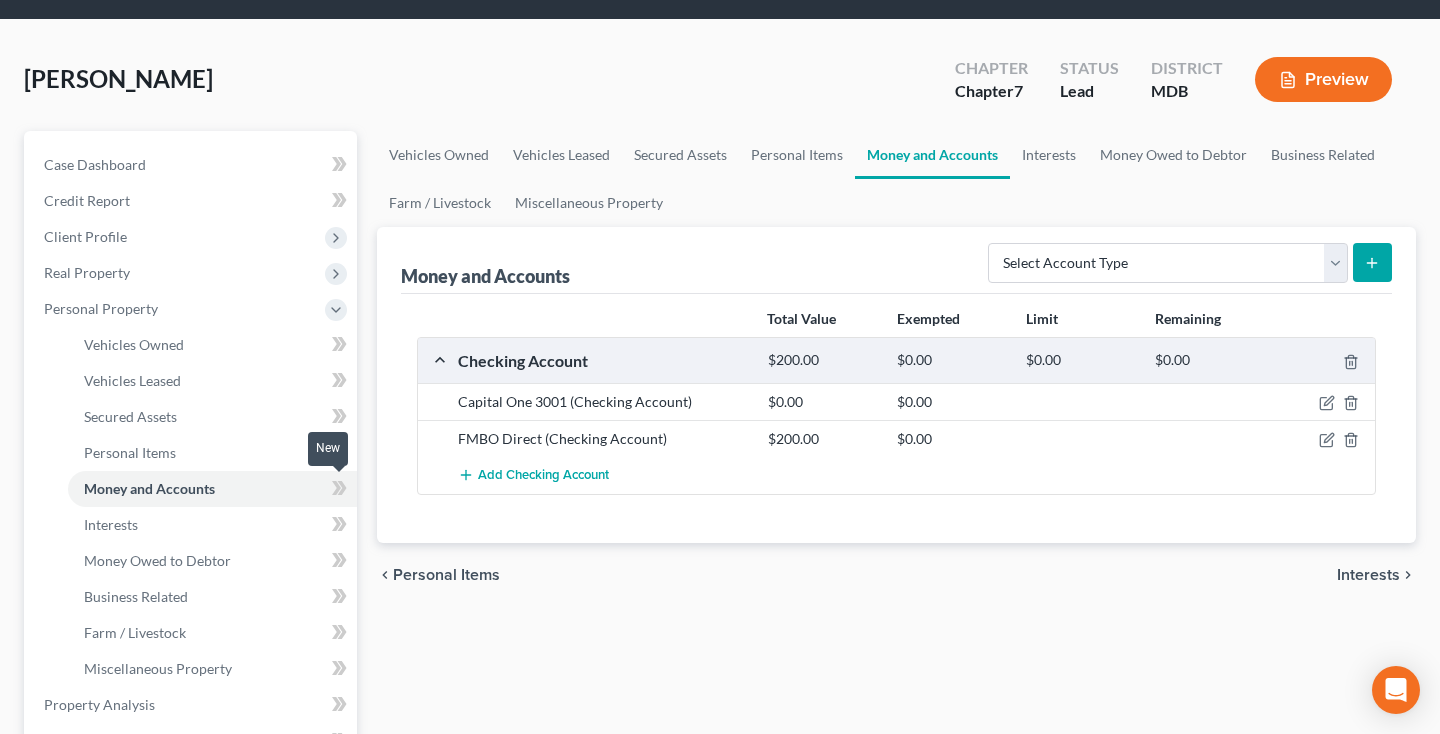 click 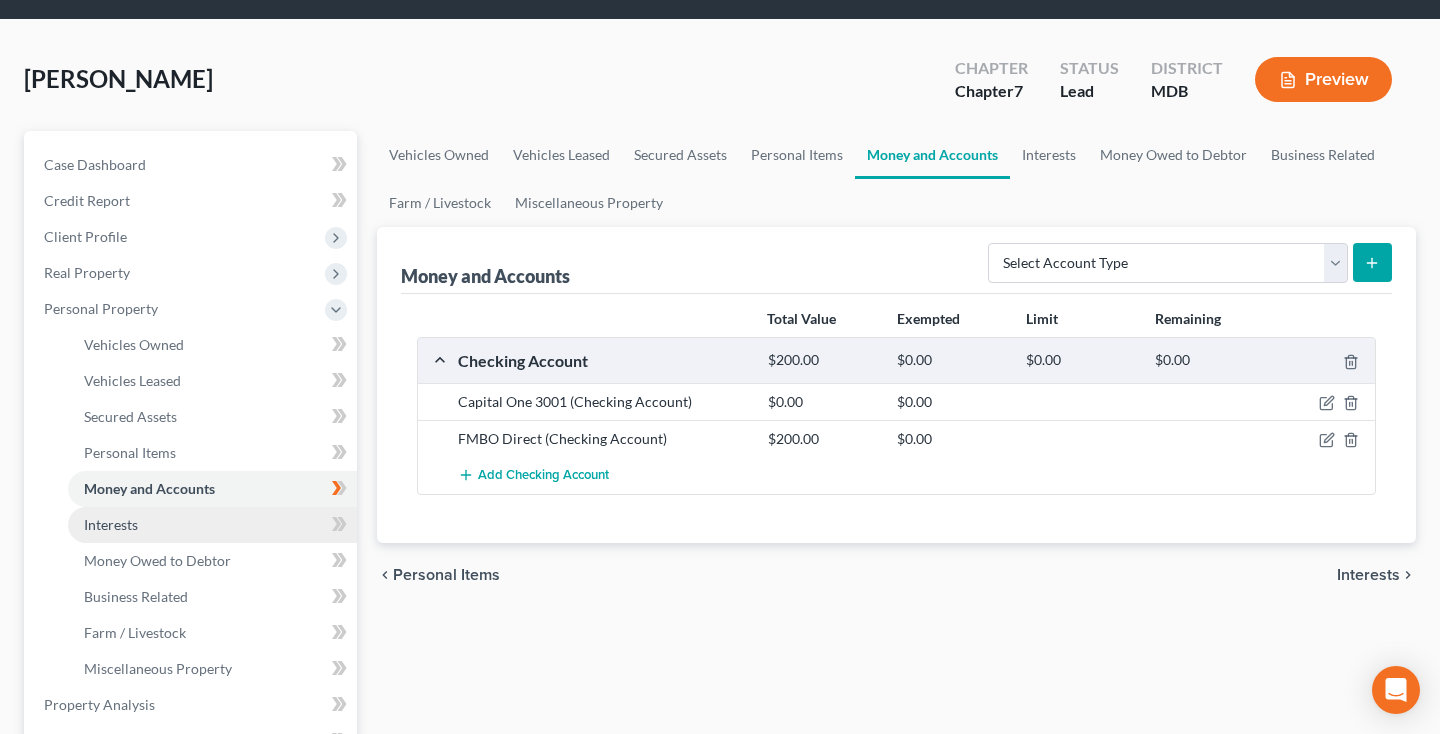 click on "Interests" at bounding box center (212, 525) 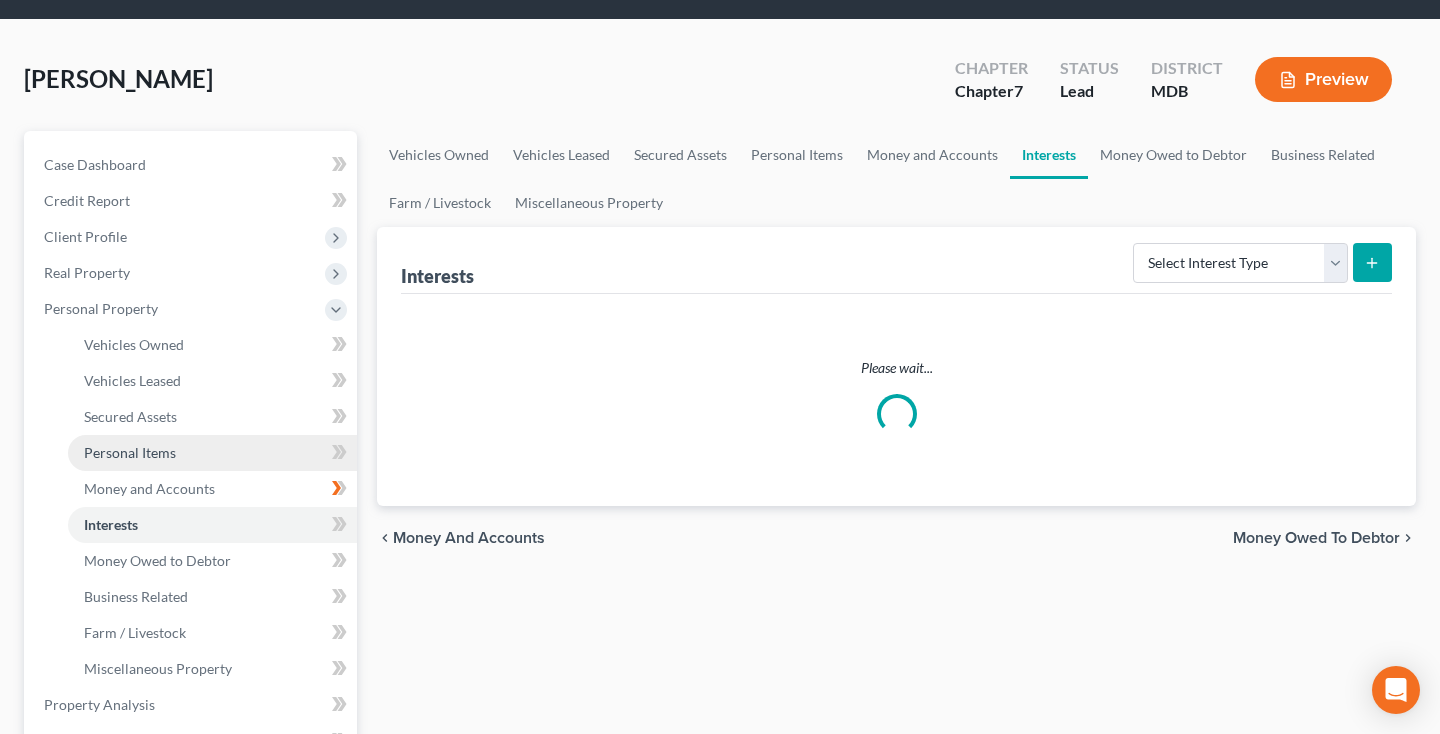 scroll, scrollTop: 0, scrollLeft: 0, axis: both 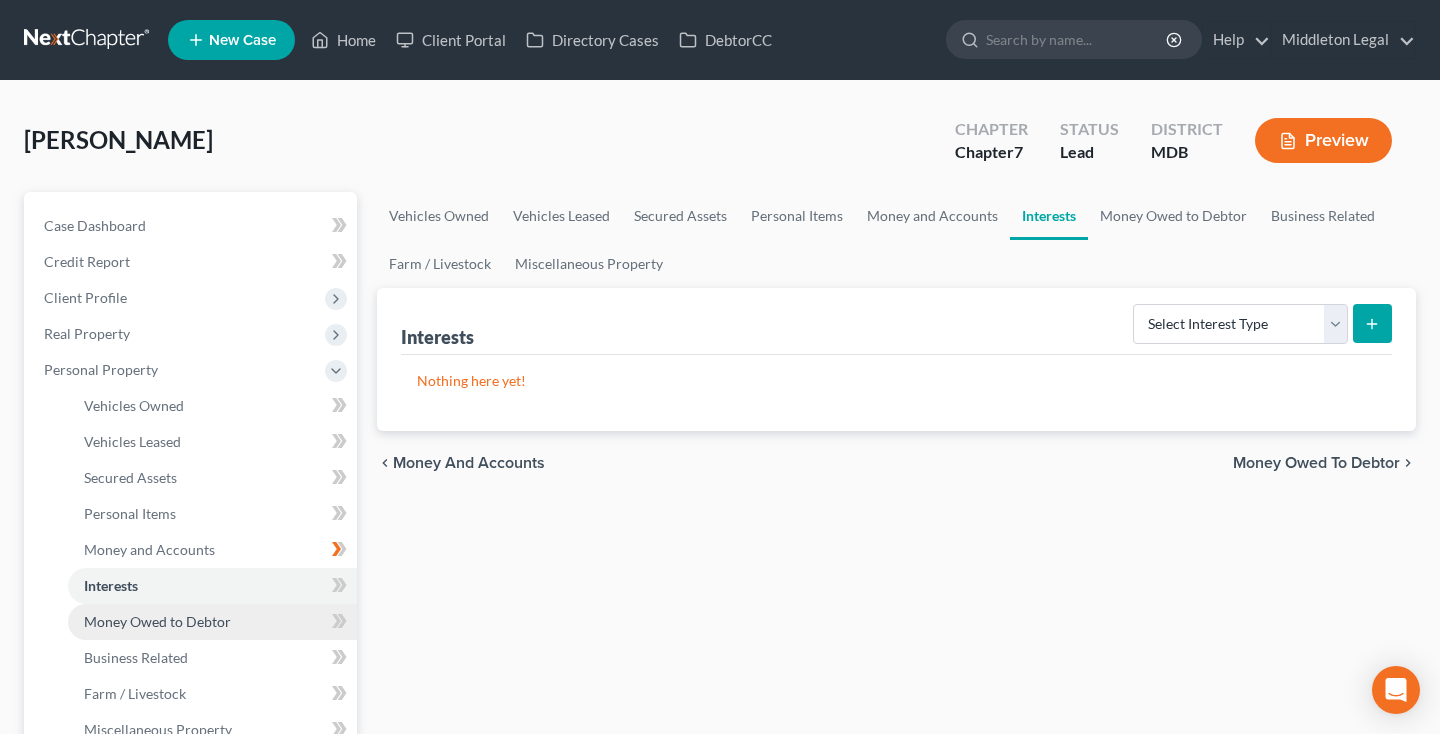 click on "Money Owed to Debtor" at bounding box center [157, 621] 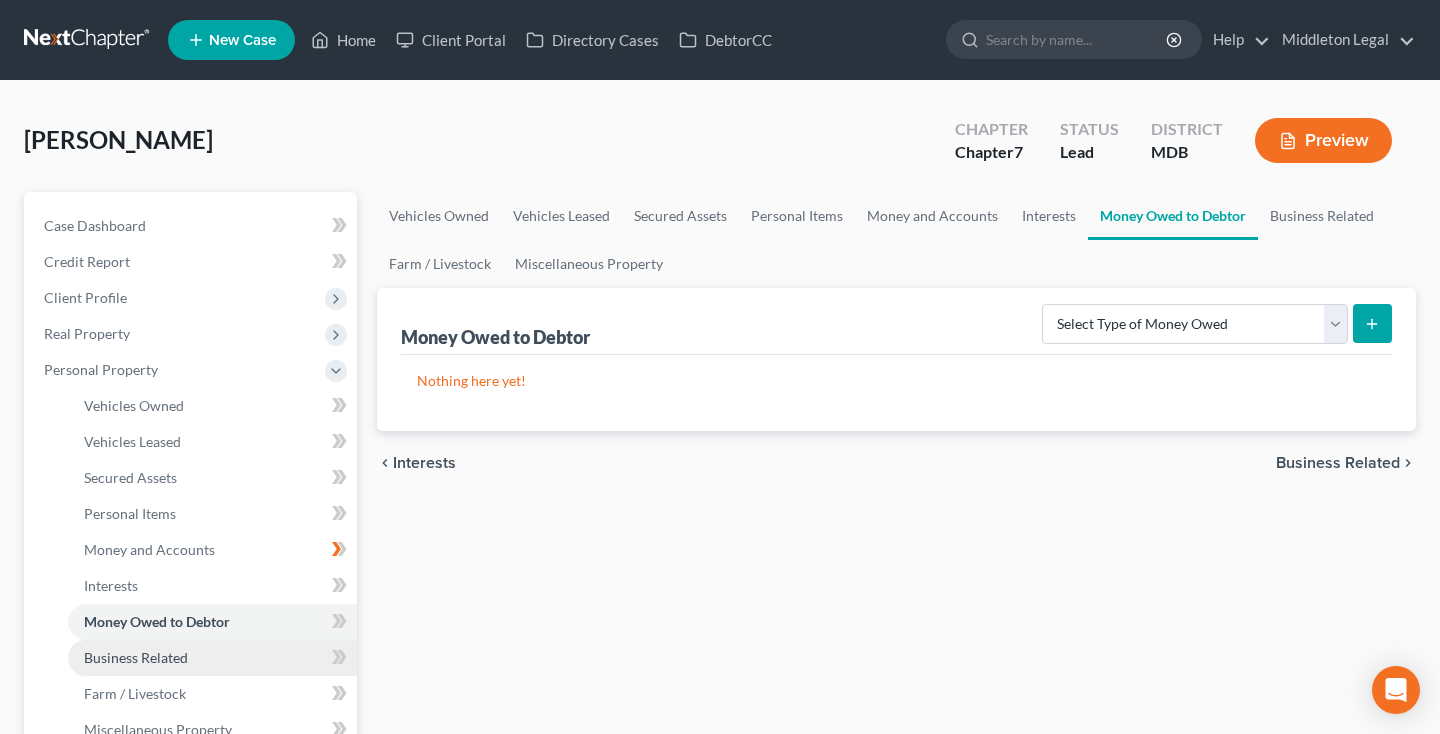 click on "Business Related" at bounding box center [212, 658] 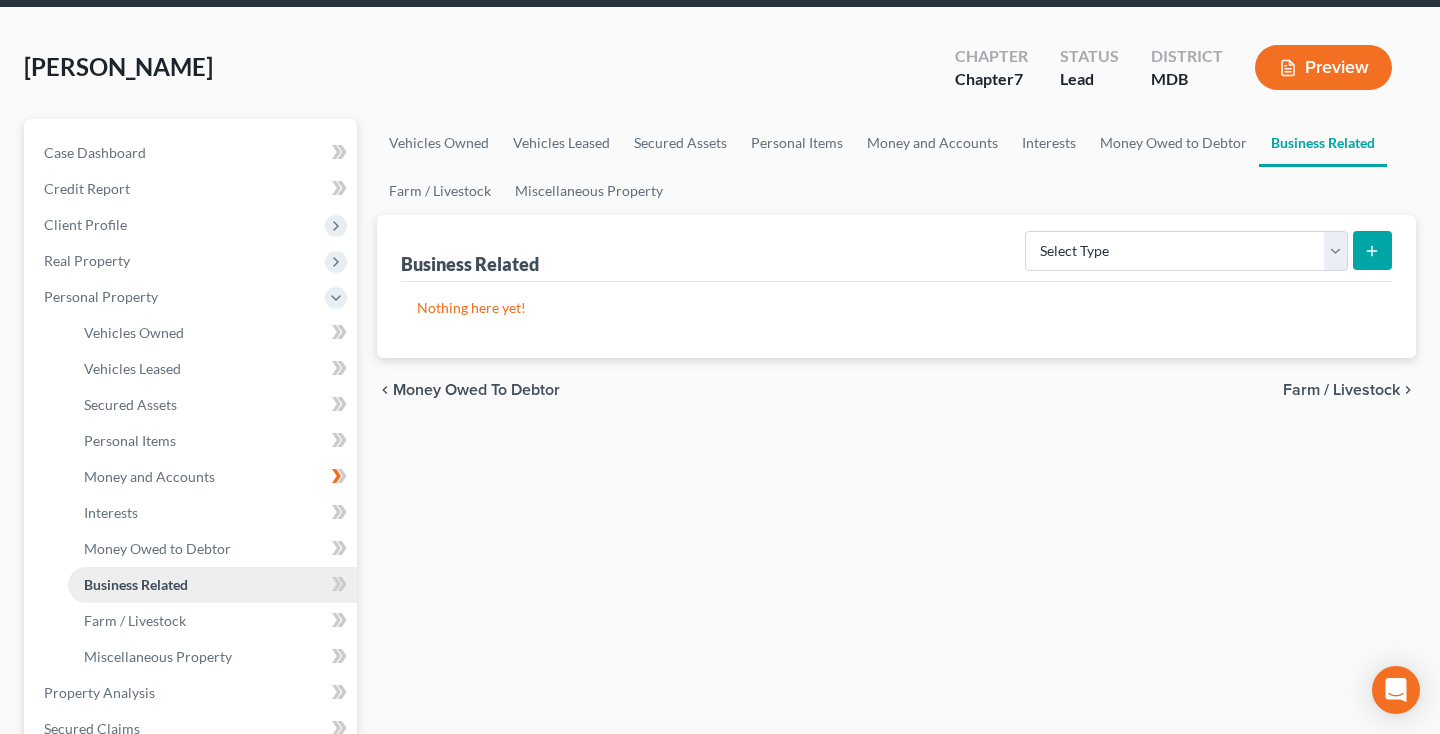 scroll, scrollTop: 85, scrollLeft: 0, axis: vertical 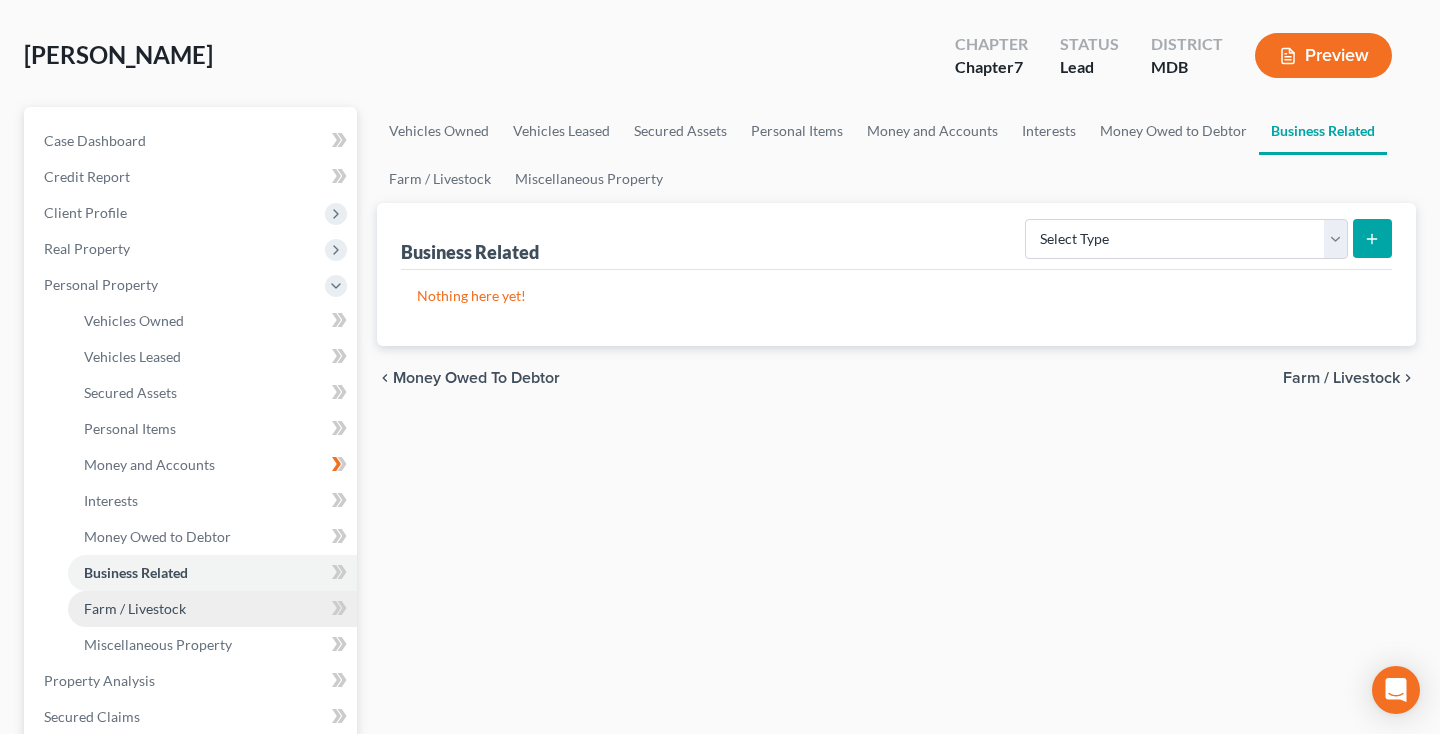 click on "Farm / Livestock" at bounding box center [212, 609] 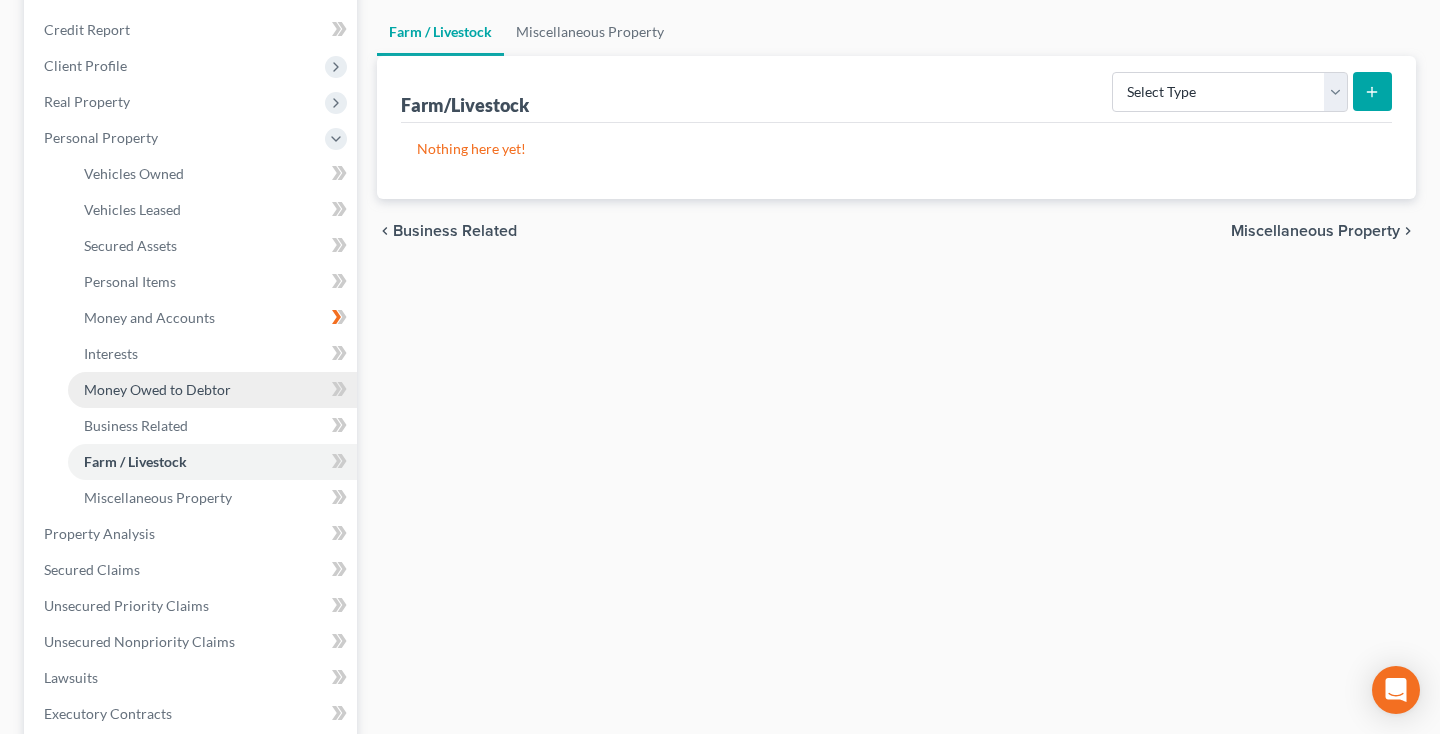 scroll, scrollTop: 264, scrollLeft: 0, axis: vertical 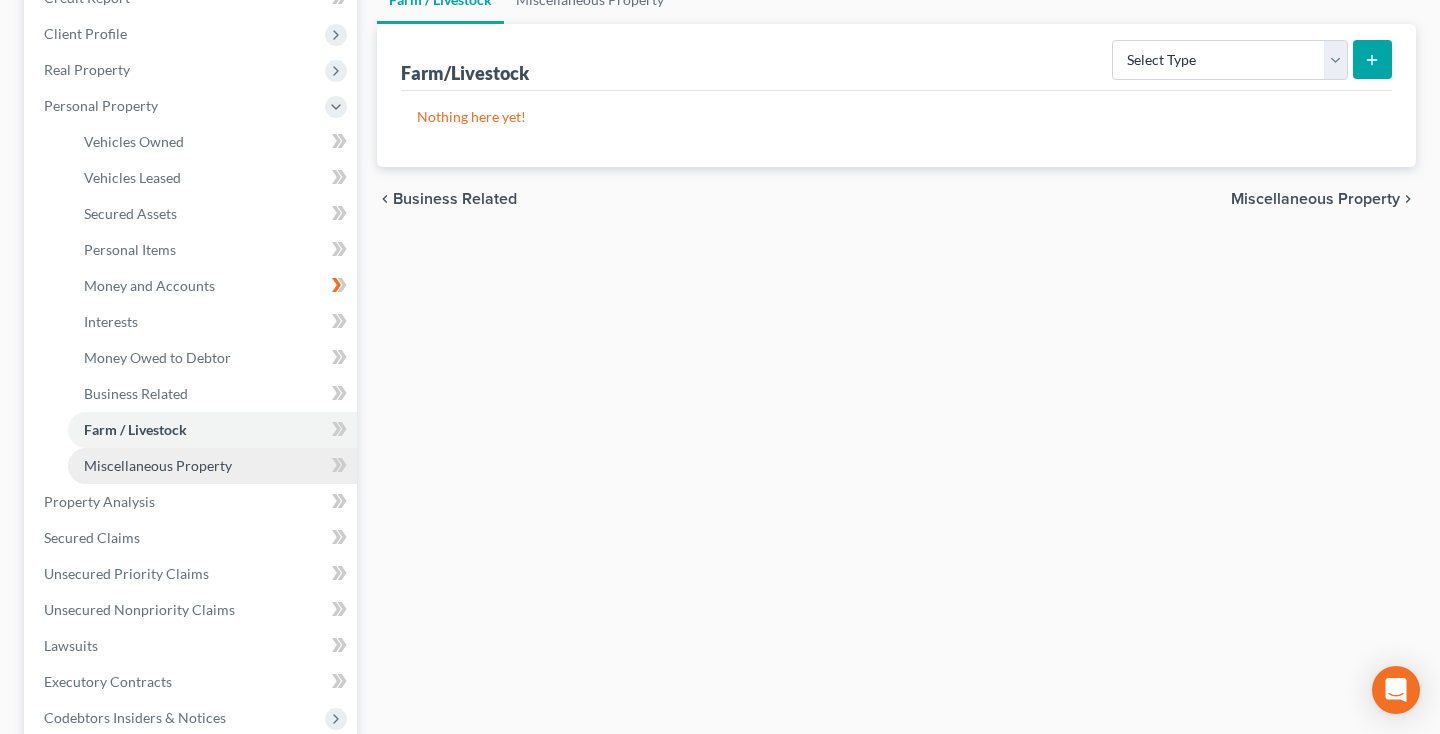 click on "Miscellaneous Property" at bounding box center (212, 466) 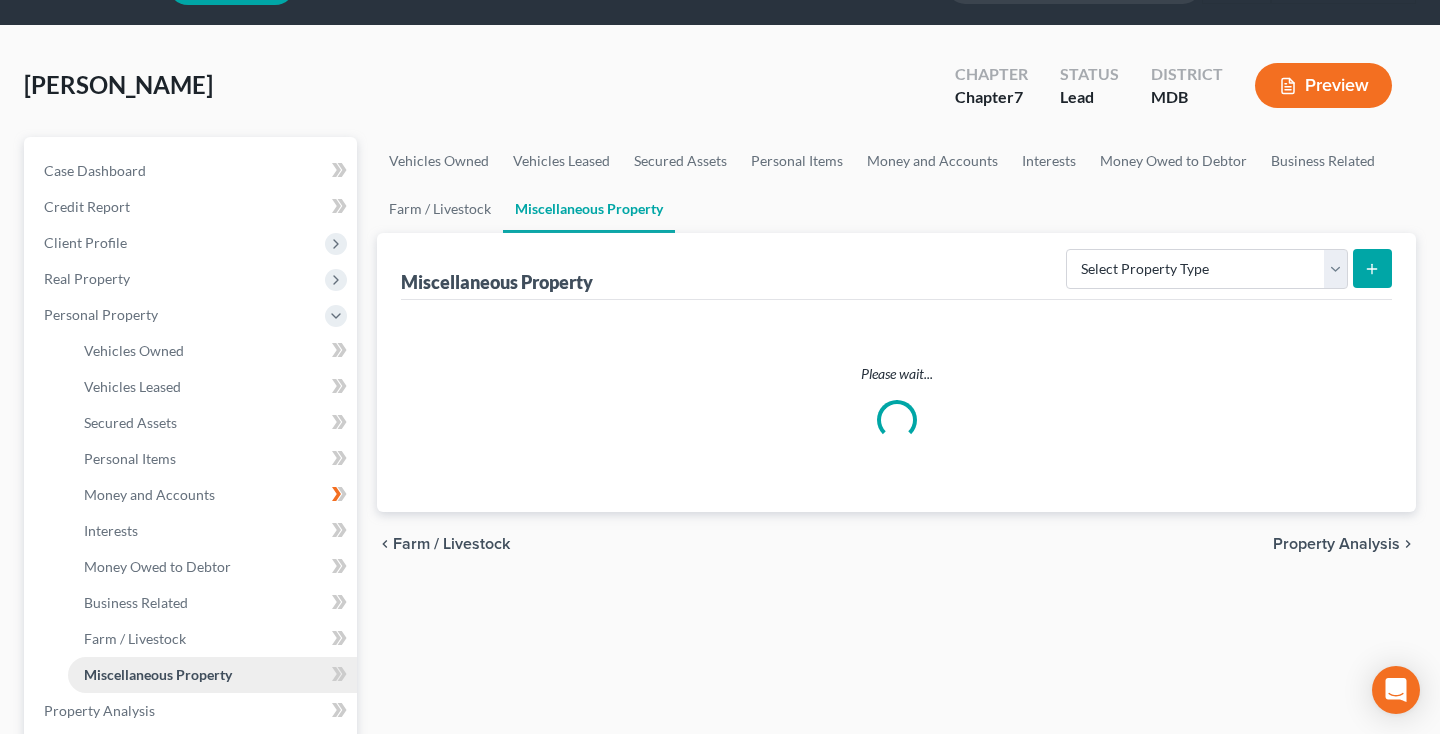 scroll, scrollTop: 0, scrollLeft: 0, axis: both 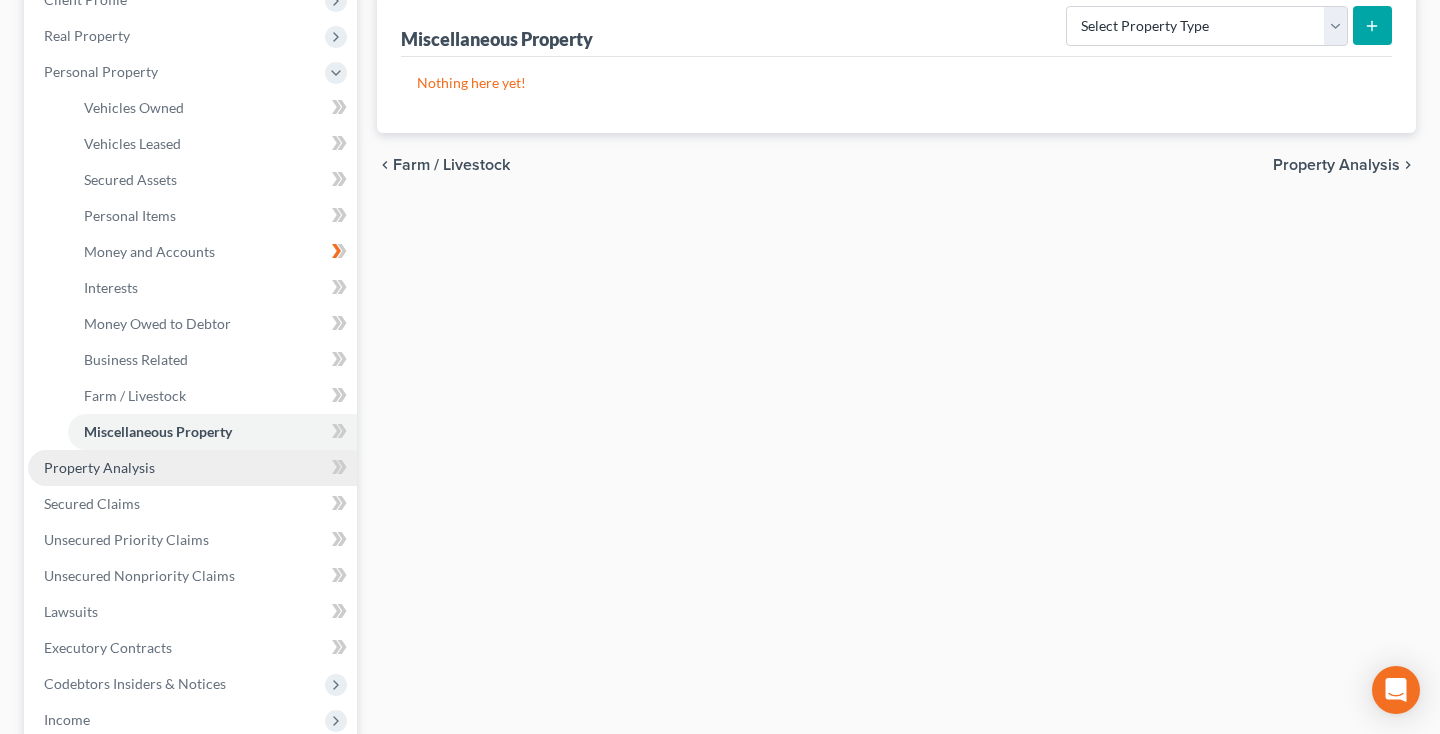 click on "Property Analysis" at bounding box center [192, 468] 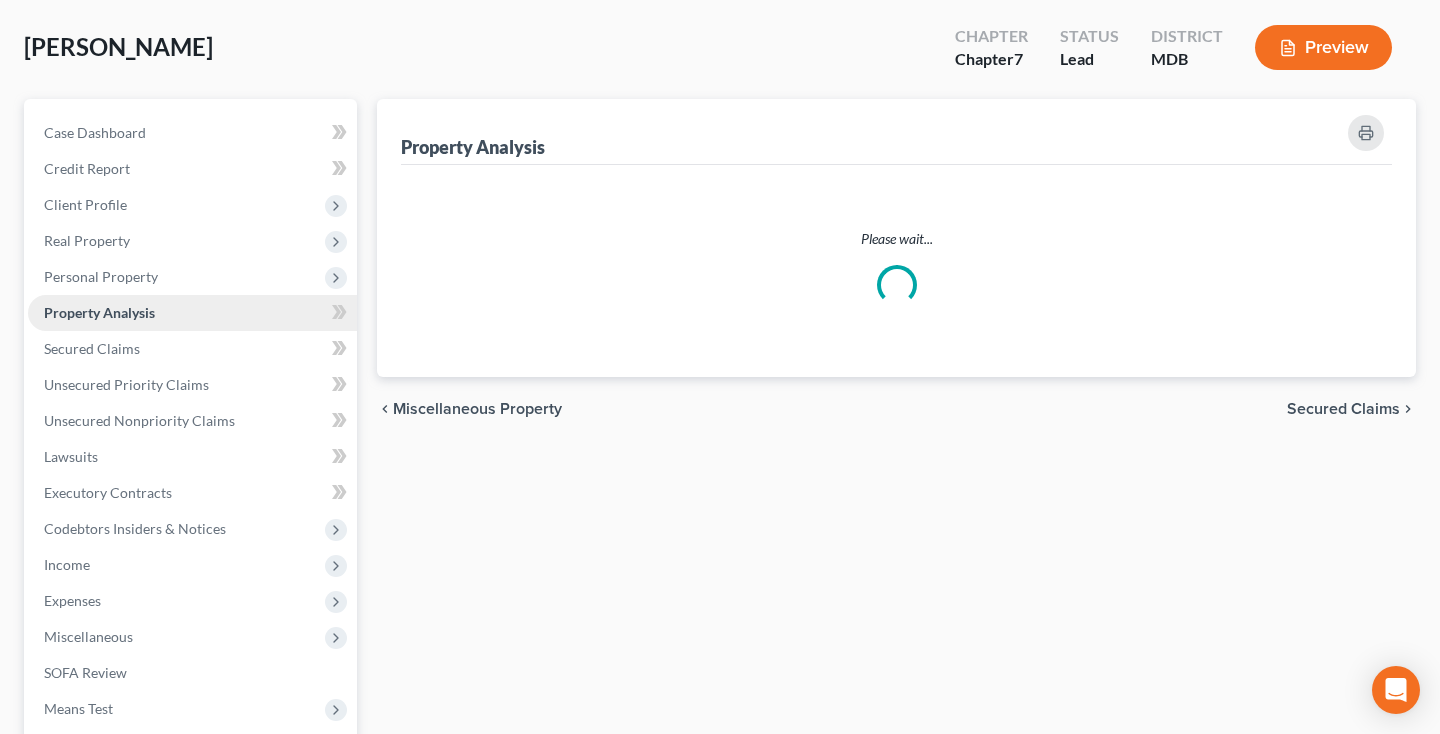 scroll, scrollTop: 0, scrollLeft: 0, axis: both 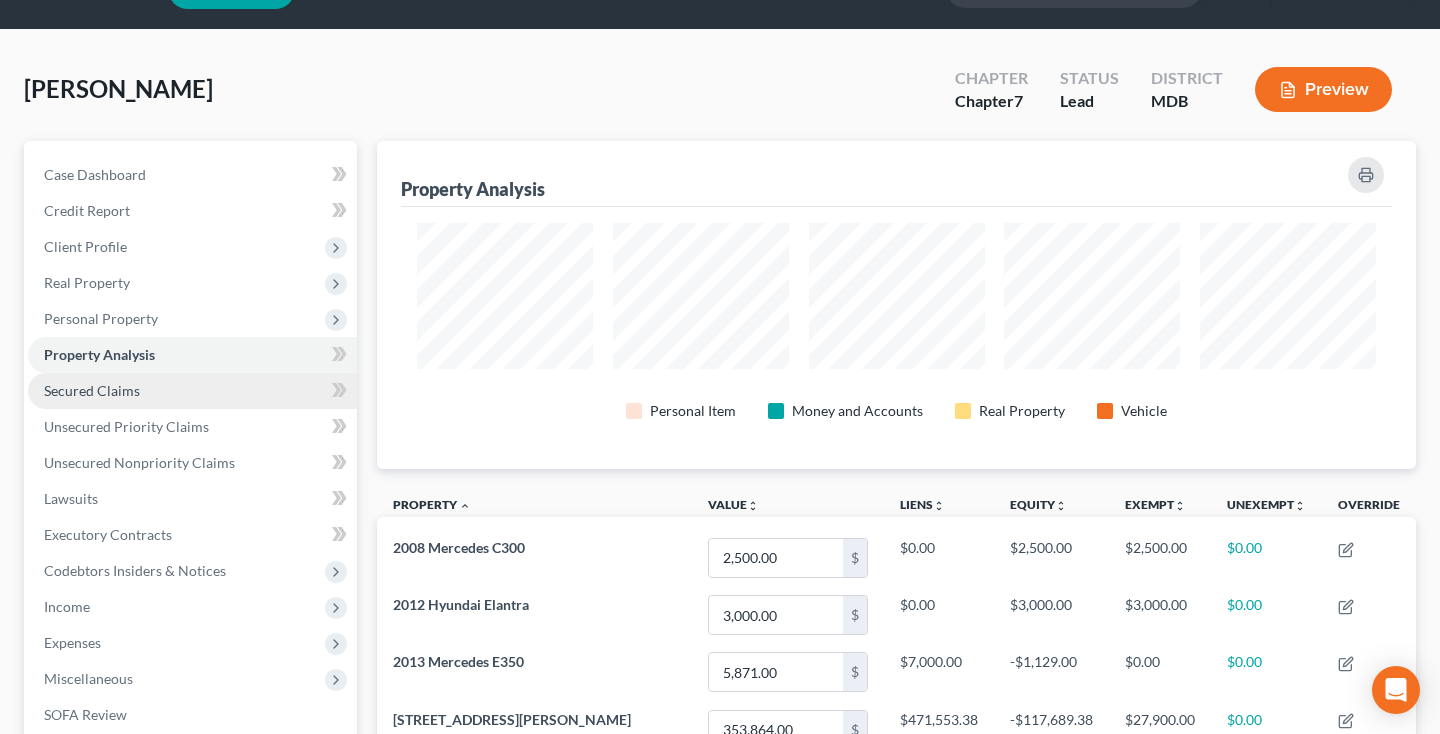 click on "Secured Claims" at bounding box center [192, 391] 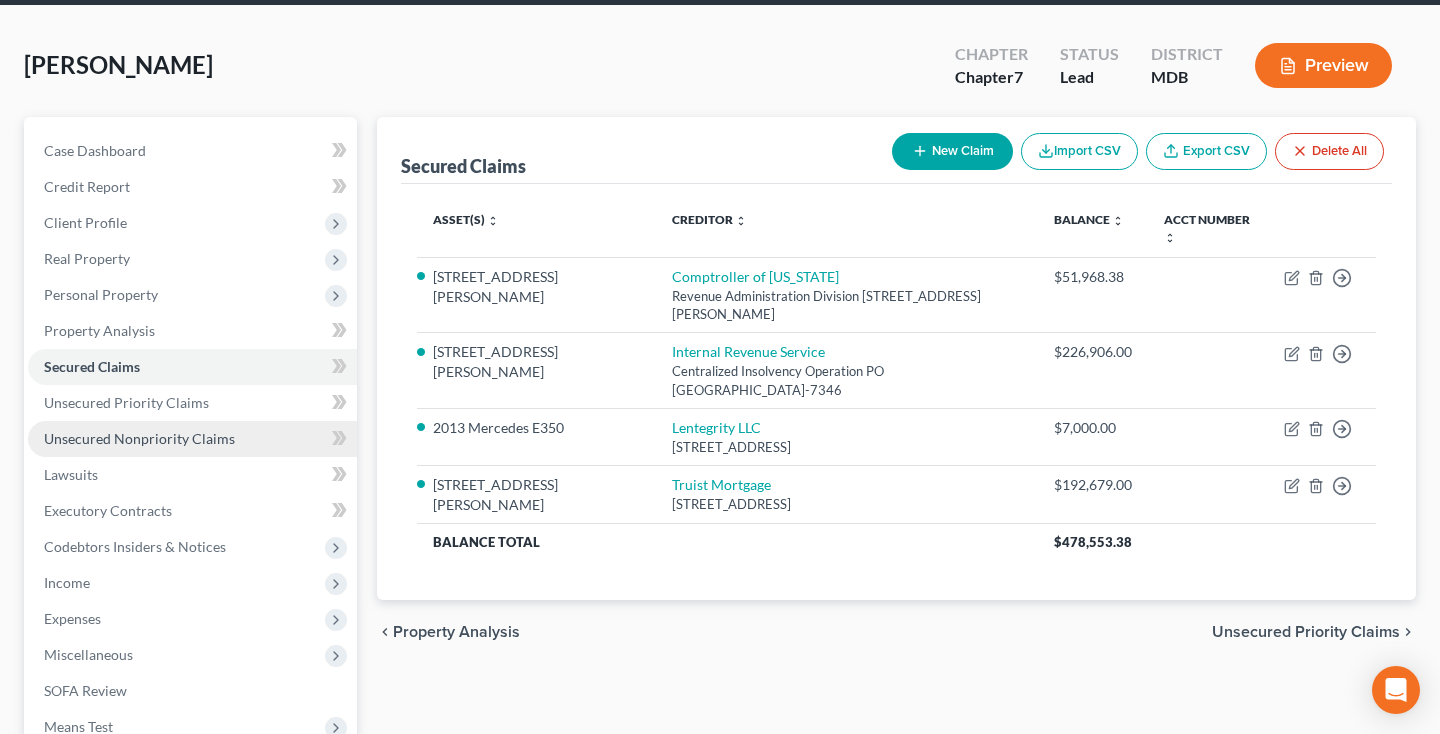 scroll, scrollTop: 81, scrollLeft: 0, axis: vertical 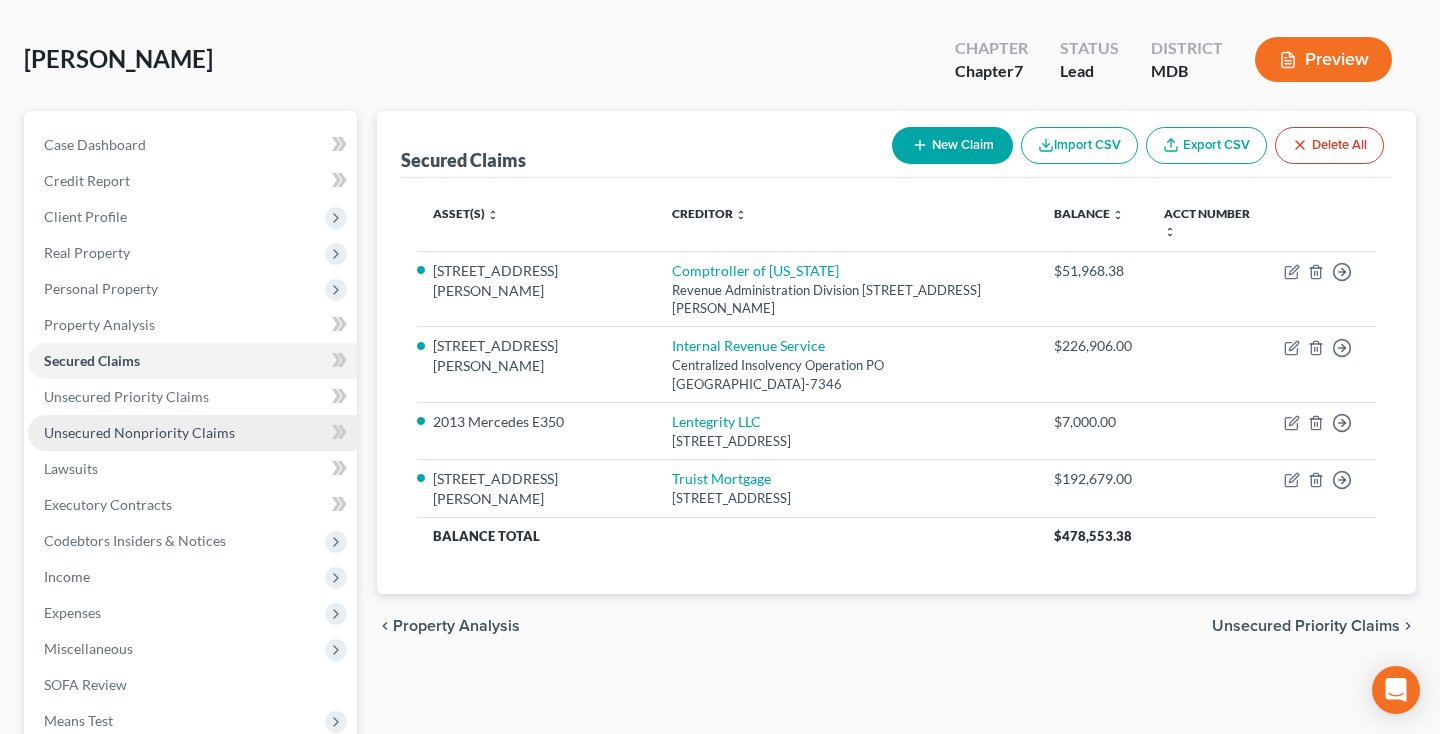 click on "Unsecured Nonpriority Claims" at bounding box center [139, 432] 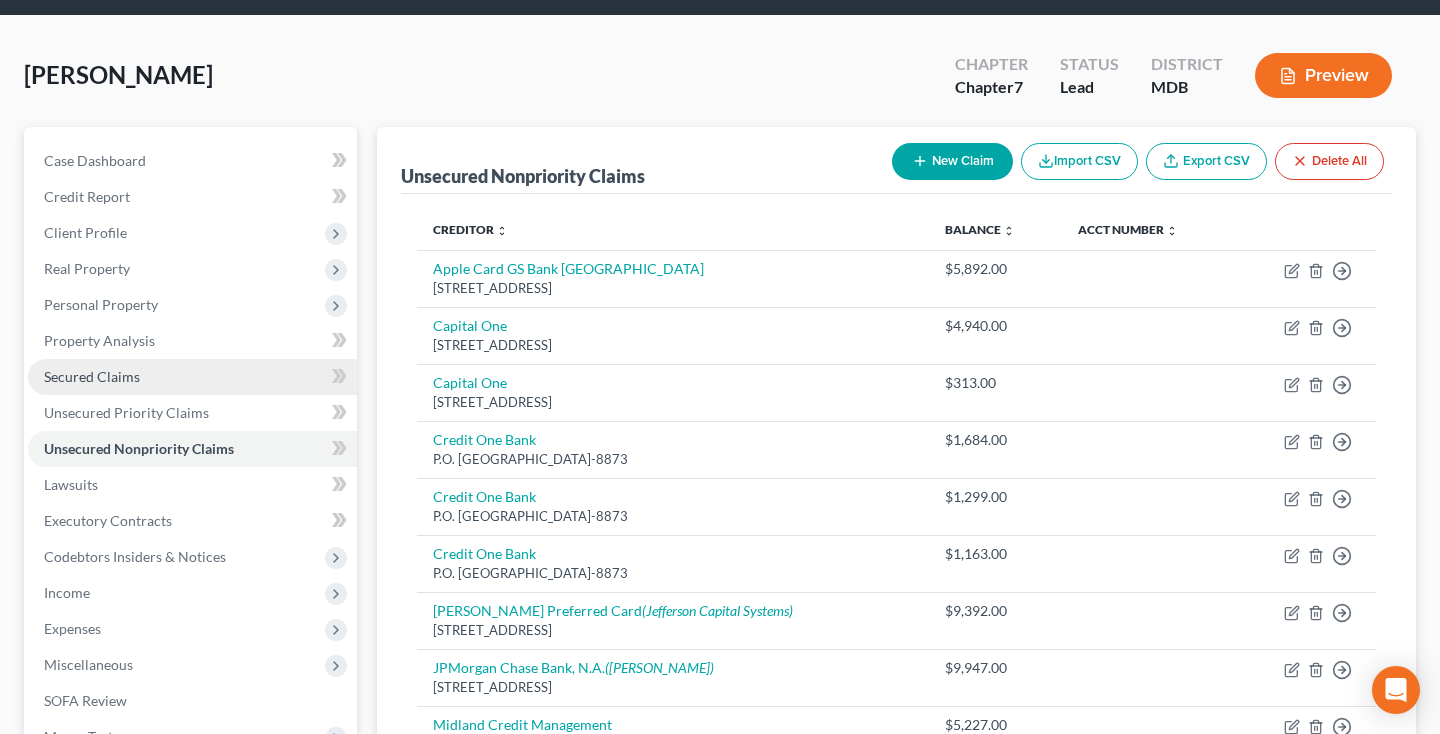 scroll, scrollTop: 82, scrollLeft: 0, axis: vertical 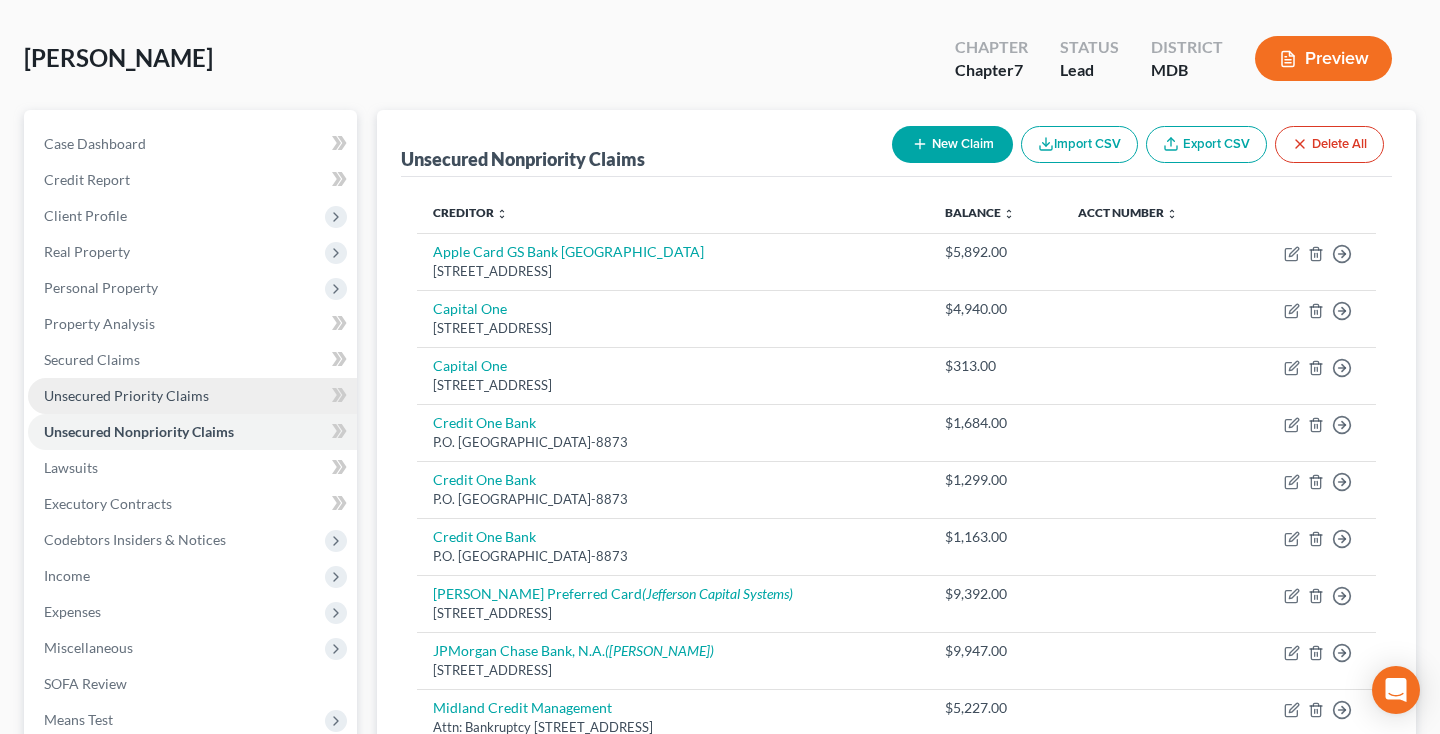 click on "Unsecured Priority Claims" at bounding box center [126, 395] 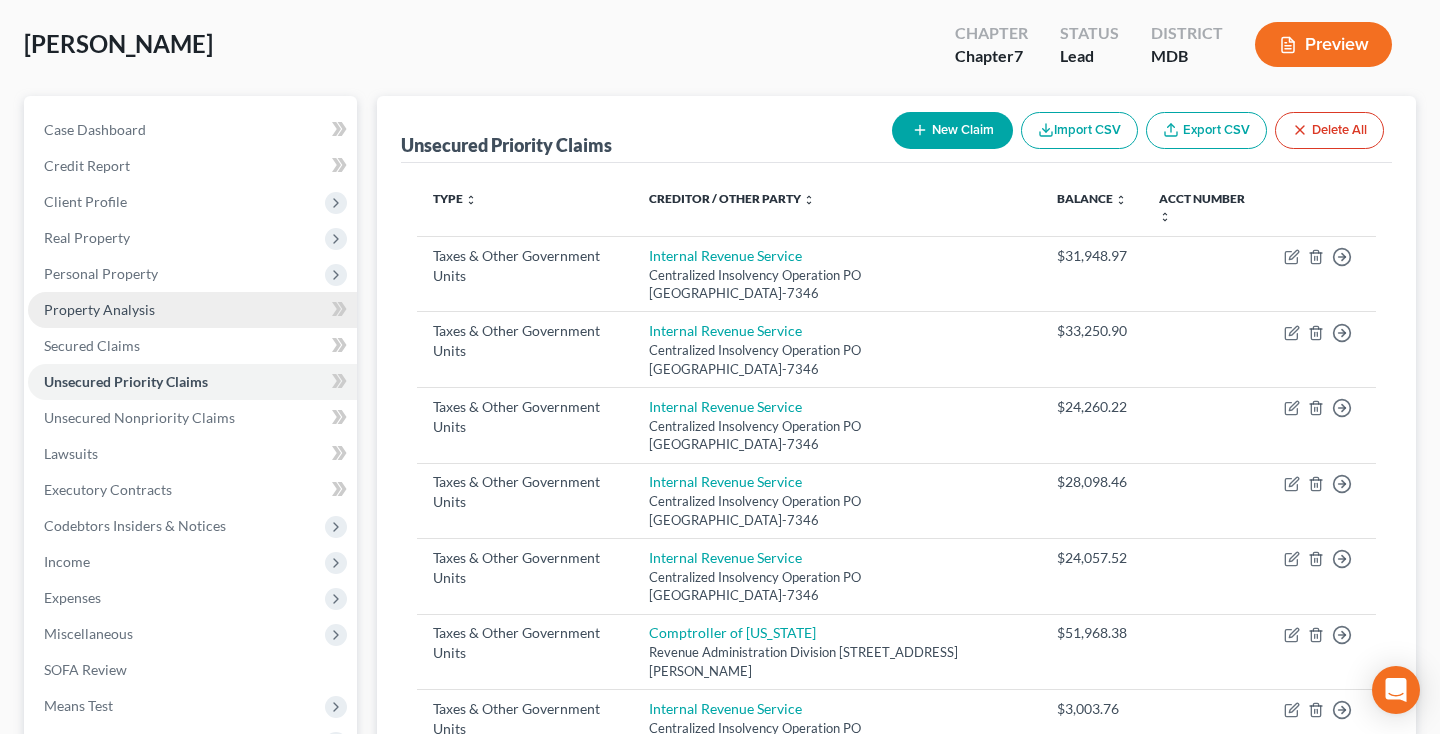 scroll, scrollTop: 140, scrollLeft: 0, axis: vertical 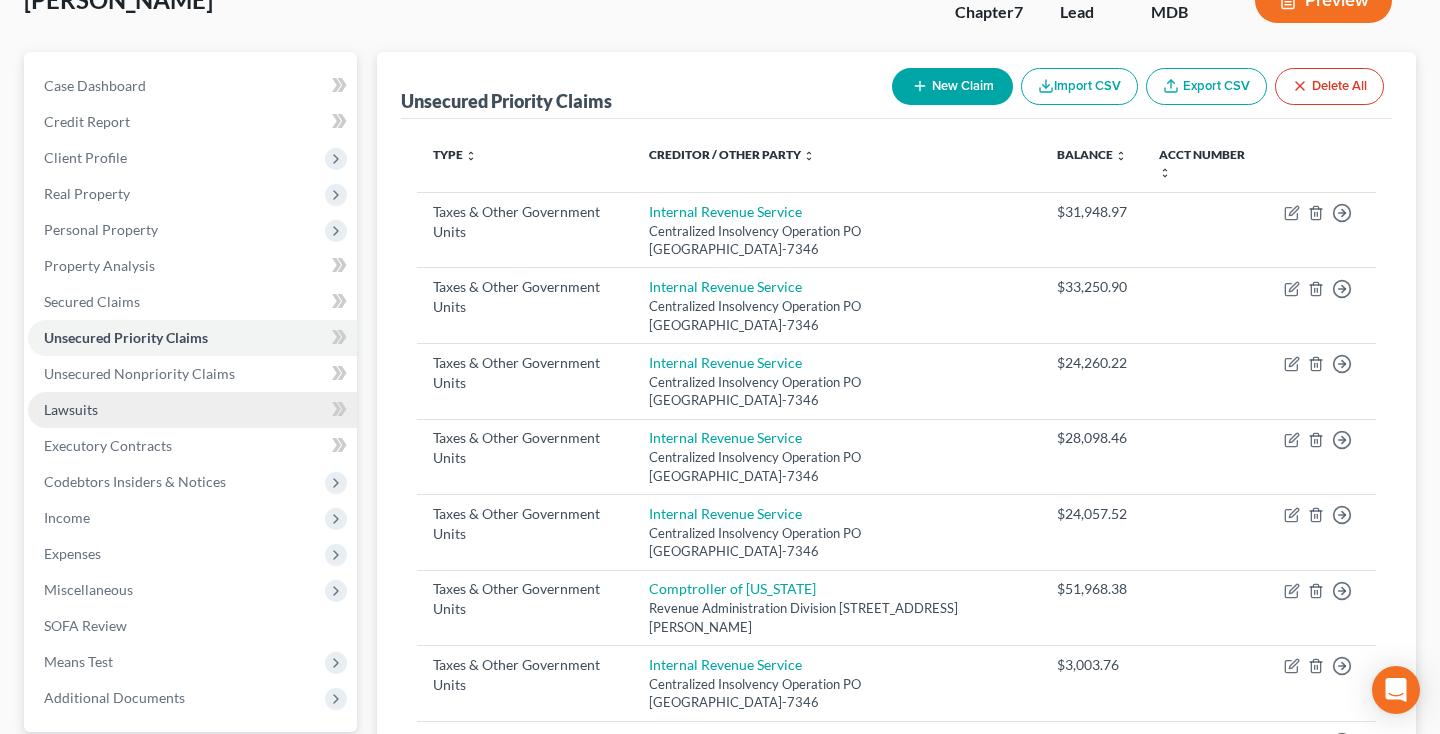 click on "Lawsuits" at bounding box center [71, 409] 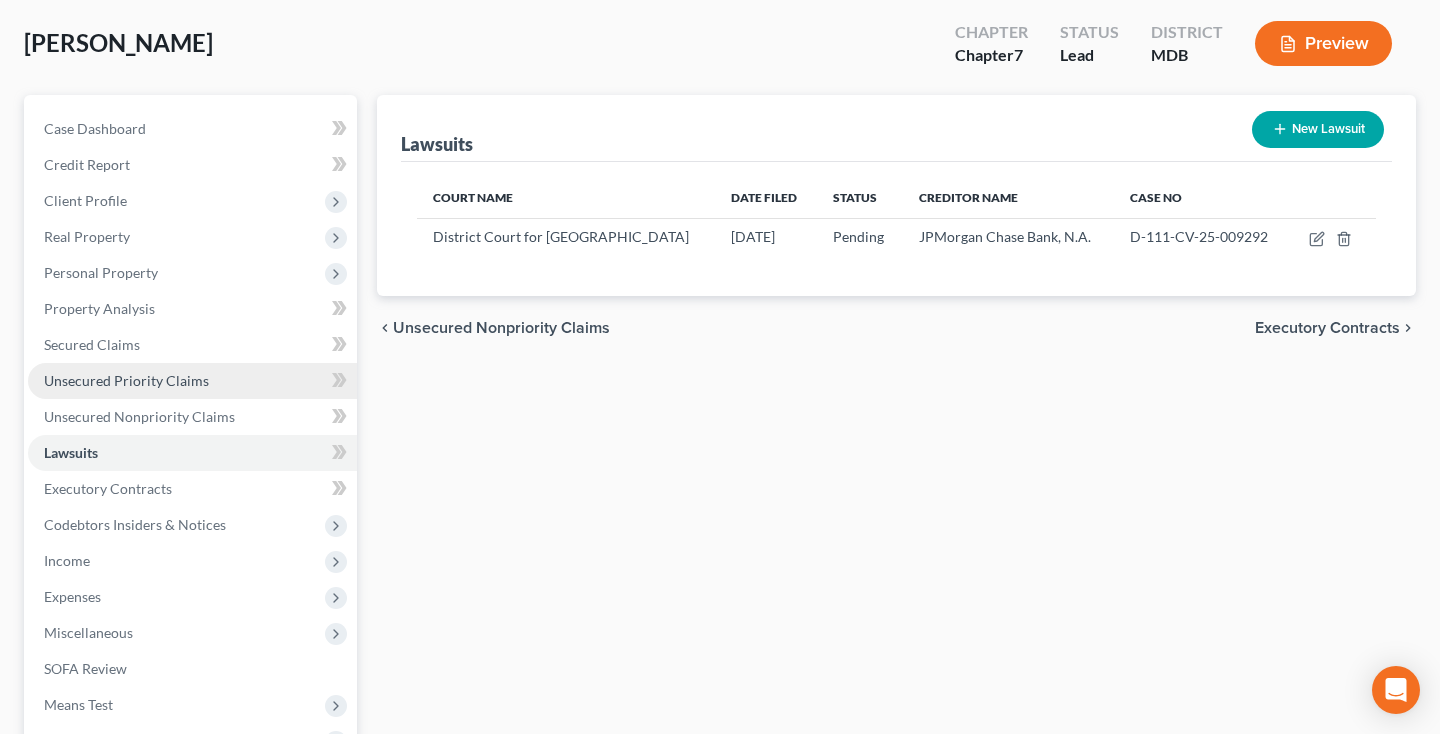 scroll, scrollTop: 102, scrollLeft: 0, axis: vertical 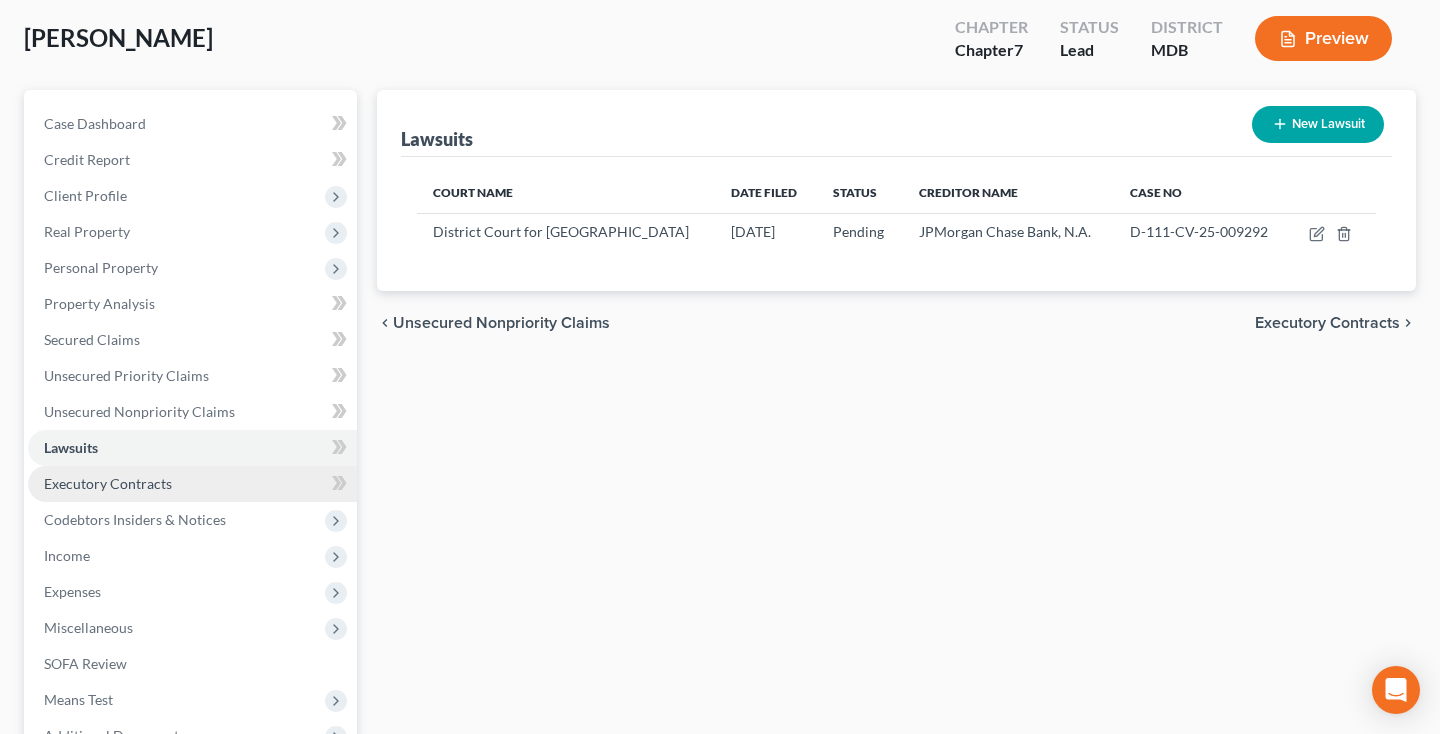 click on "Executory Contracts" at bounding box center [108, 483] 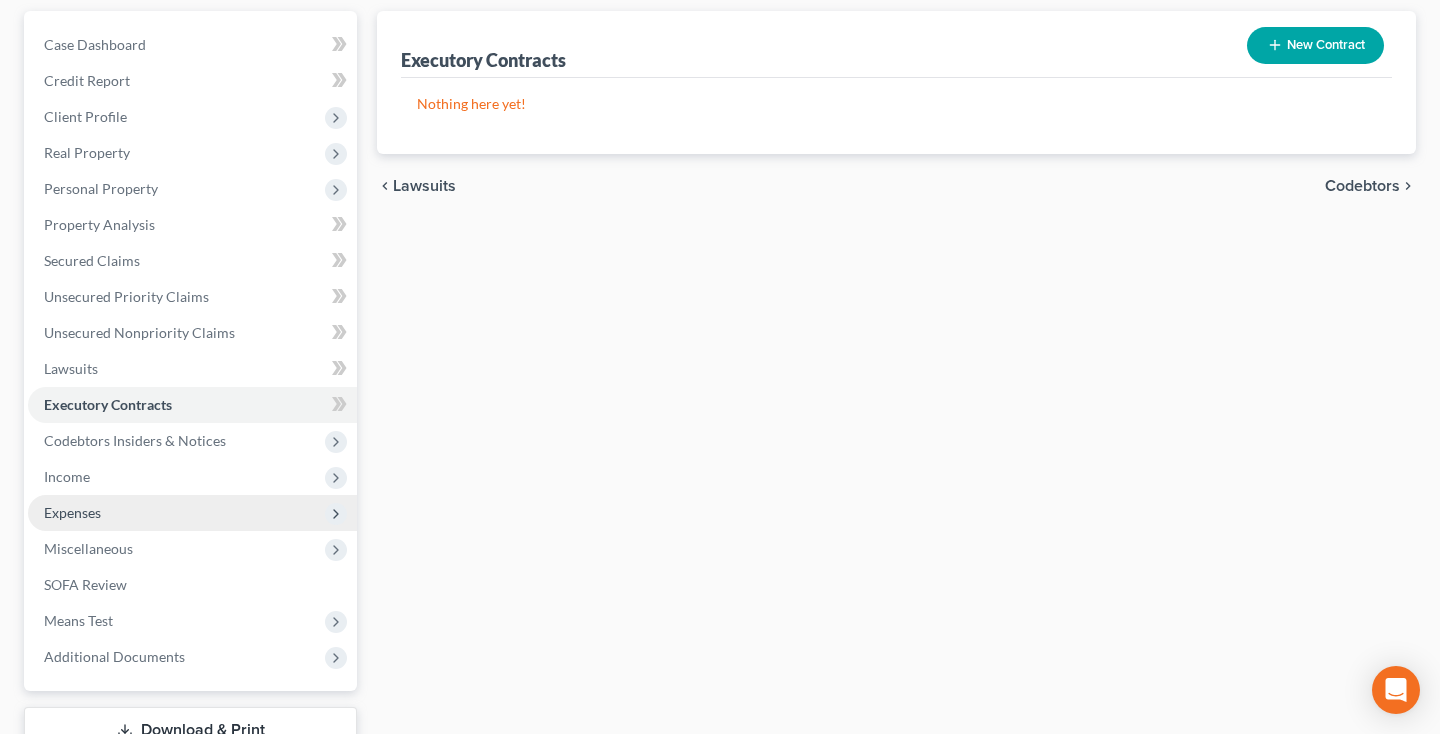 scroll, scrollTop: 199, scrollLeft: 0, axis: vertical 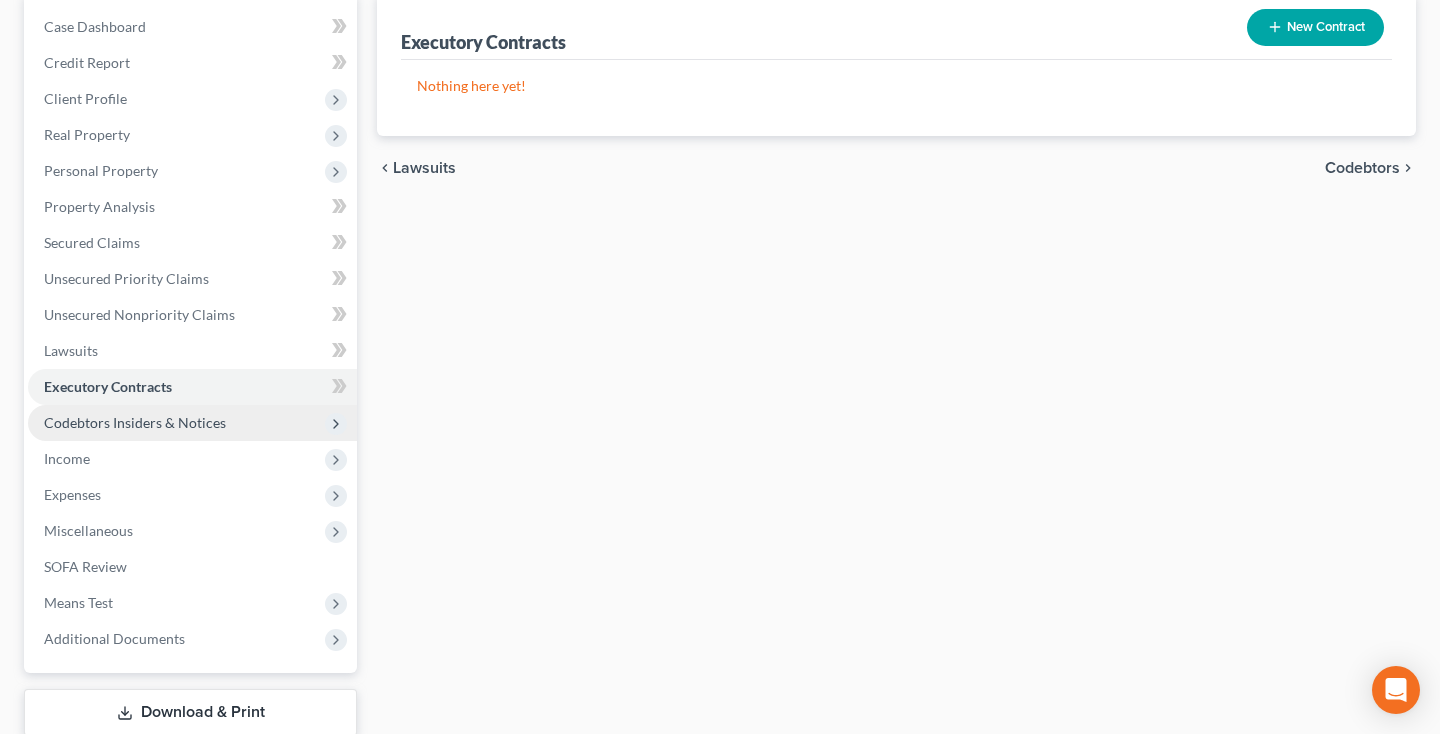 click on "Codebtors Insiders & Notices" at bounding box center [192, 423] 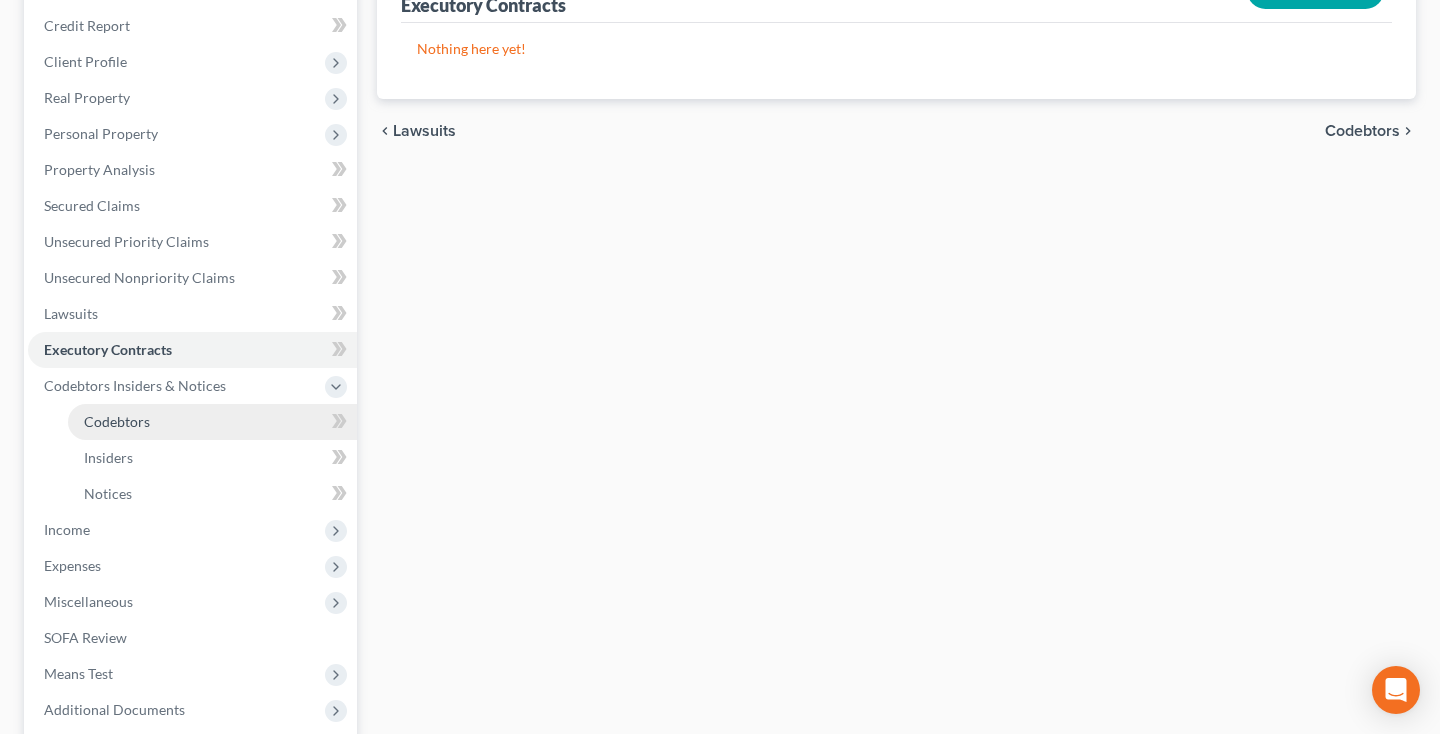 click on "Codebtors" at bounding box center (212, 422) 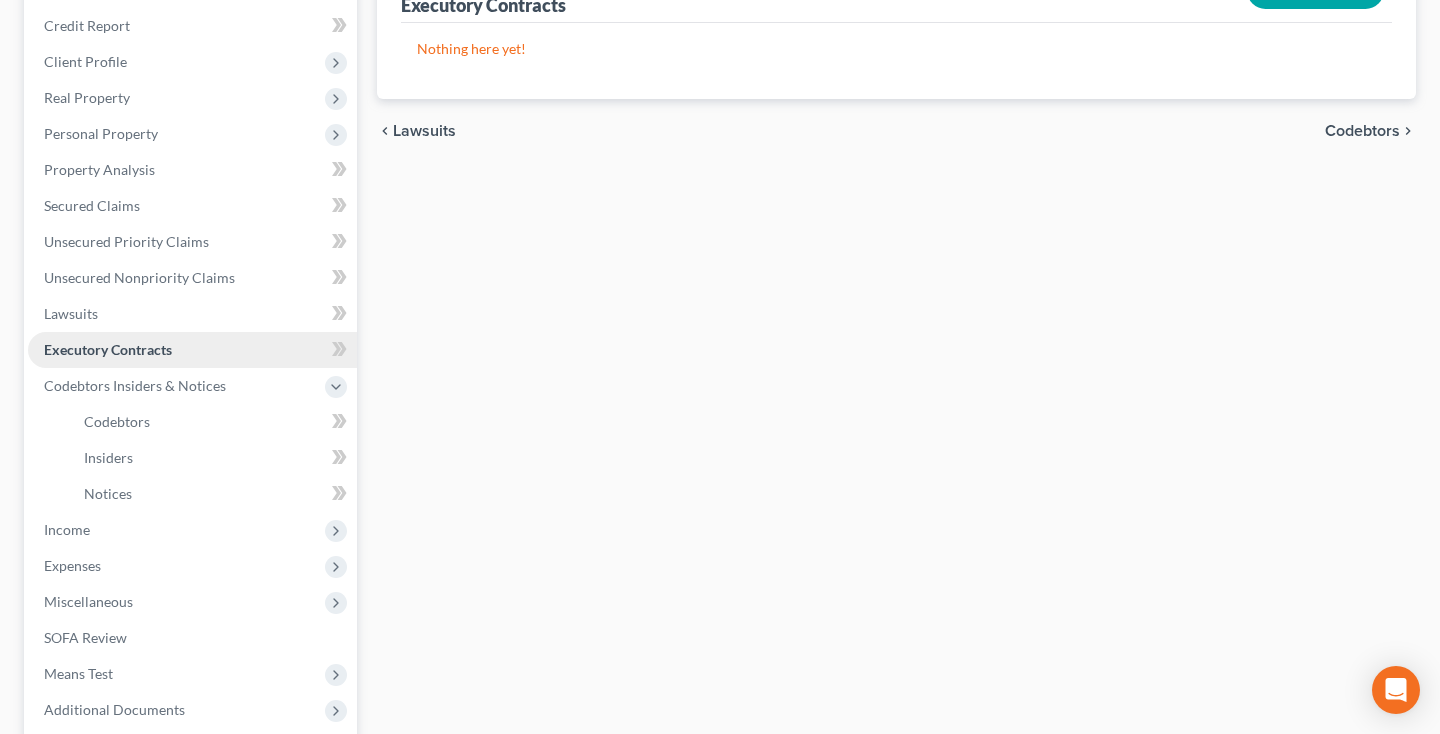 scroll, scrollTop: 36, scrollLeft: 0, axis: vertical 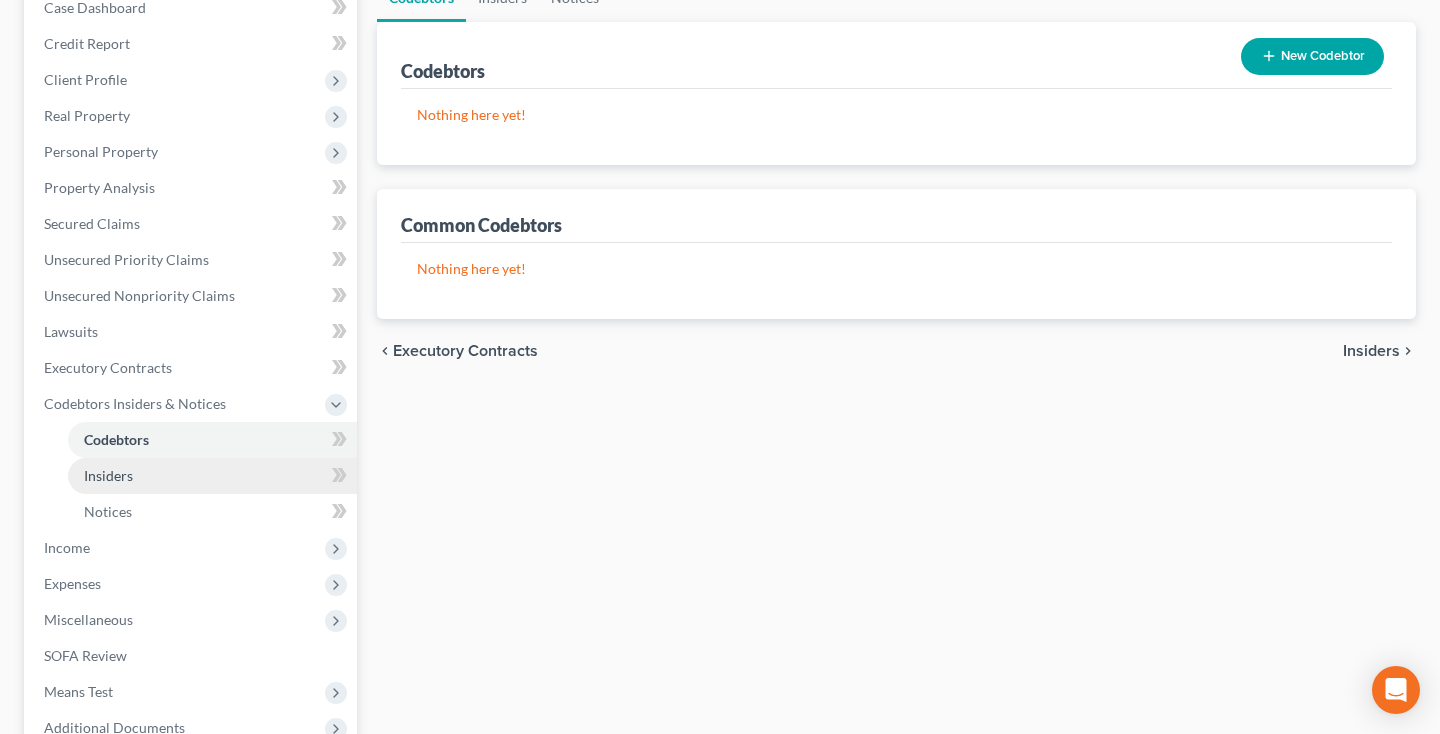 click on "Insiders" at bounding box center (108, 475) 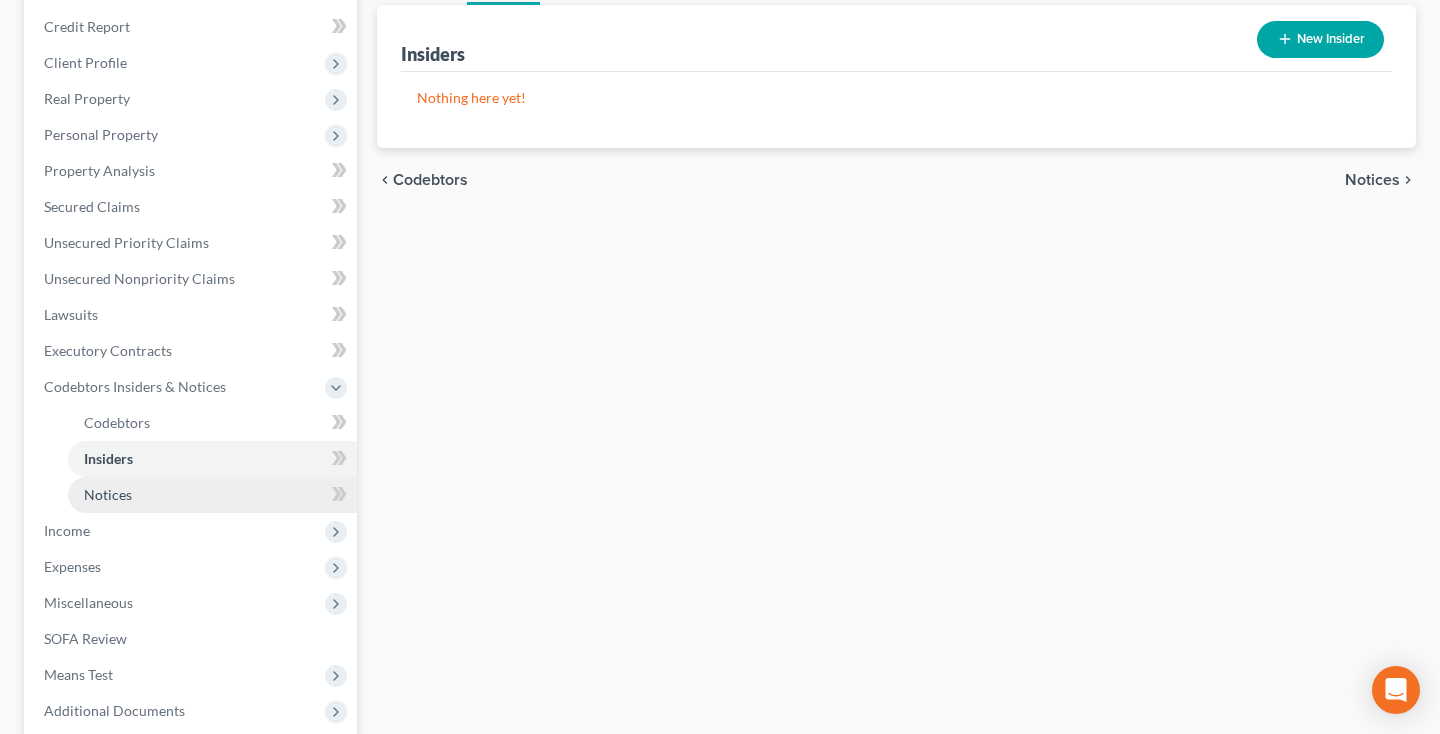 click on "Notices" at bounding box center [212, 495] 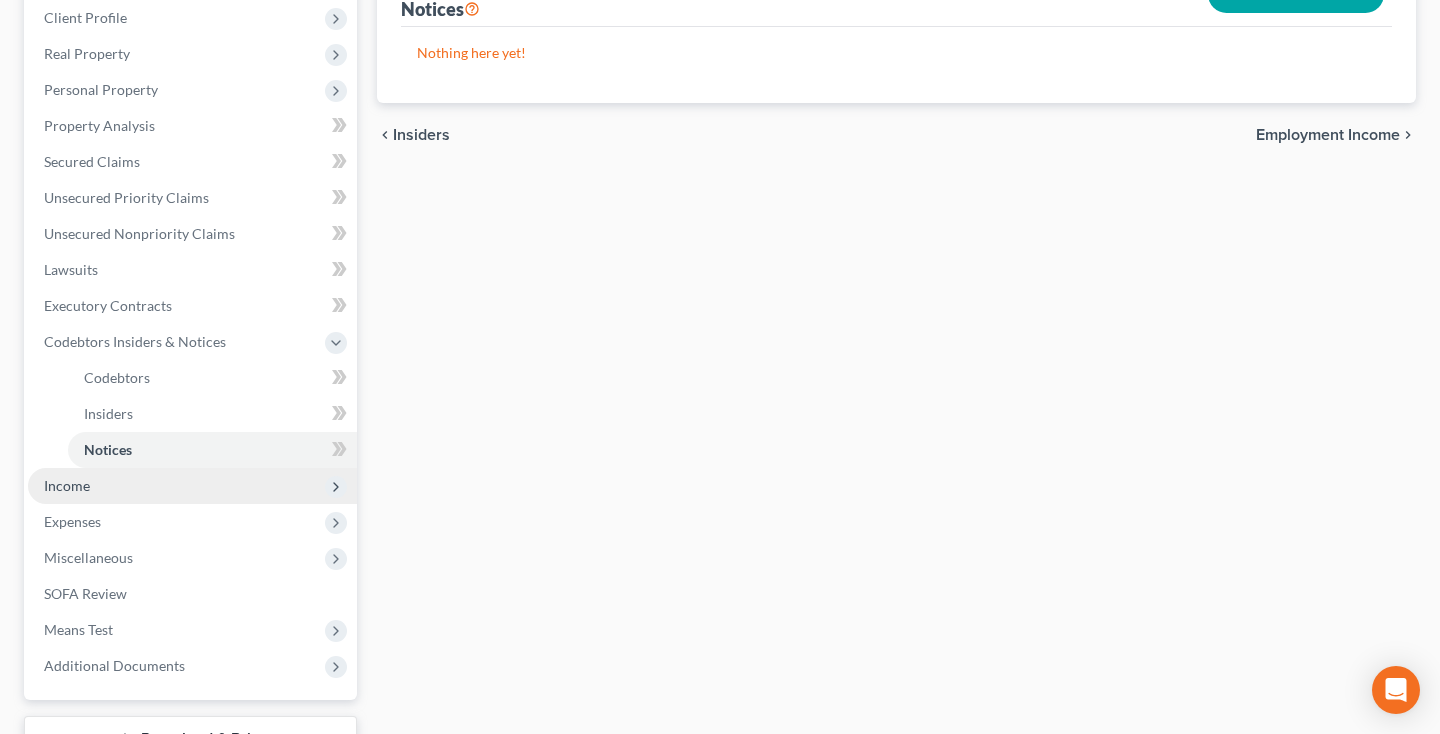 click on "Income" at bounding box center (192, 486) 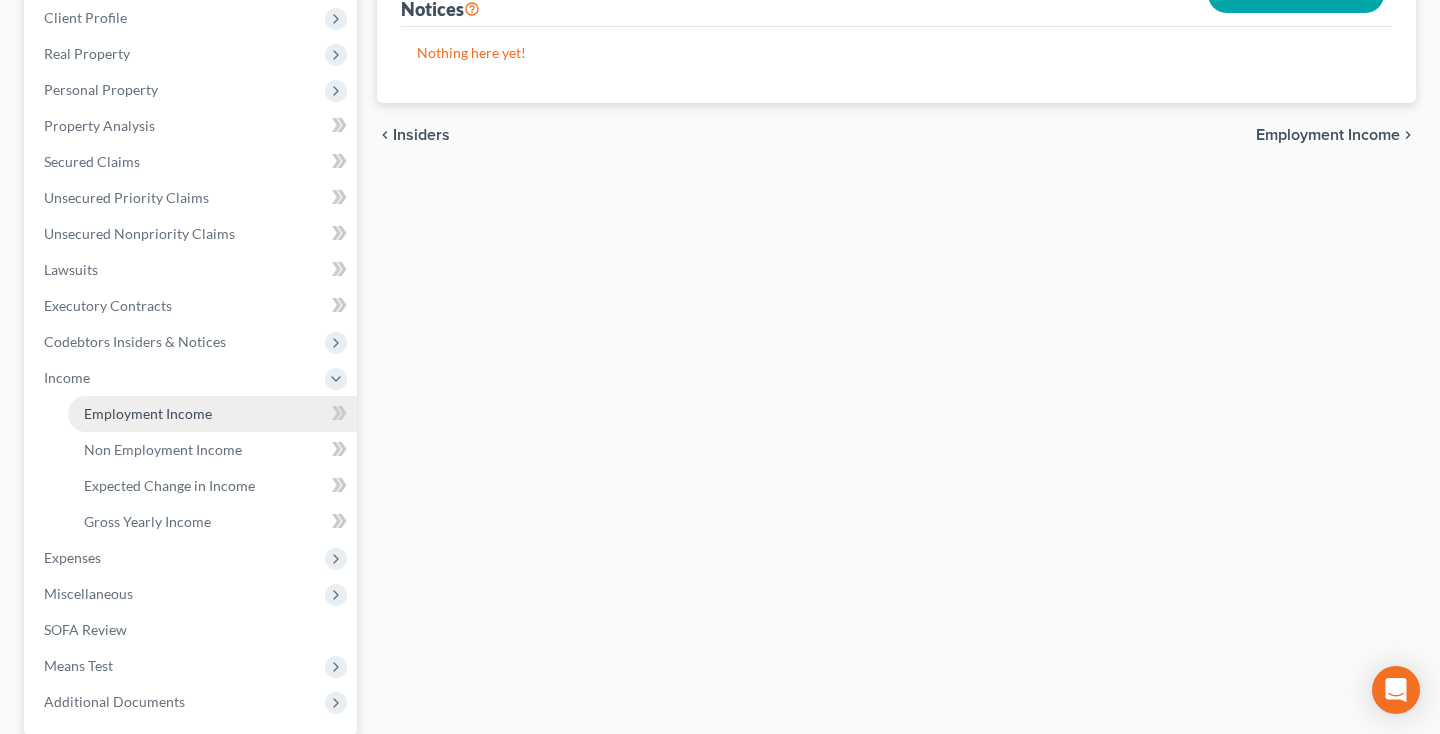 click on "Employment Income" at bounding box center [148, 413] 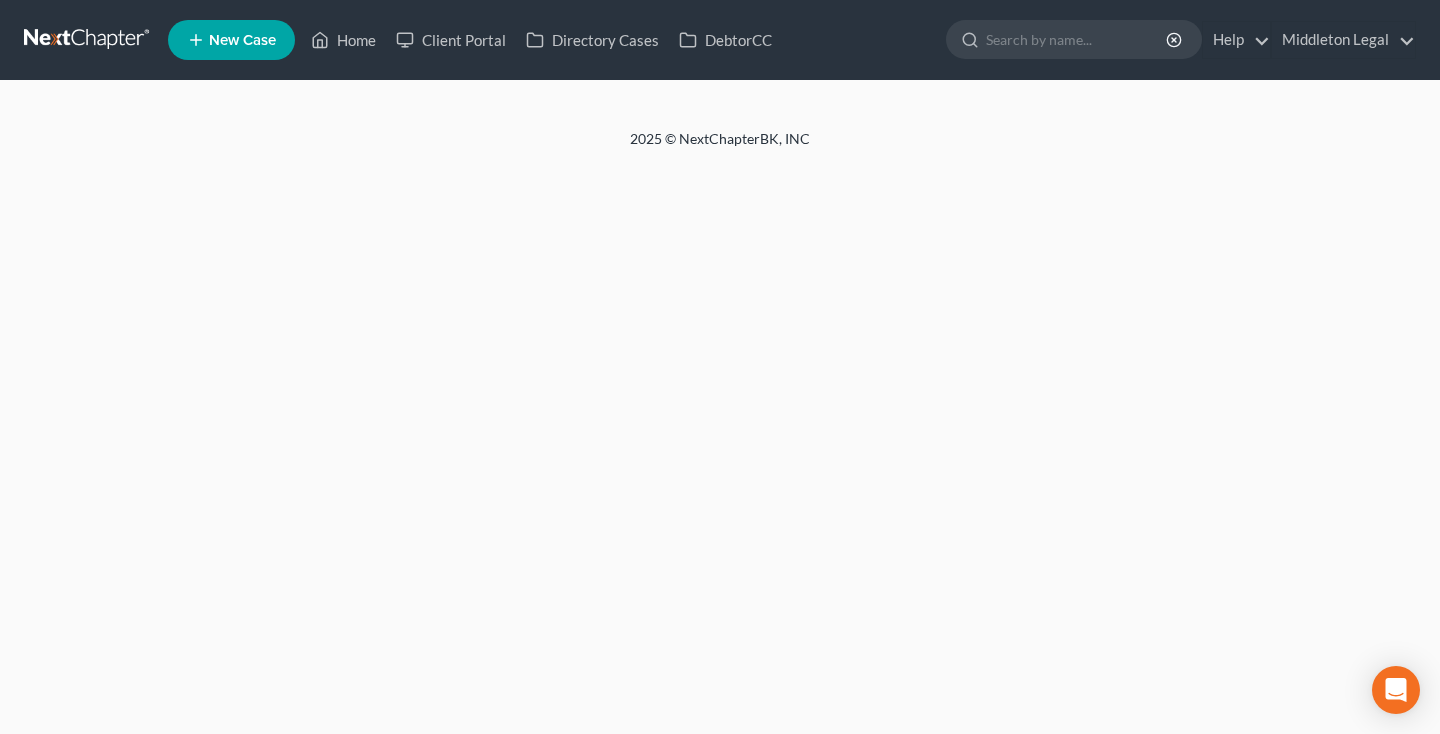 scroll, scrollTop: 0, scrollLeft: 0, axis: both 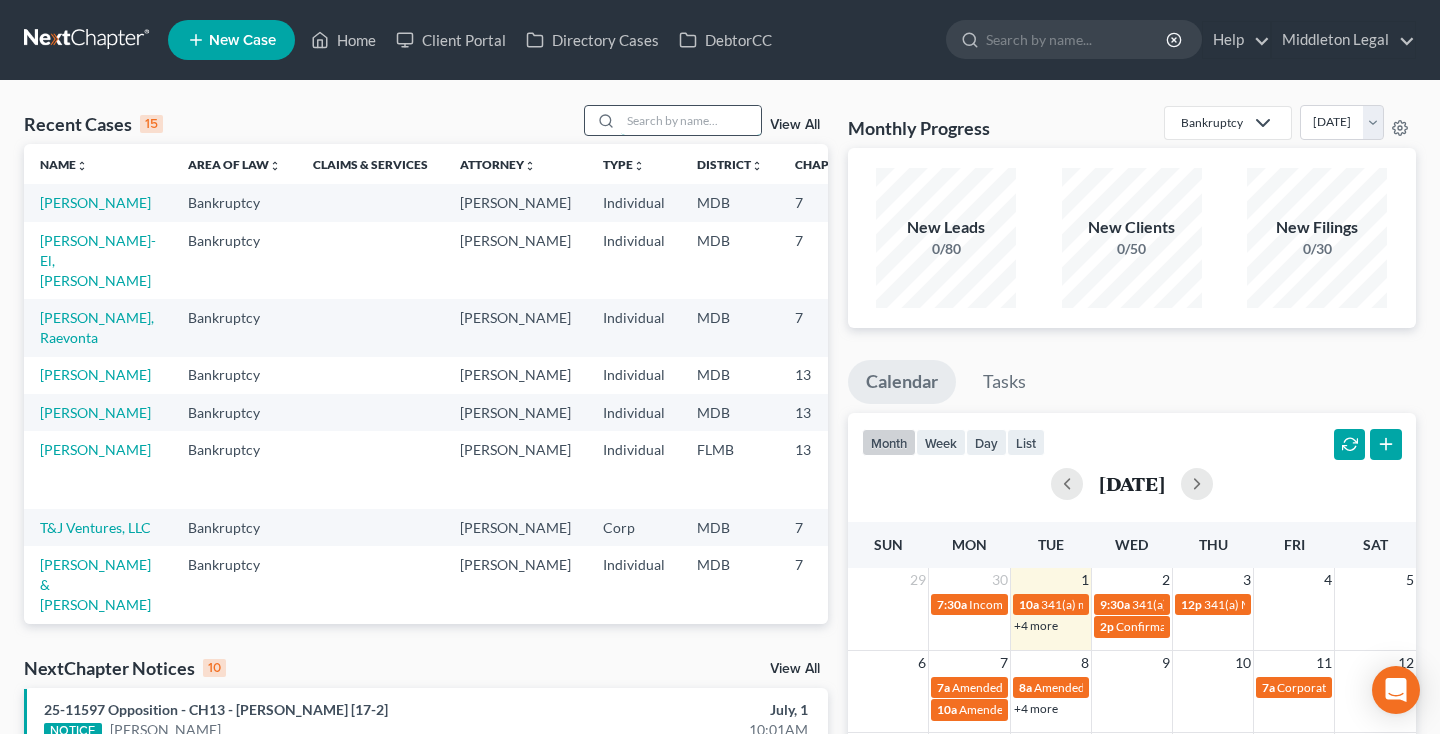 click at bounding box center (691, 120) 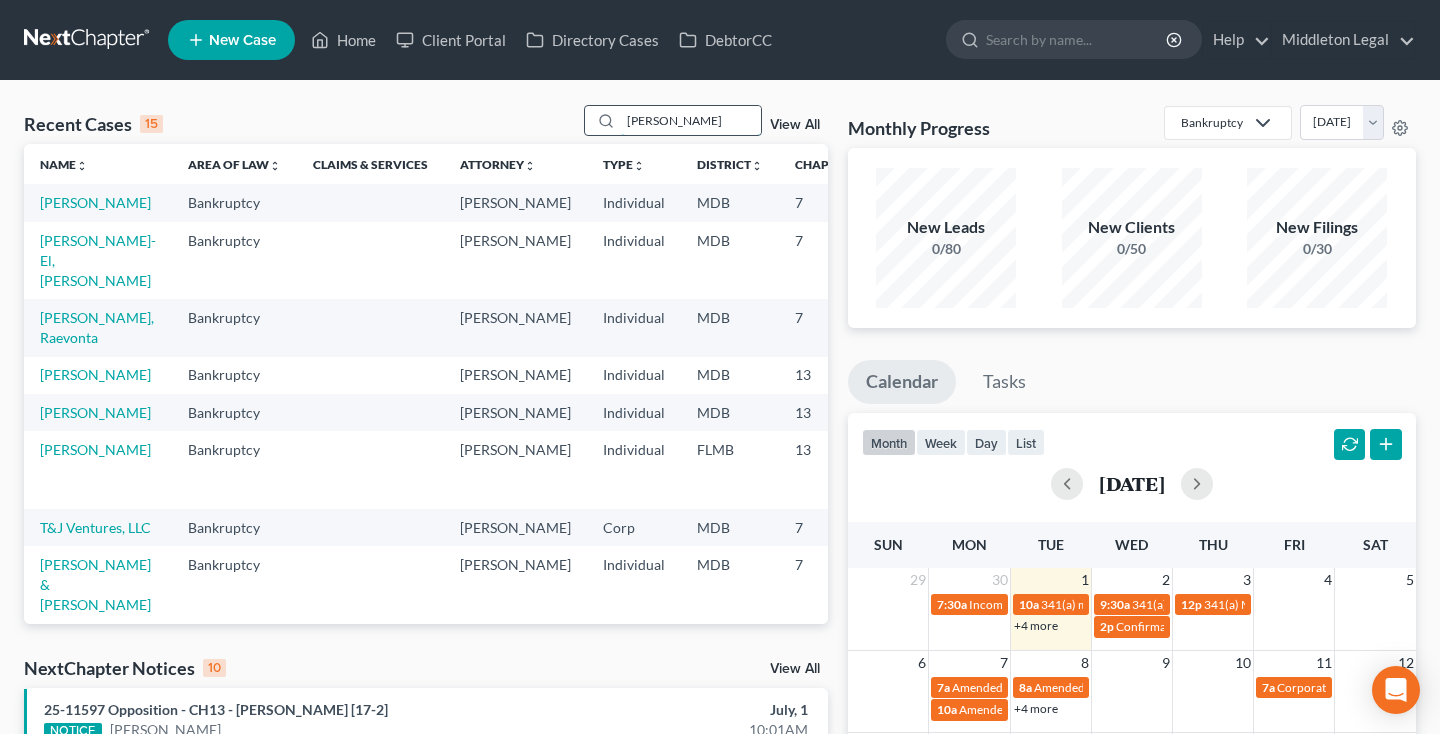 type on "[PERSON_NAME]" 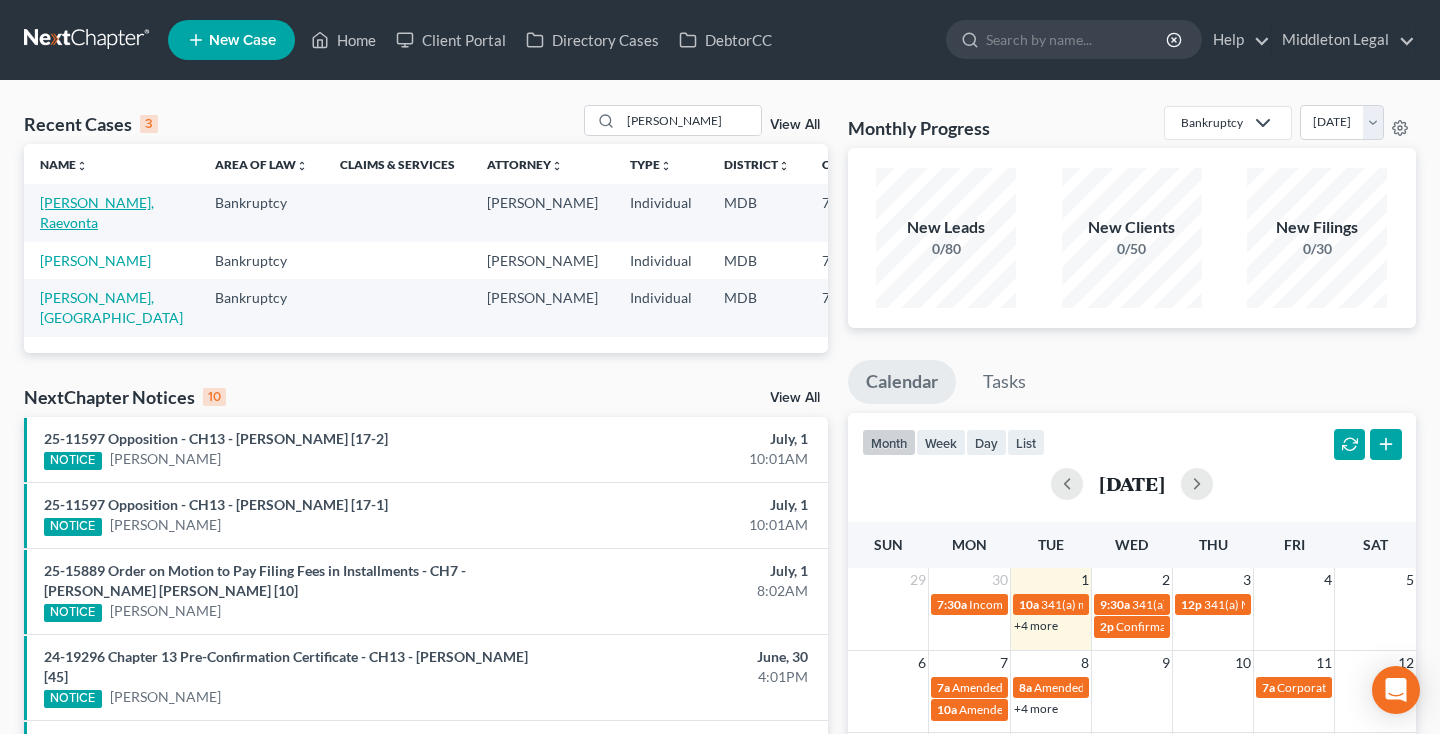 click on "[PERSON_NAME], Raevonta" at bounding box center (97, 212) 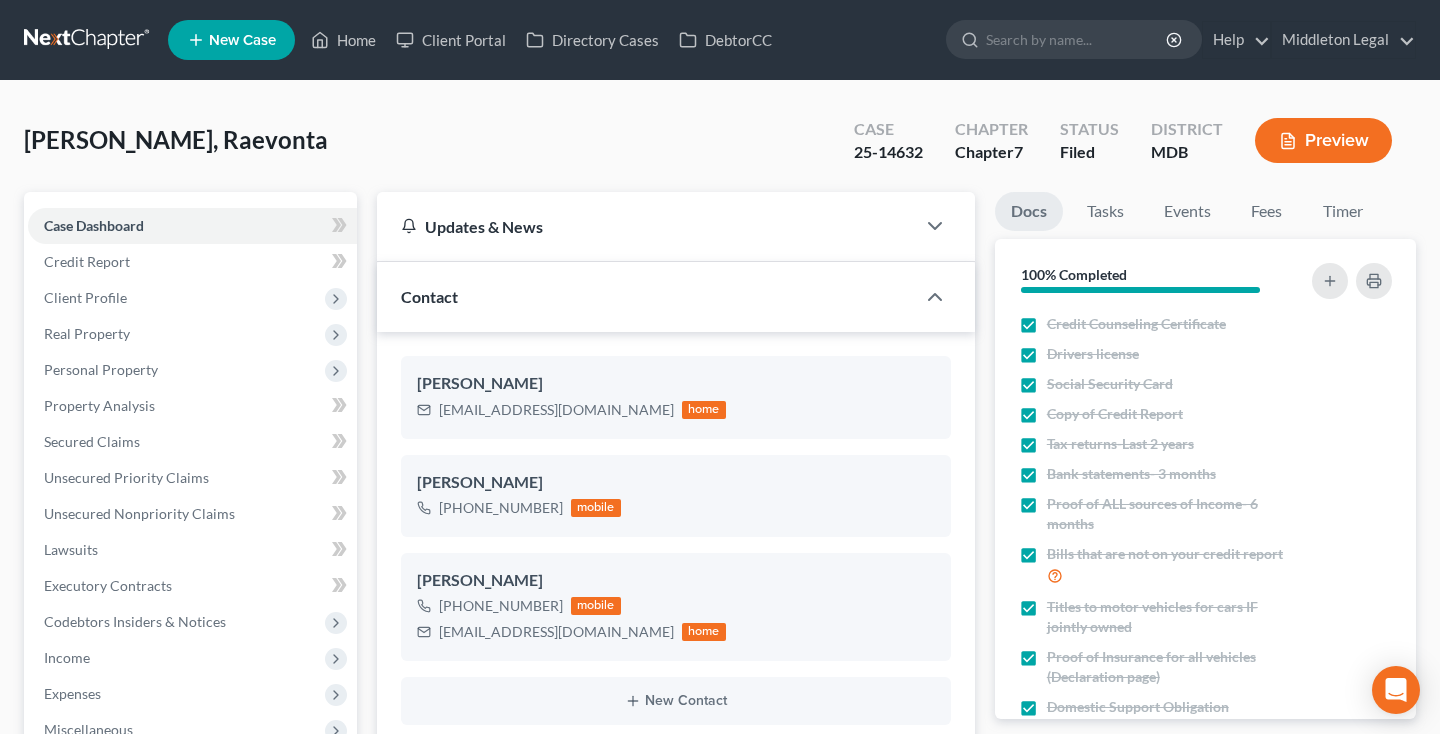 scroll, scrollTop: 1336, scrollLeft: 0, axis: vertical 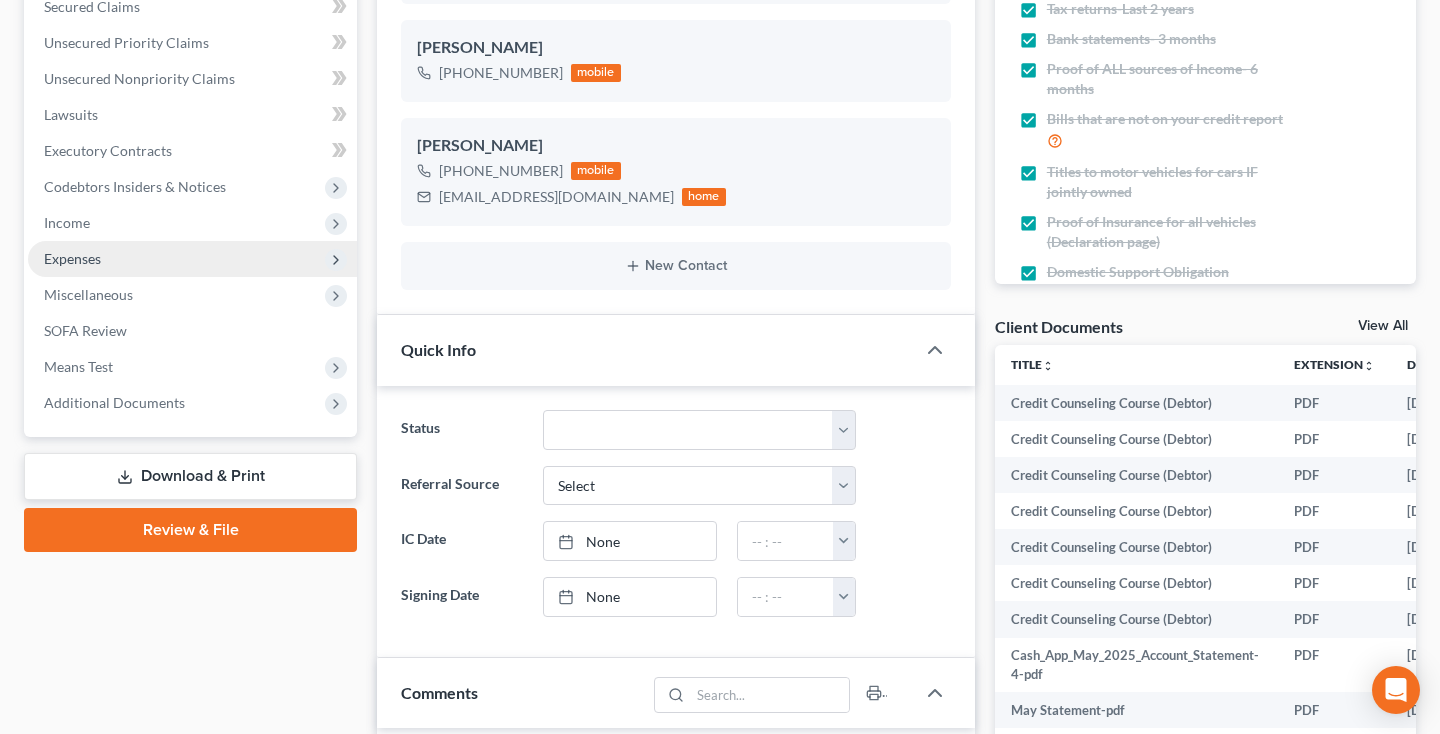 click on "Expenses" at bounding box center (192, 259) 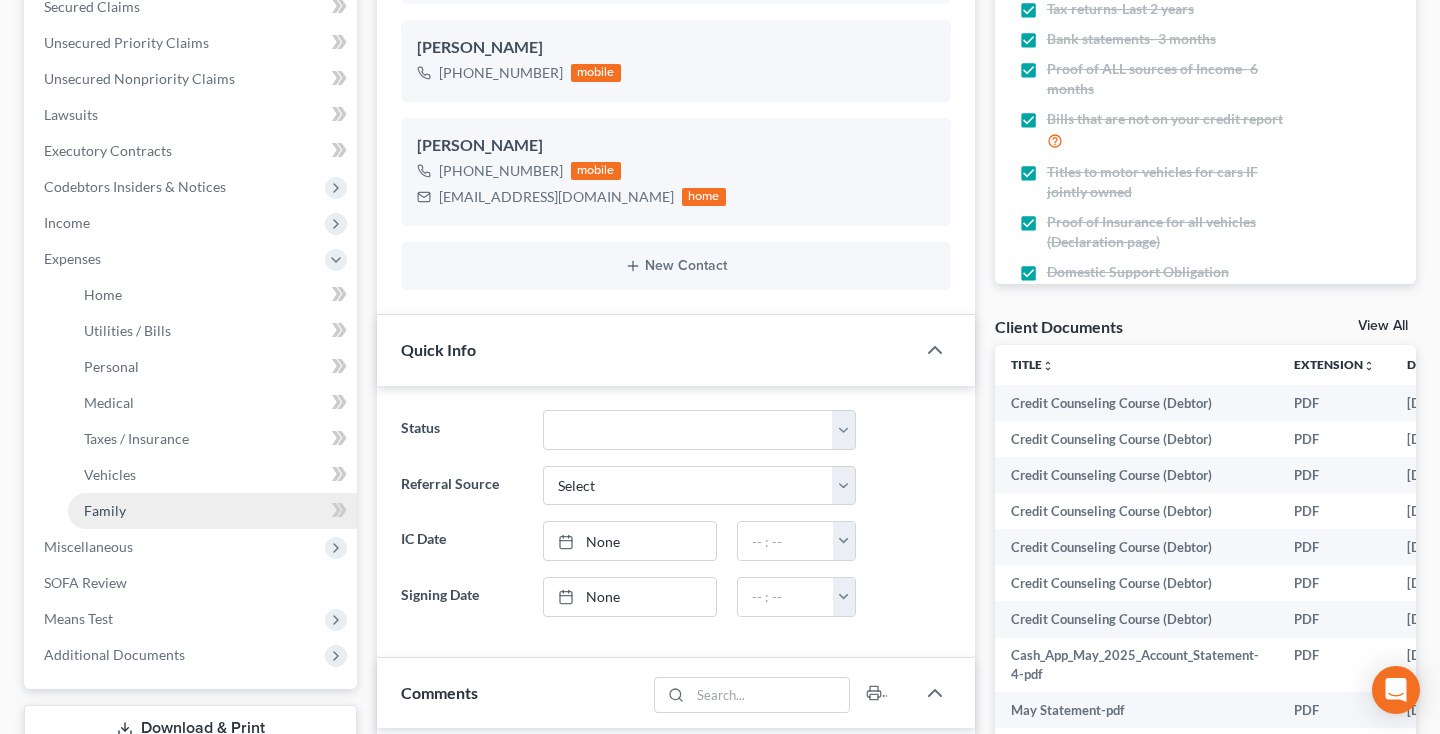 click on "Family" at bounding box center (212, 511) 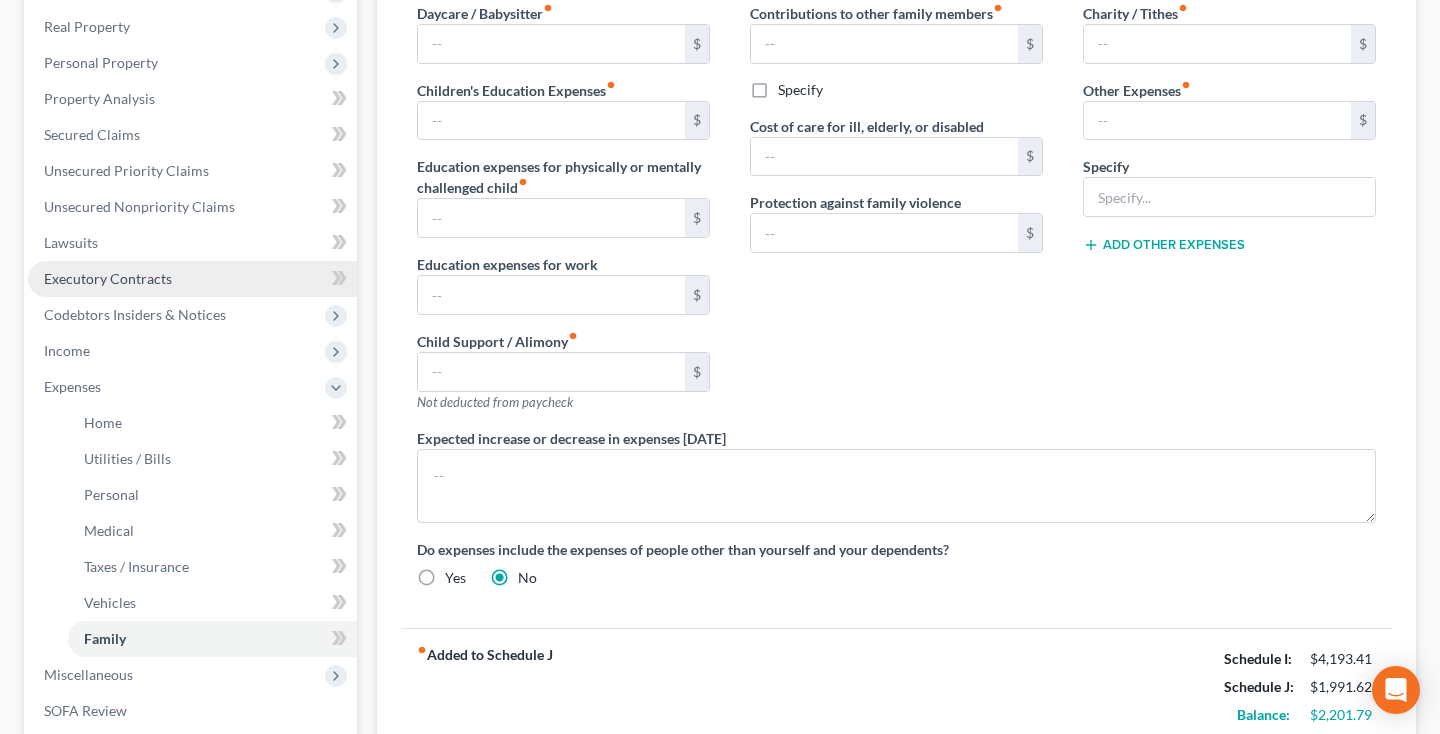scroll, scrollTop: 342, scrollLeft: 0, axis: vertical 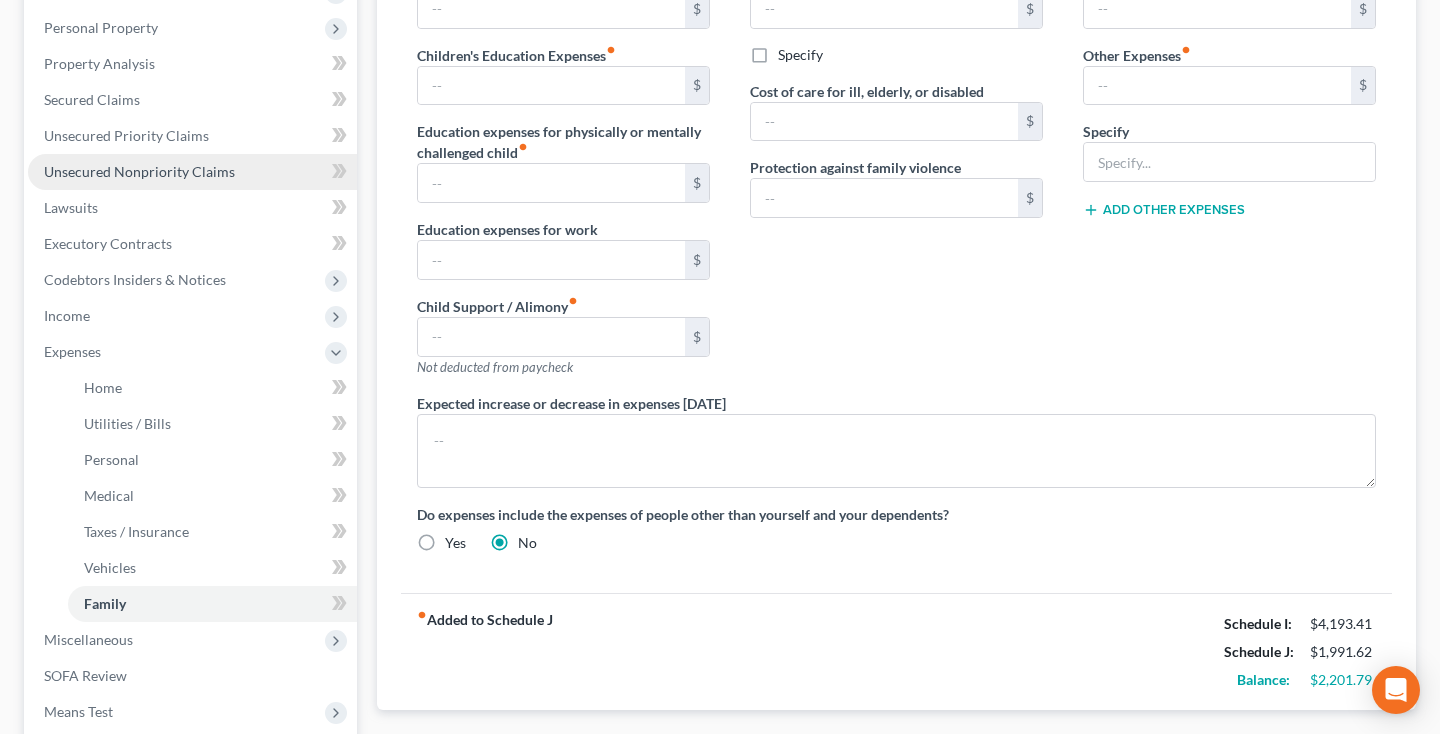click on "Unsecured Nonpriority Claims" at bounding box center [139, 171] 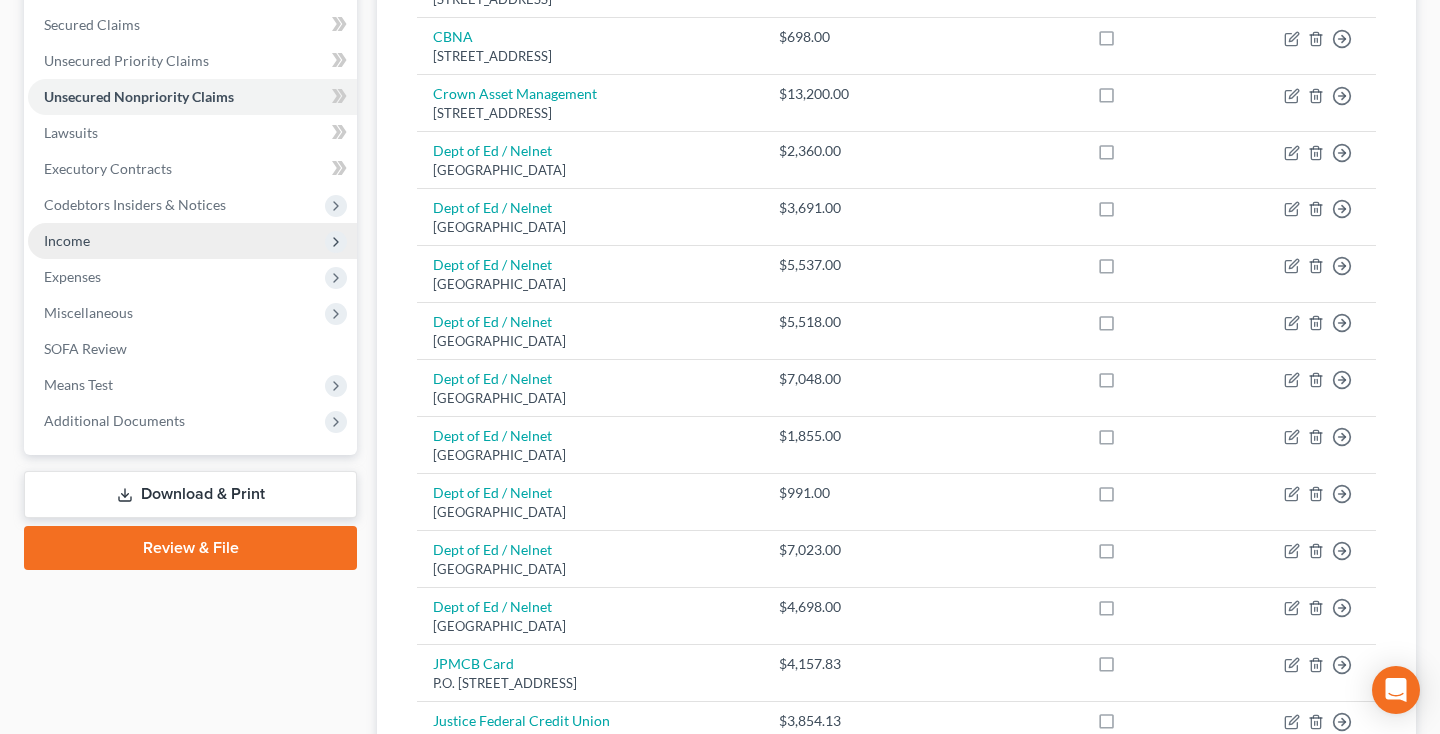 scroll, scrollTop: 401, scrollLeft: 0, axis: vertical 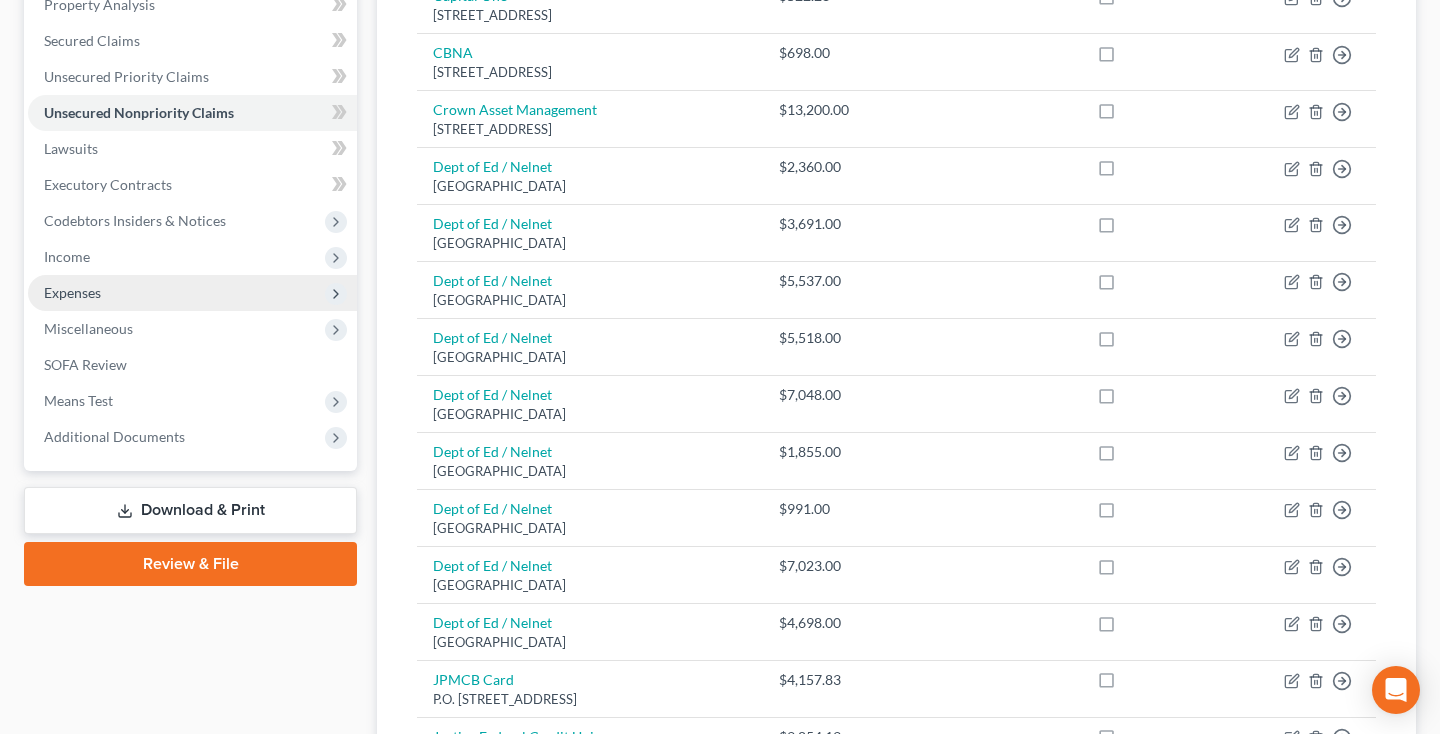 click on "Expenses" at bounding box center [192, 293] 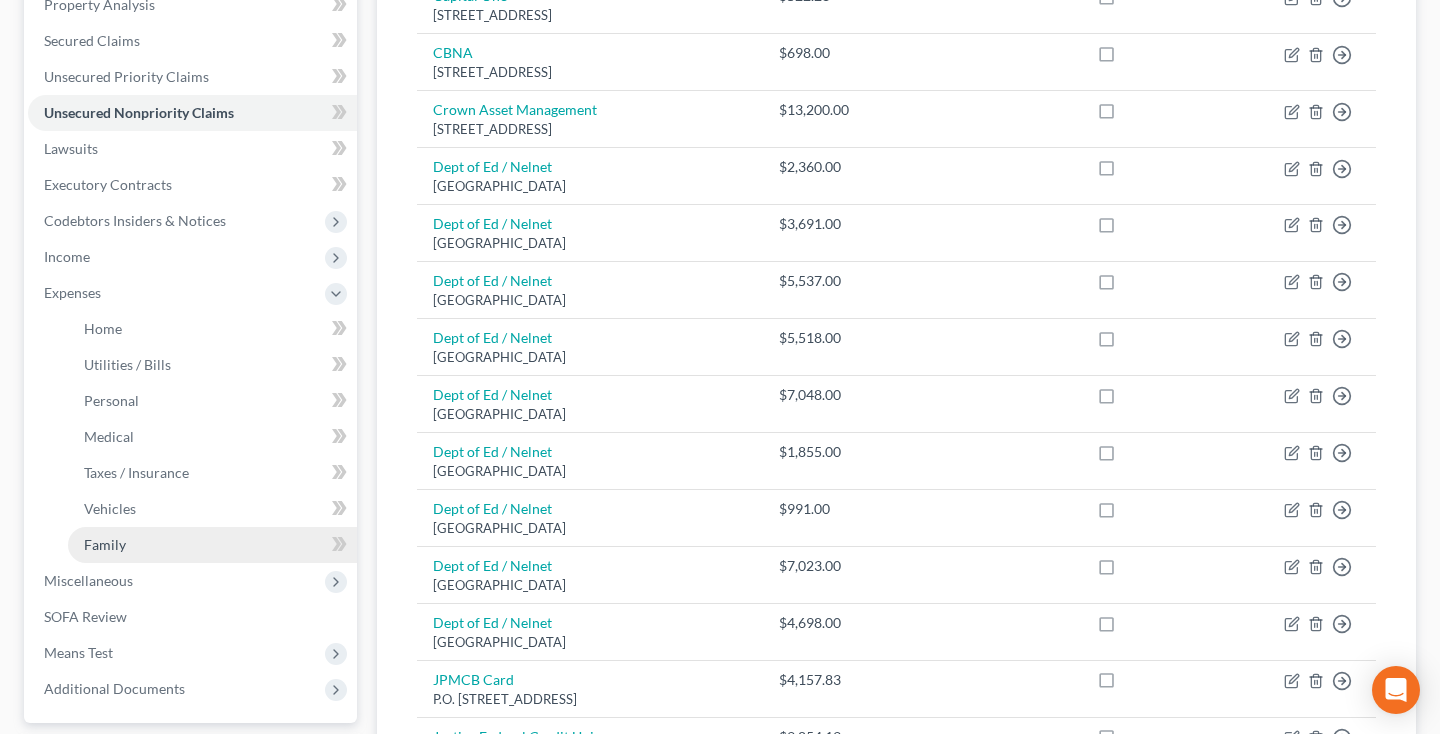 click on "Family" at bounding box center (212, 545) 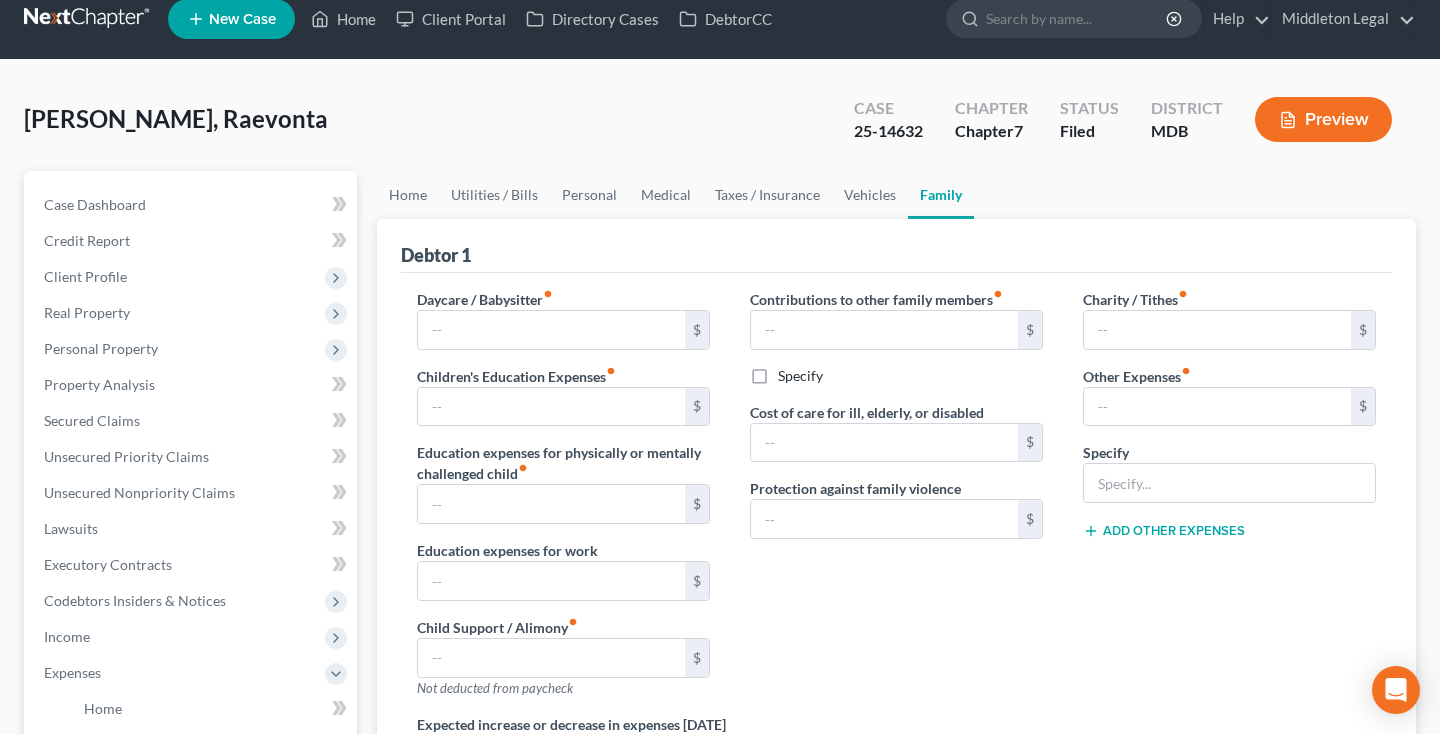 scroll, scrollTop: 19, scrollLeft: 0, axis: vertical 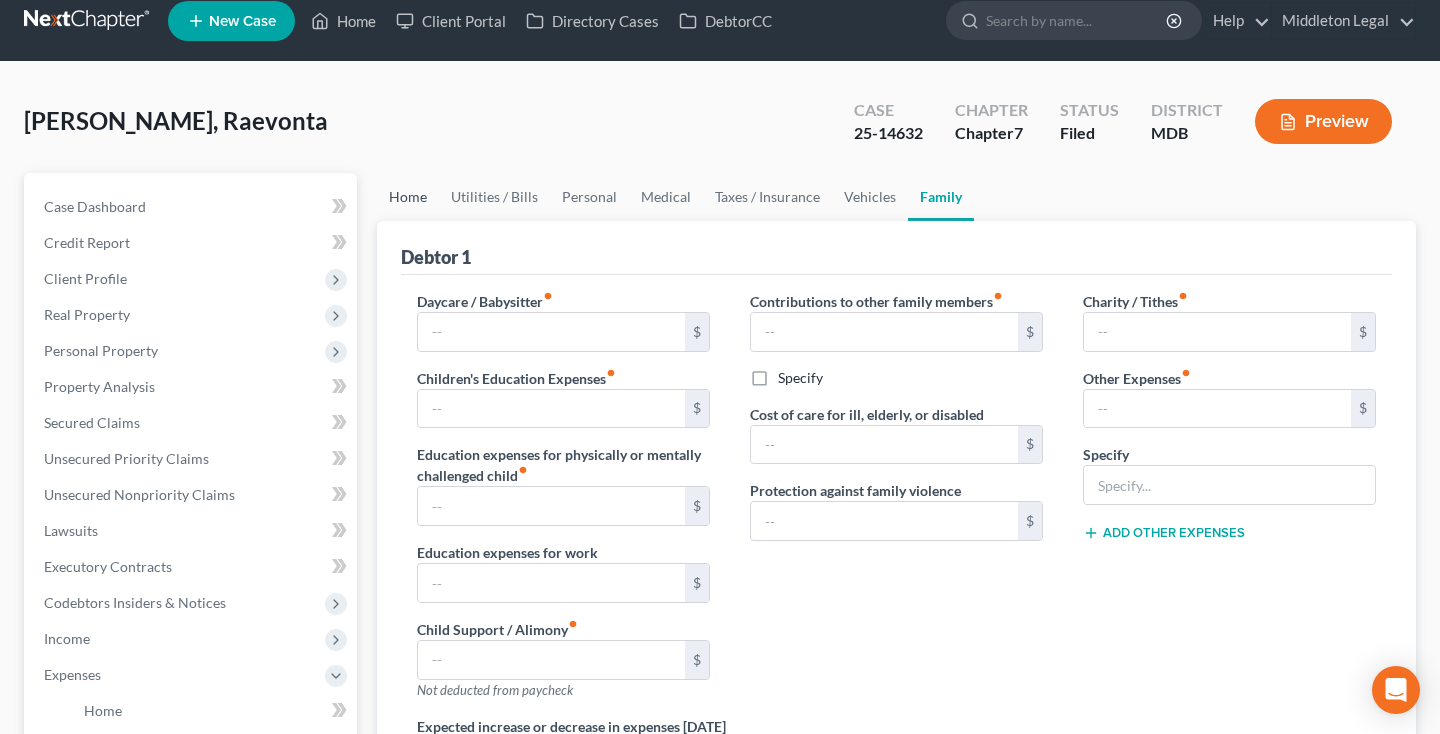 click on "Home" at bounding box center (408, 197) 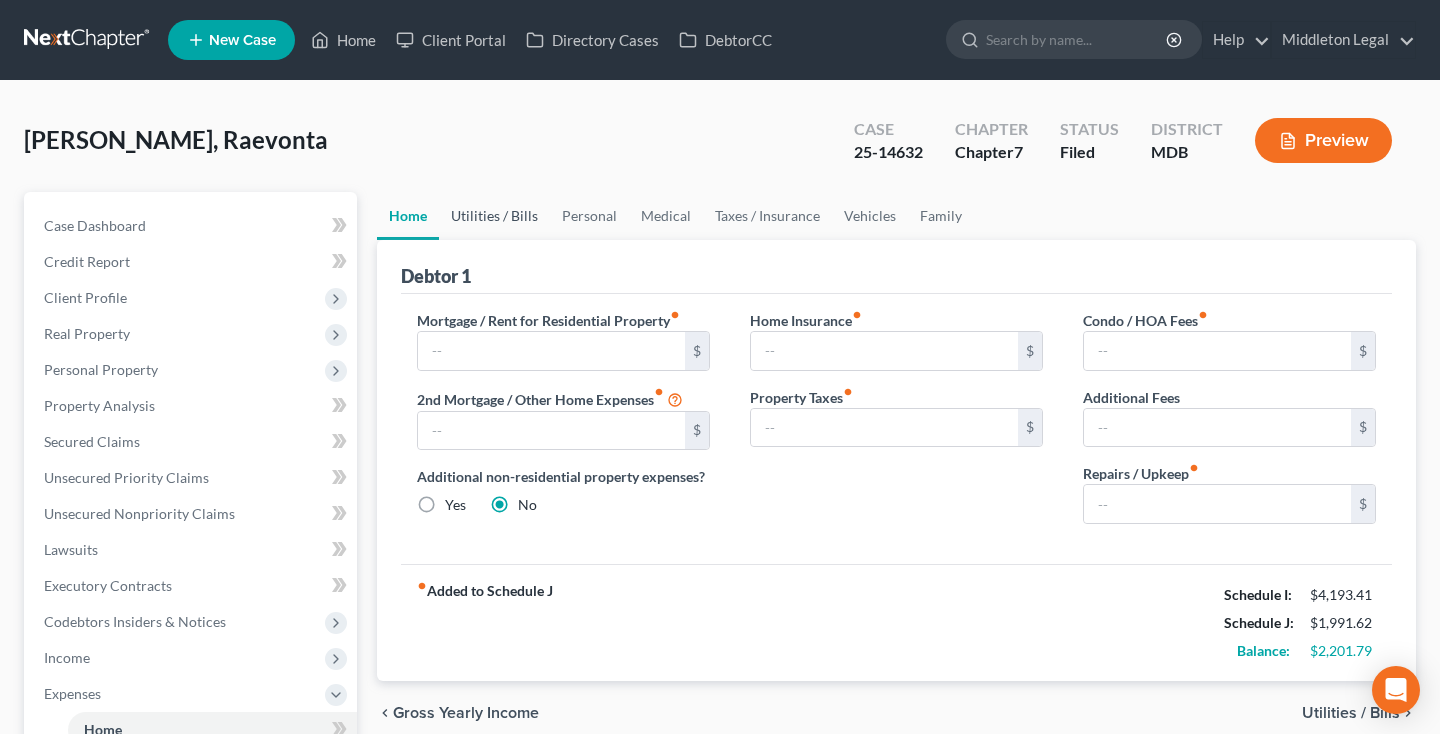 click on "Utilities / Bills" at bounding box center (494, 216) 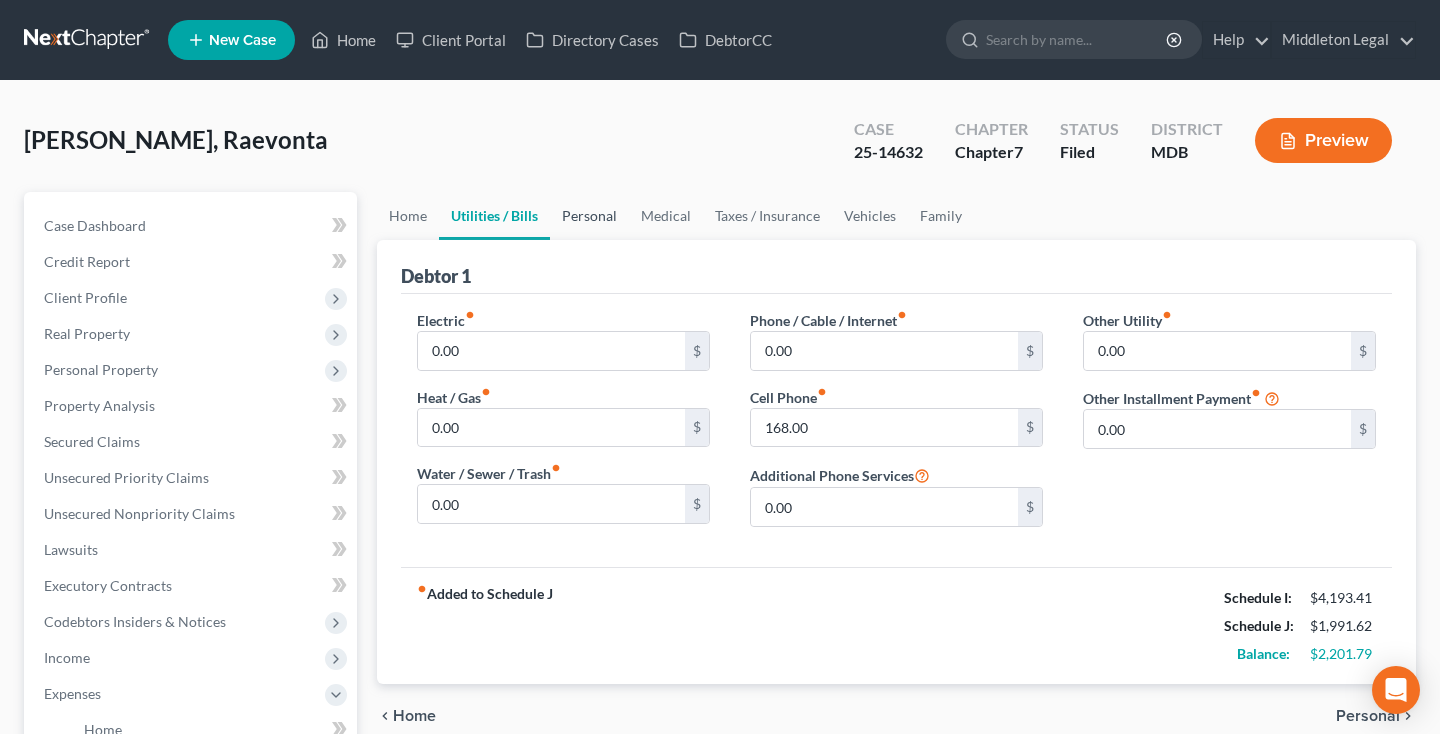 click on "Personal" at bounding box center [589, 216] 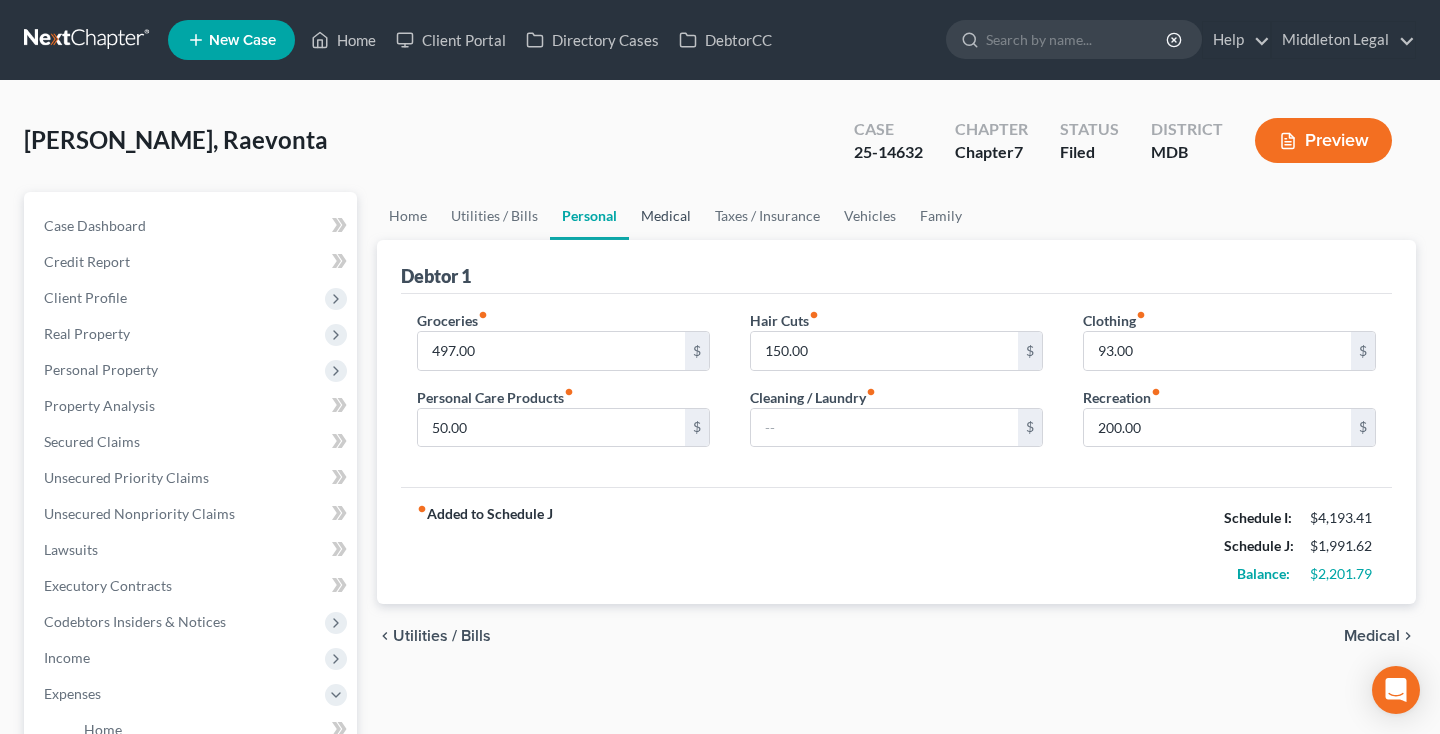click on "Medical" at bounding box center [666, 216] 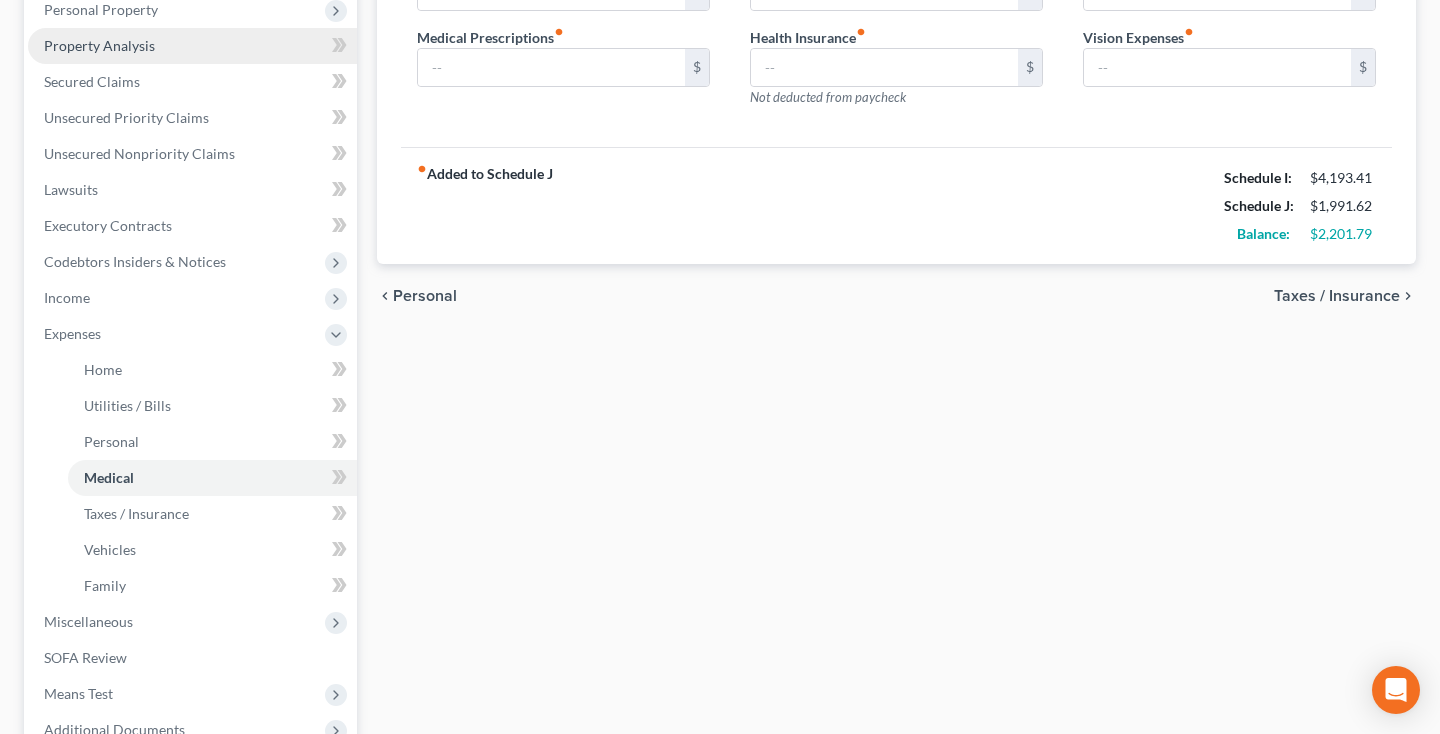 scroll, scrollTop: 362, scrollLeft: 0, axis: vertical 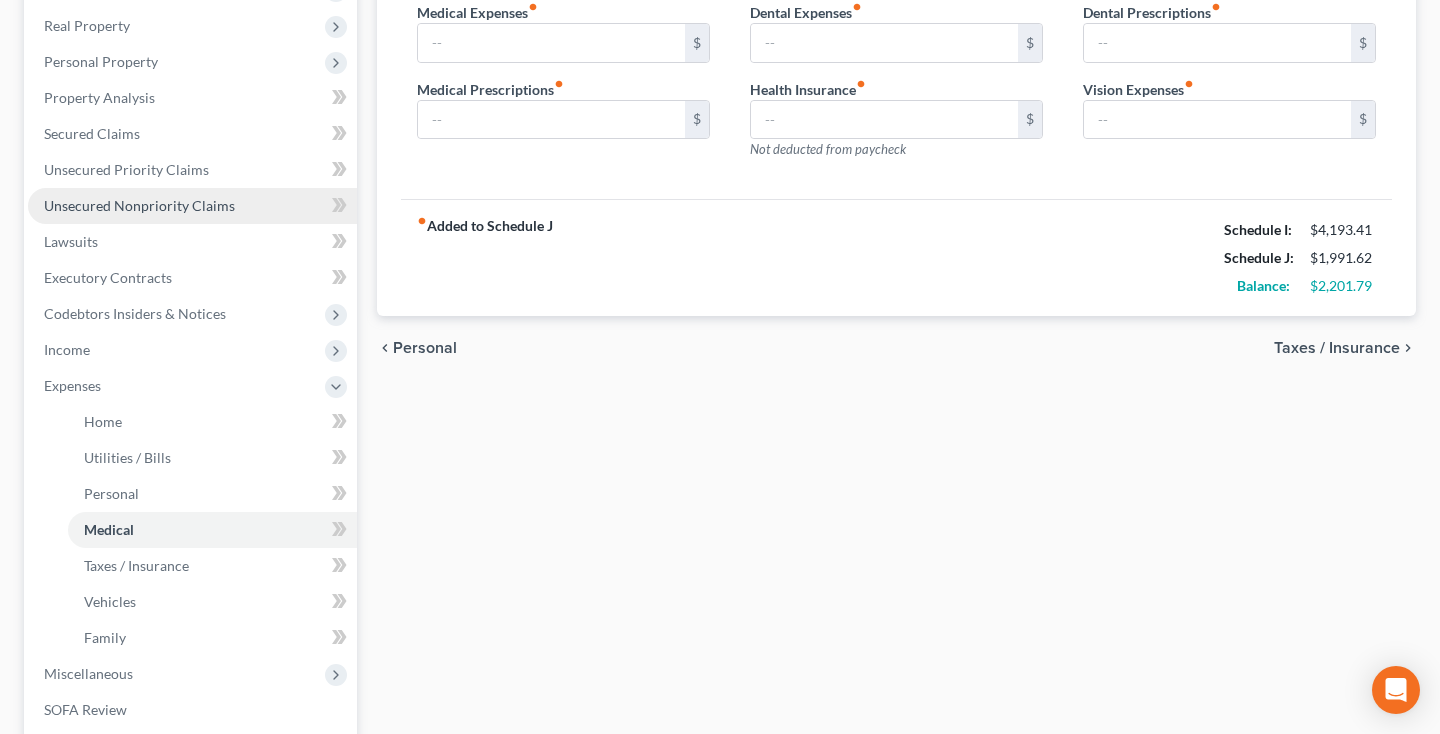 click on "Unsecured Nonpriority Claims" at bounding box center (139, 205) 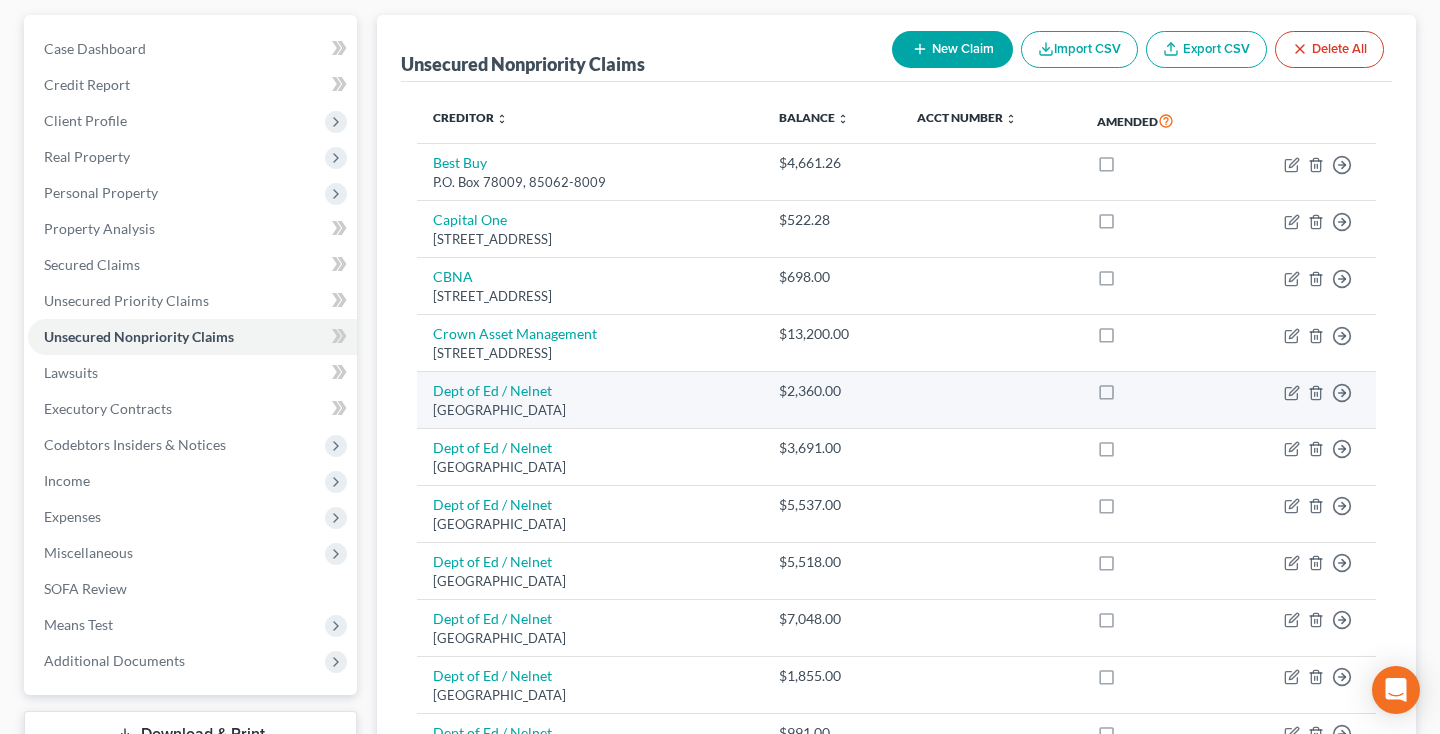 scroll, scrollTop: 186, scrollLeft: 0, axis: vertical 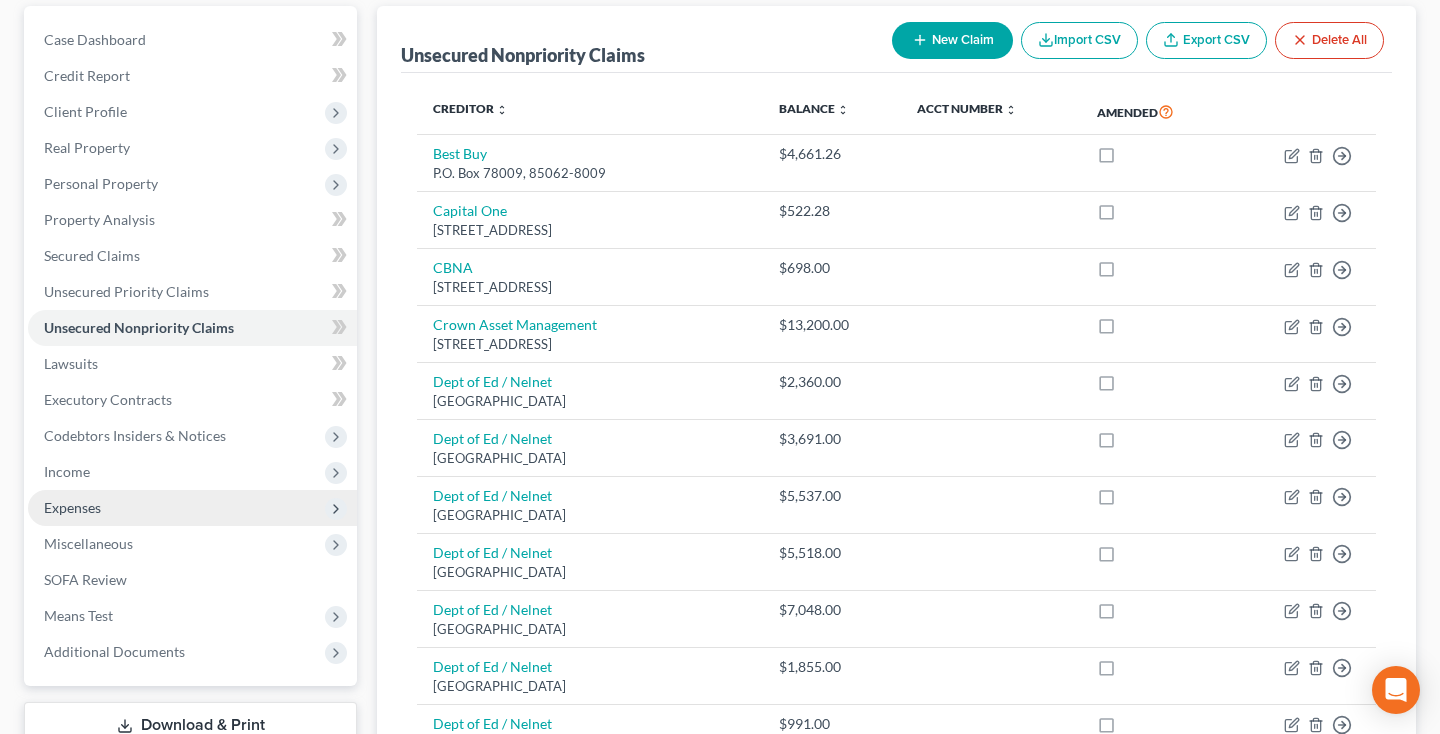 click on "Expenses" at bounding box center [192, 508] 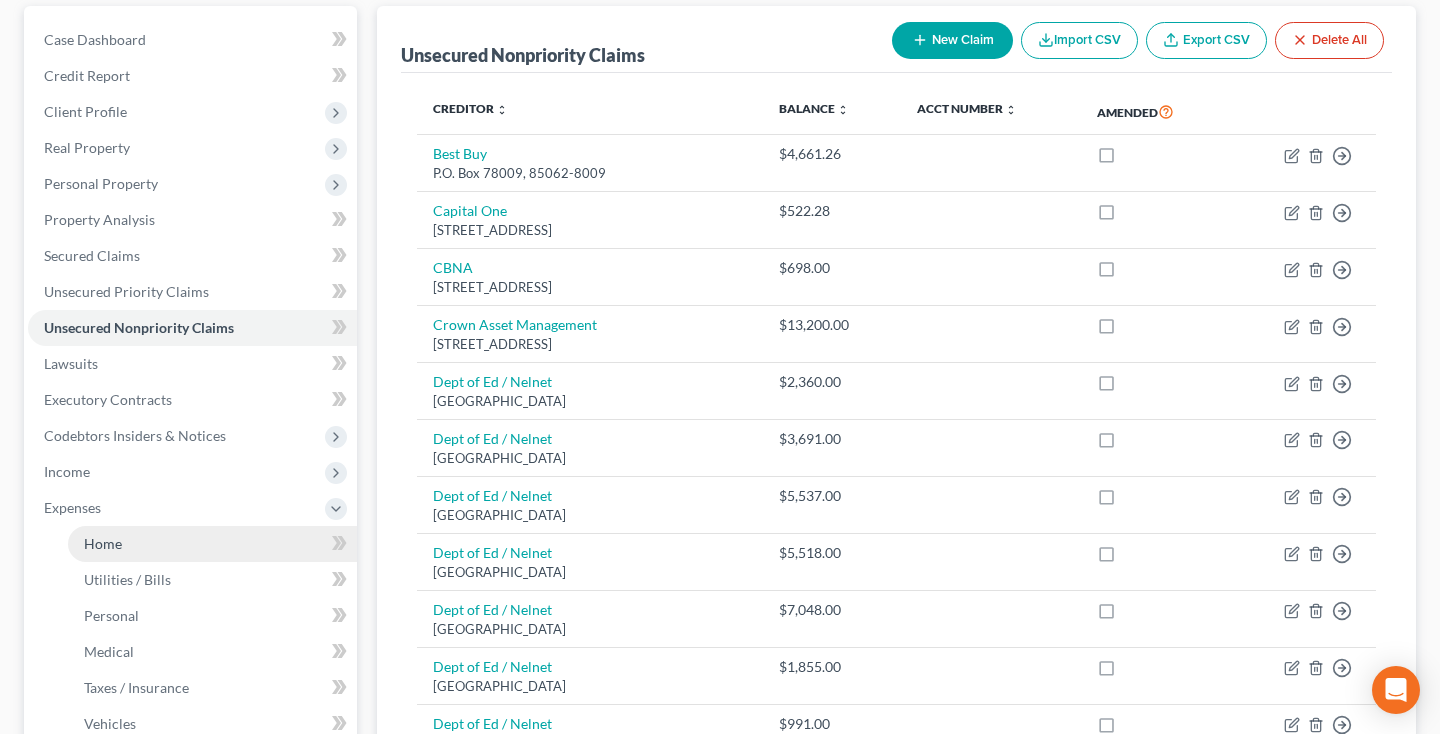 click on "Home" at bounding box center (212, 544) 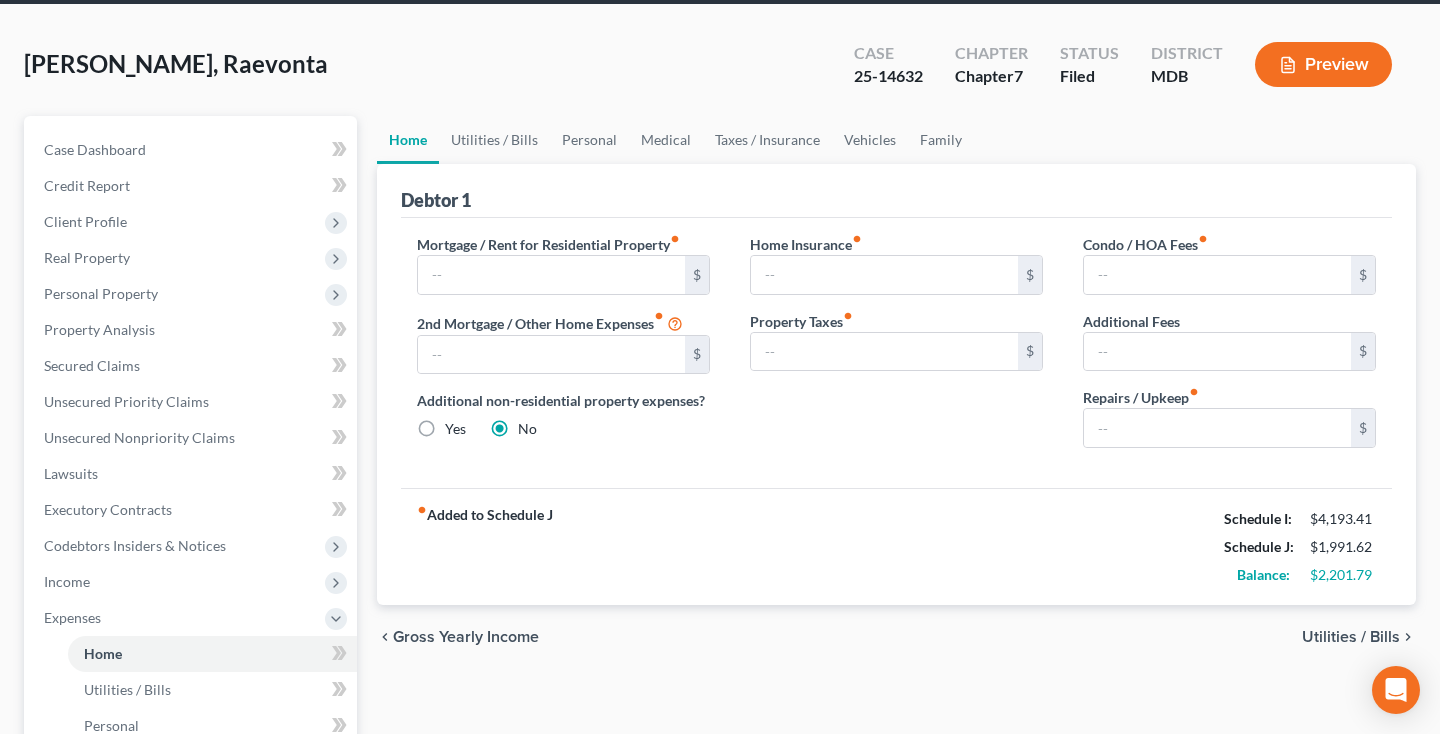scroll, scrollTop: 67, scrollLeft: 0, axis: vertical 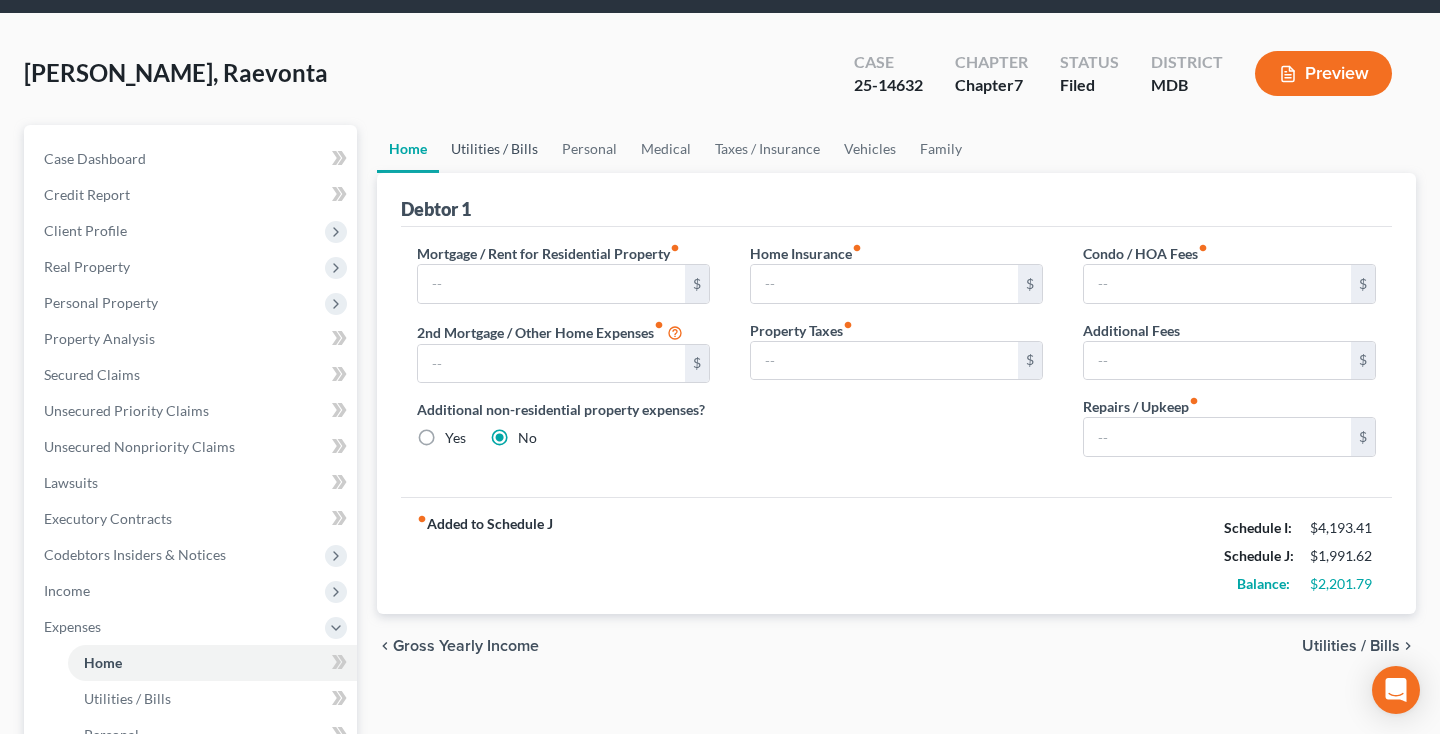 click on "Utilities / Bills" at bounding box center [494, 149] 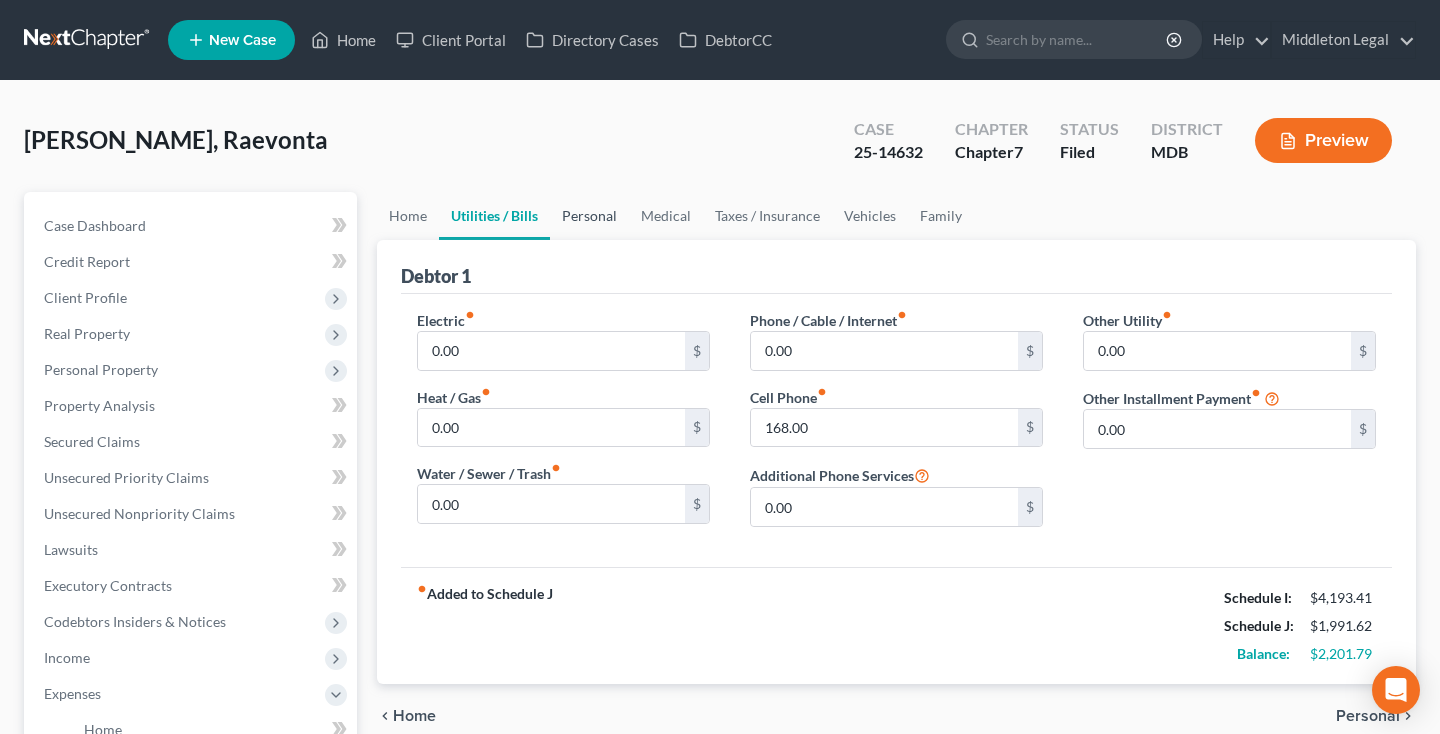 click on "Personal" at bounding box center (589, 216) 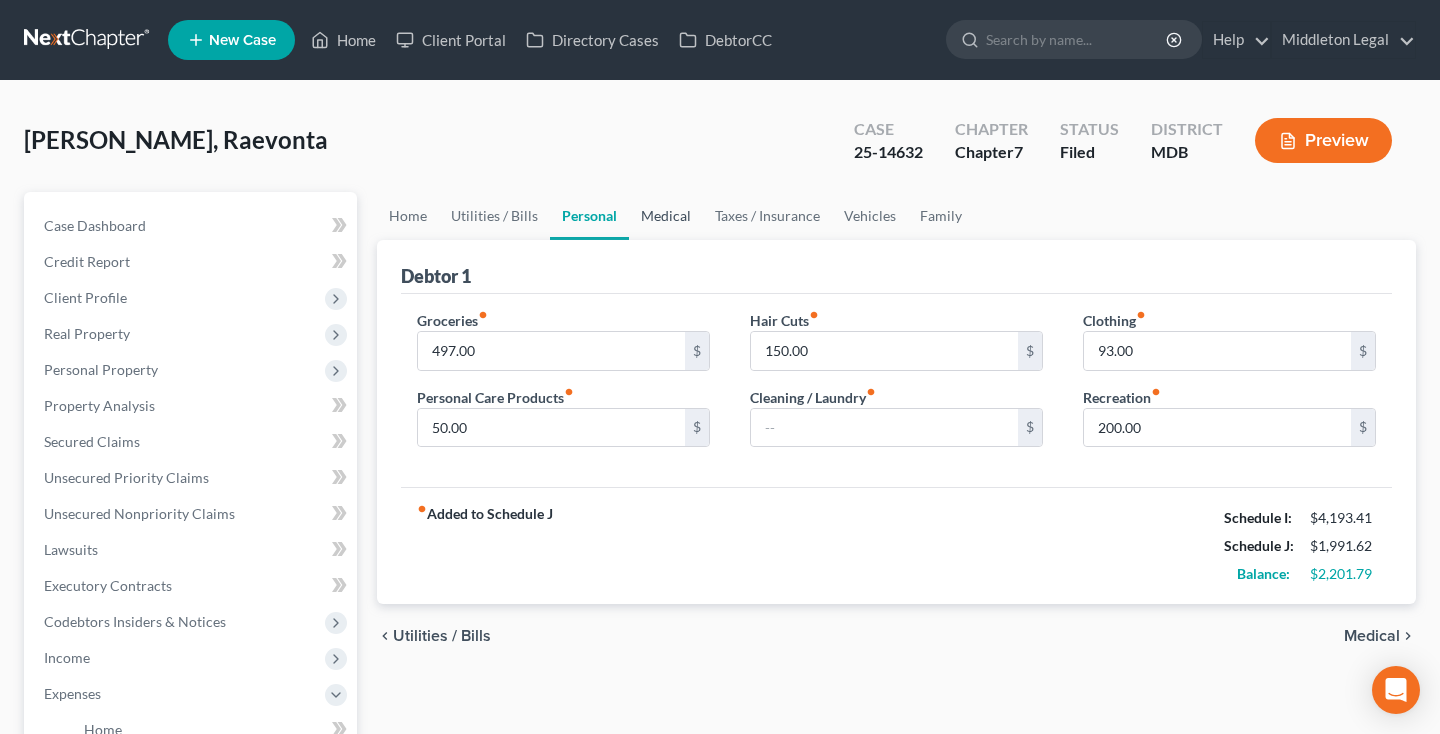 click on "Medical" at bounding box center (666, 216) 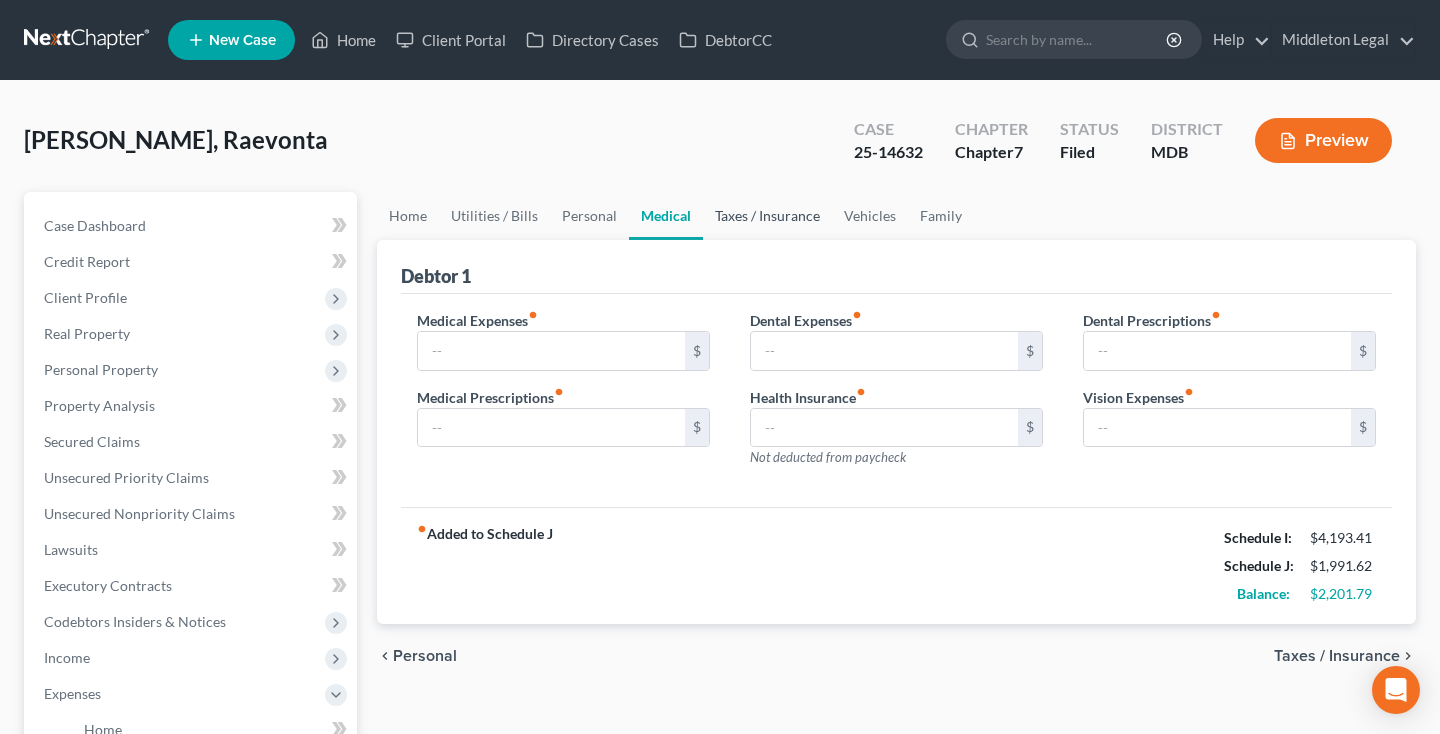 click on "Taxes / Insurance" at bounding box center (767, 216) 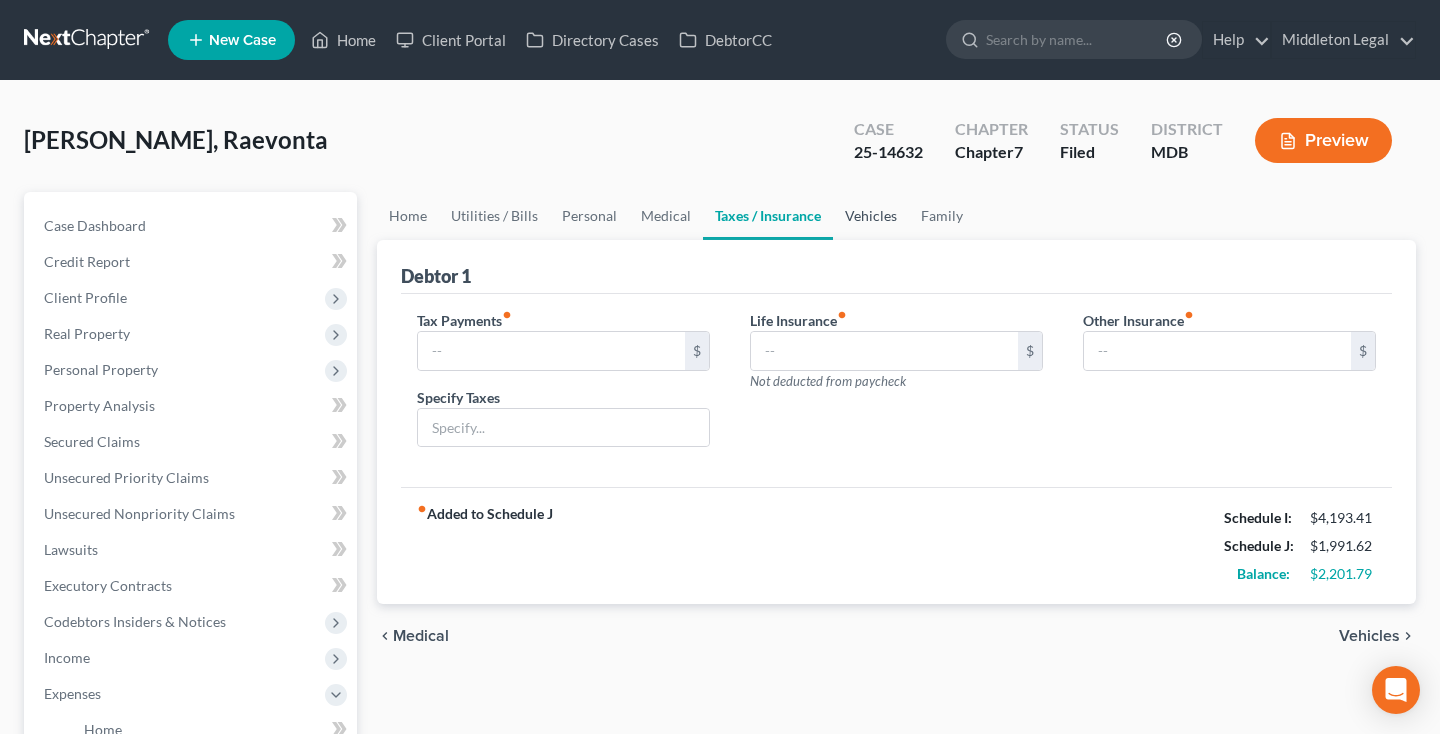 click on "Vehicles" at bounding box center (871, 216) 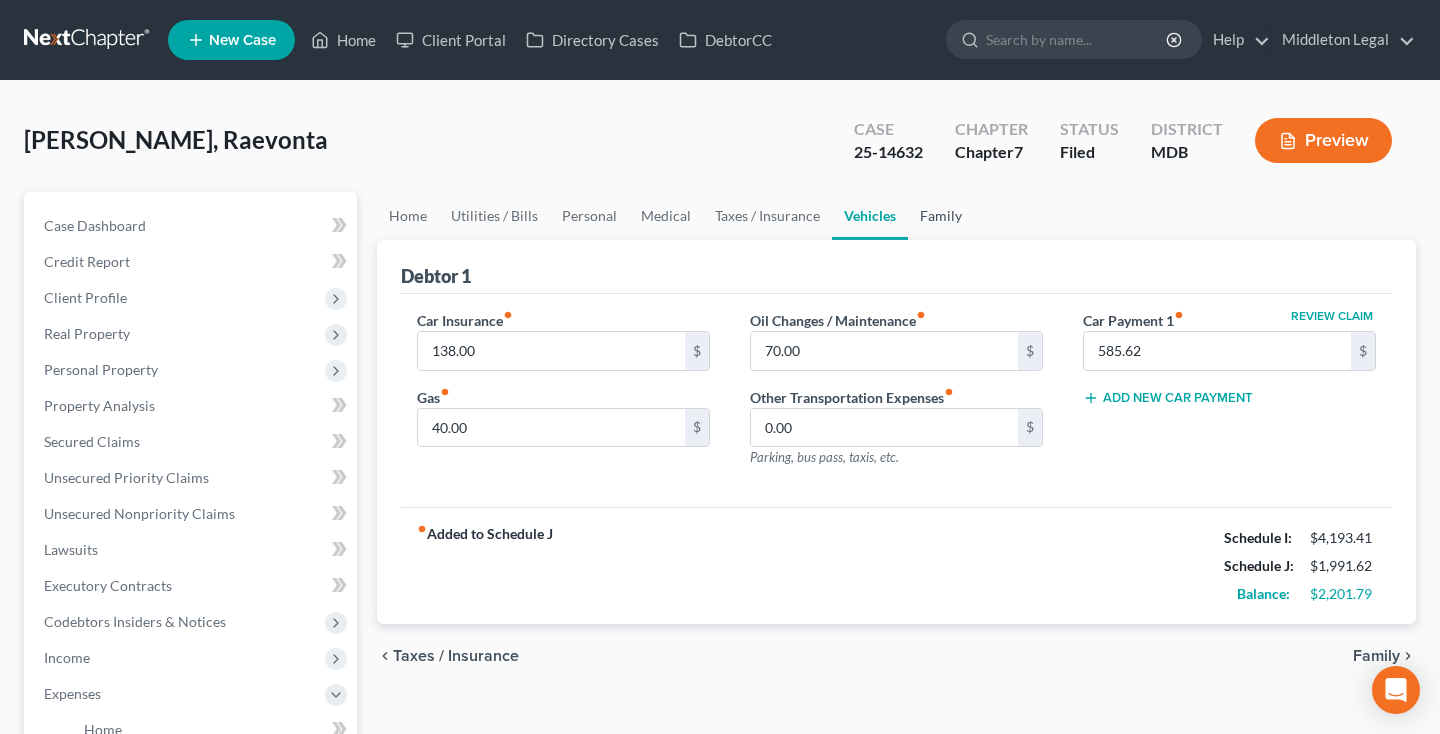 click on "Family" at bounding box center [941, 216] 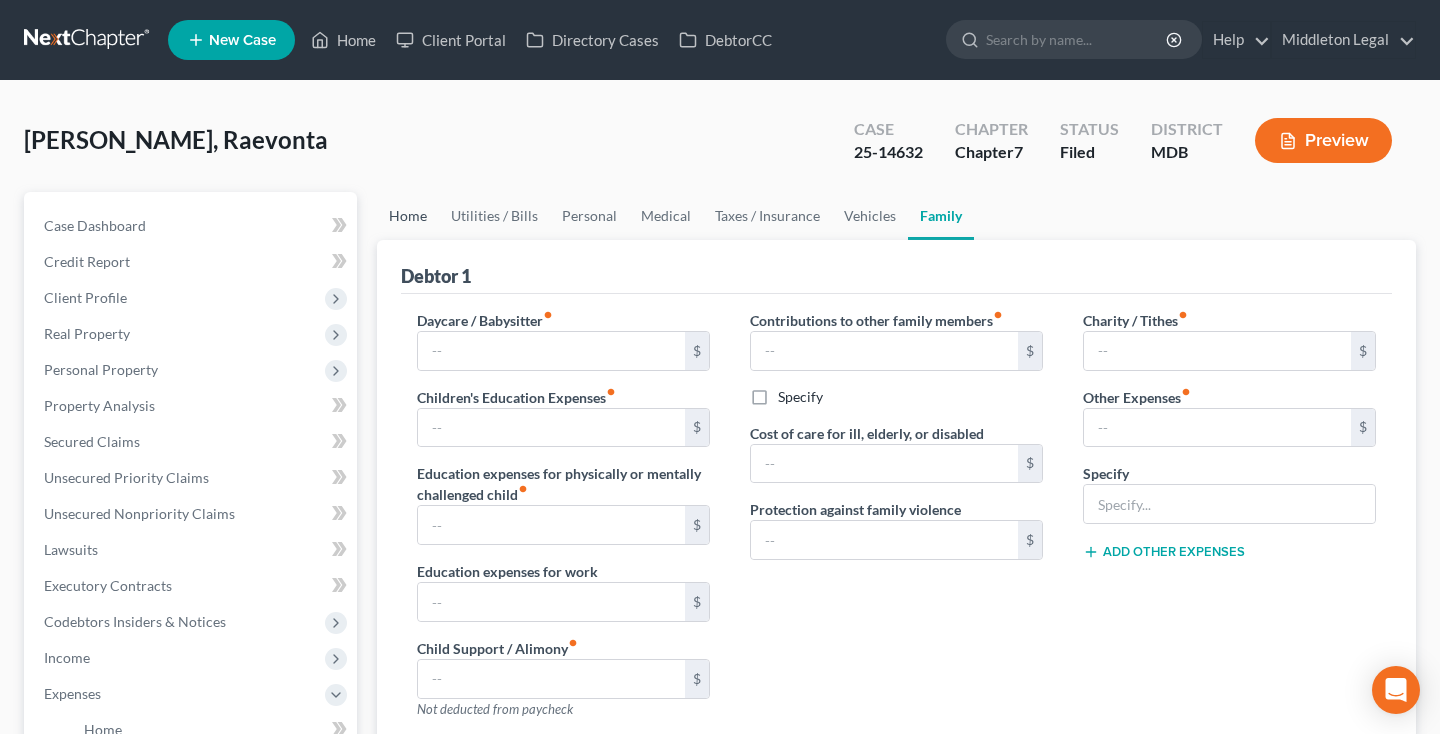 click on "Home" at bounding box center (408, 216) 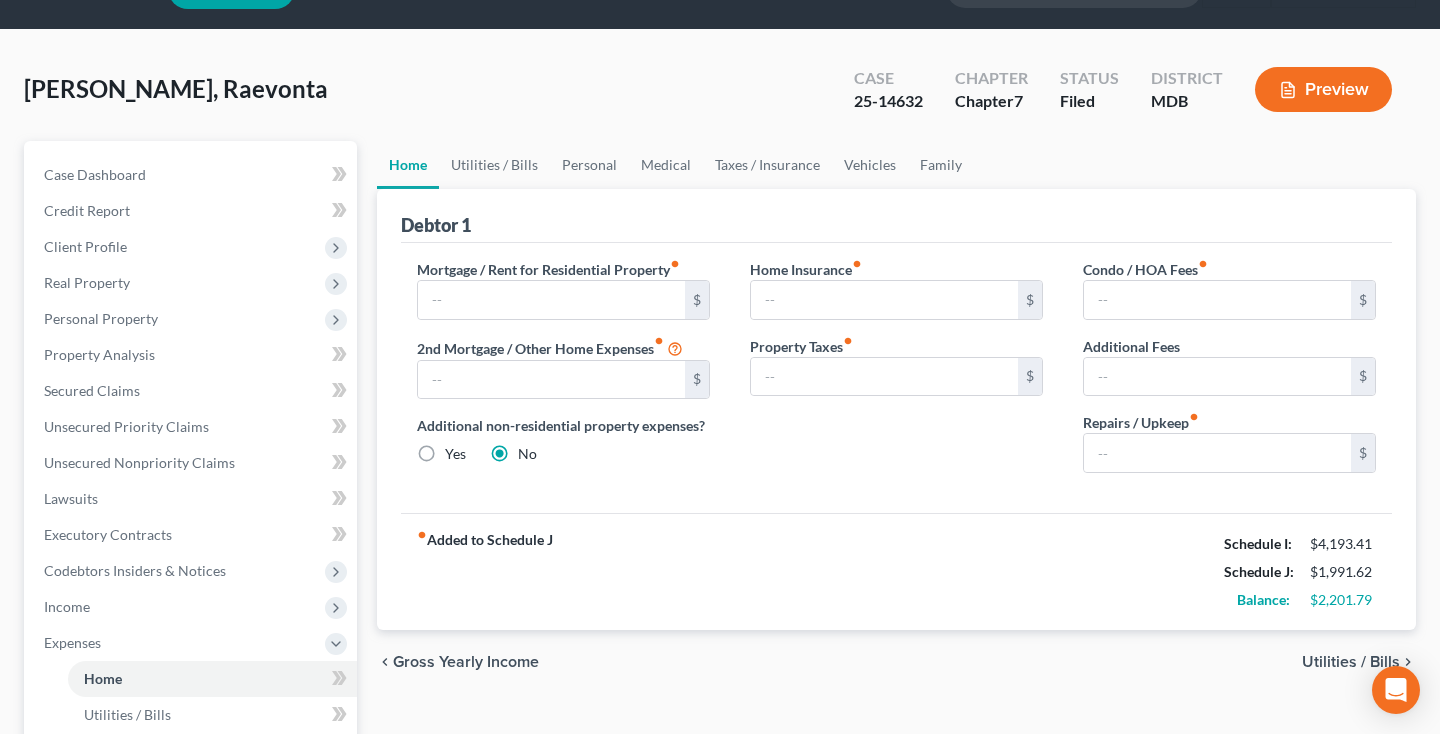 scroll, scrollTop: 29, scrollLeft: 0, axis: vertical 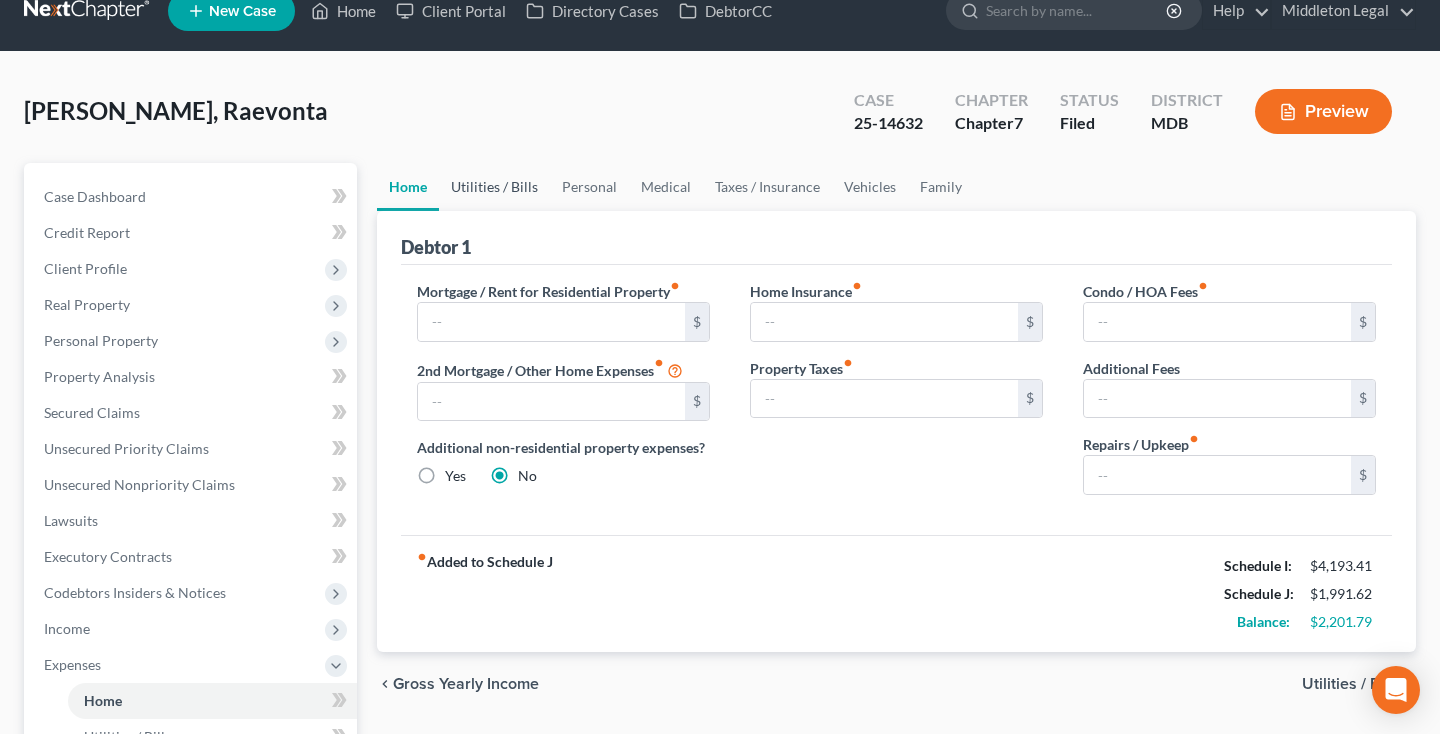 click on "Utilities / Bills" at bounding box center (494, 187) 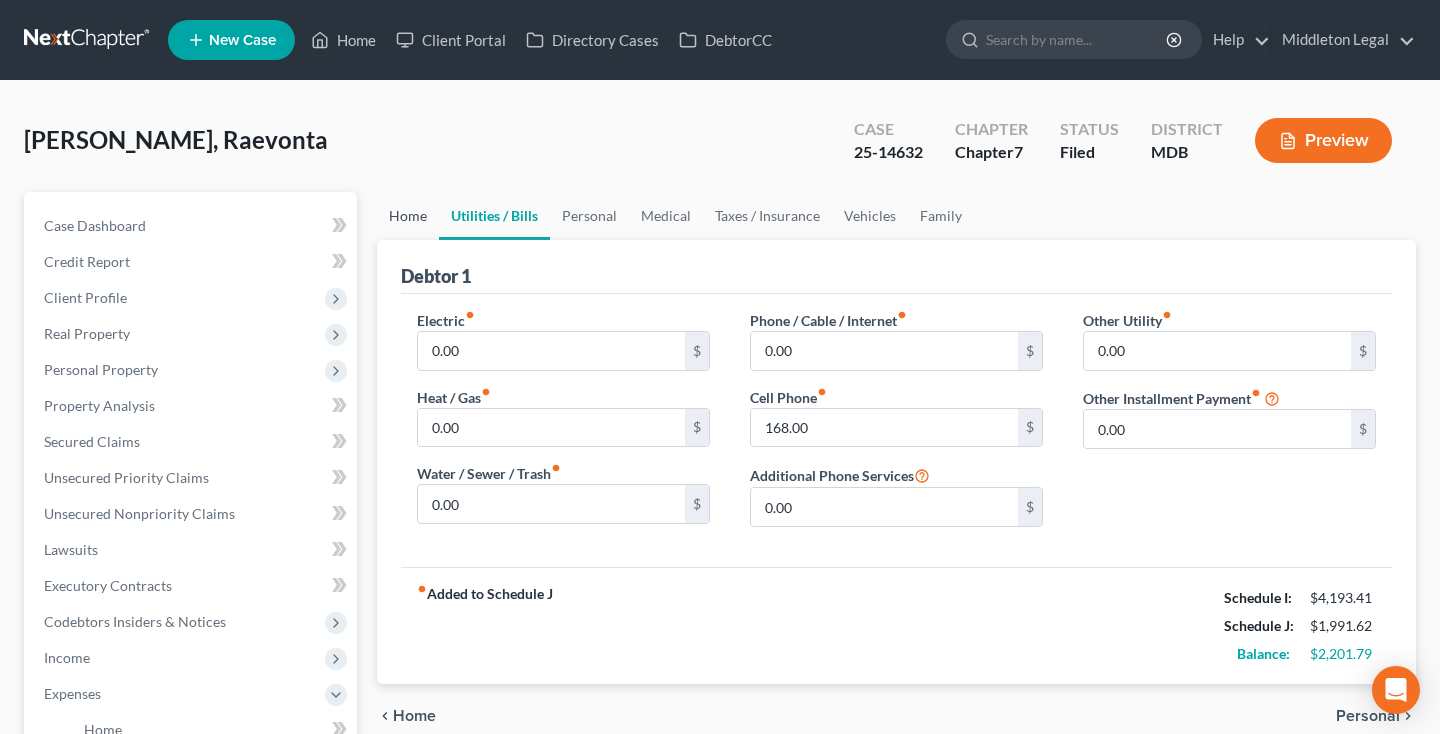 click on "Home" at bounding box center (408, 216) 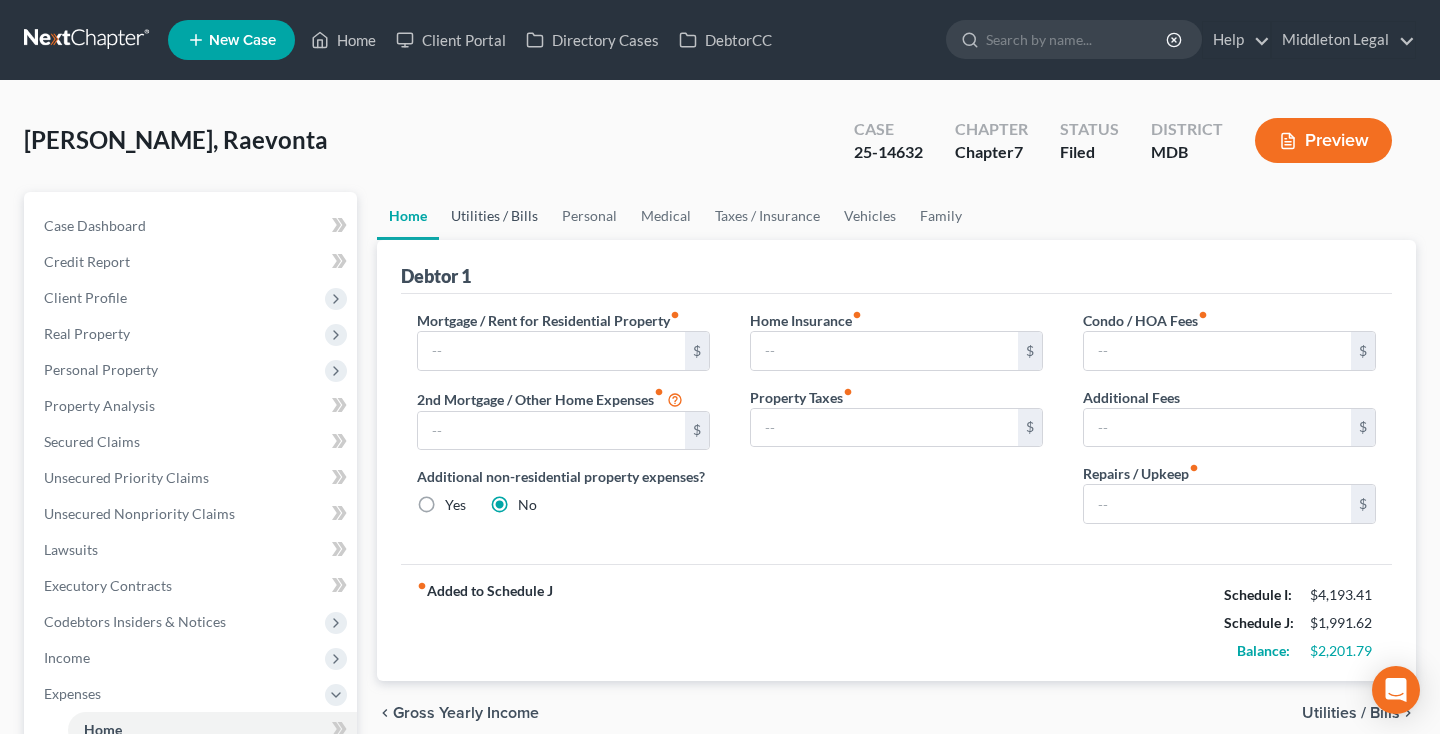 click on "Utilities / Bills" at bounding box center (494, 216) 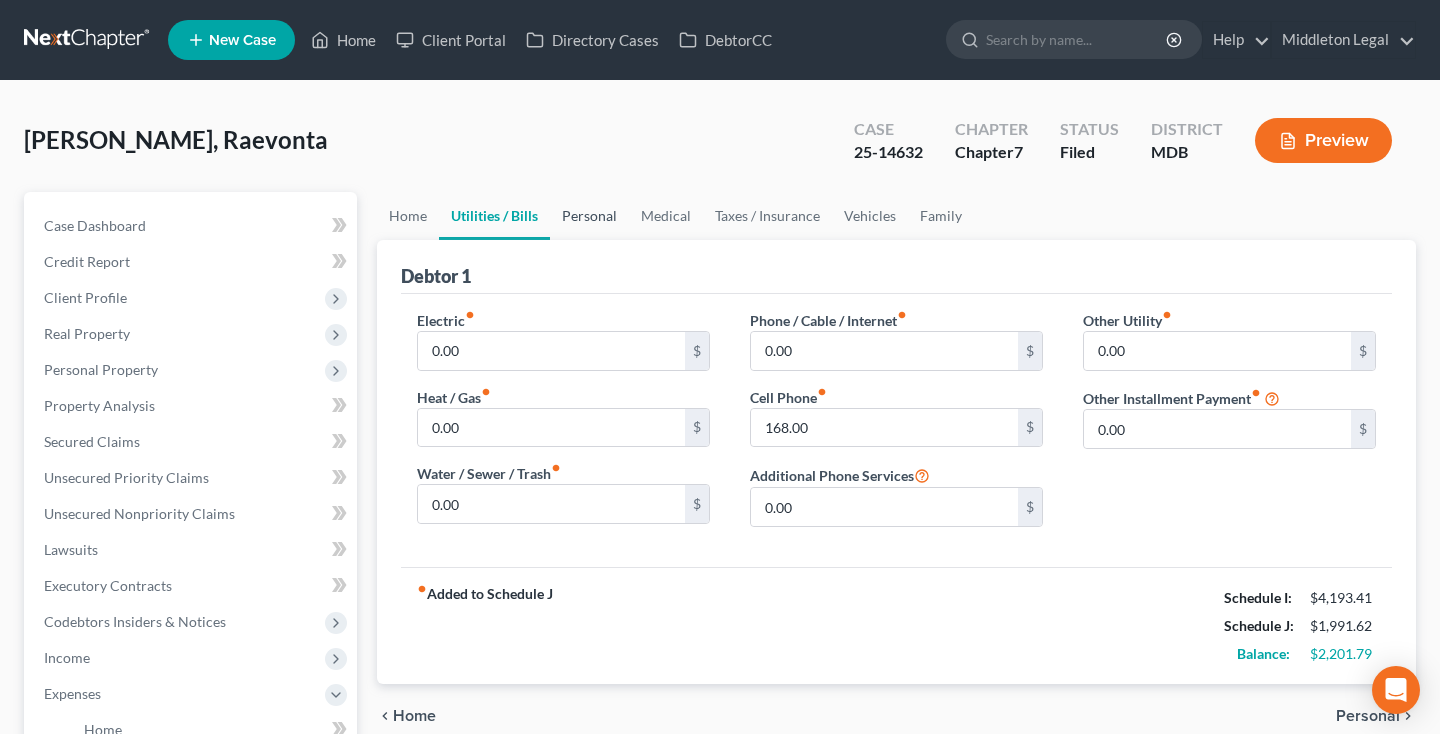click on "Personal" at bounding box center (589, 216) 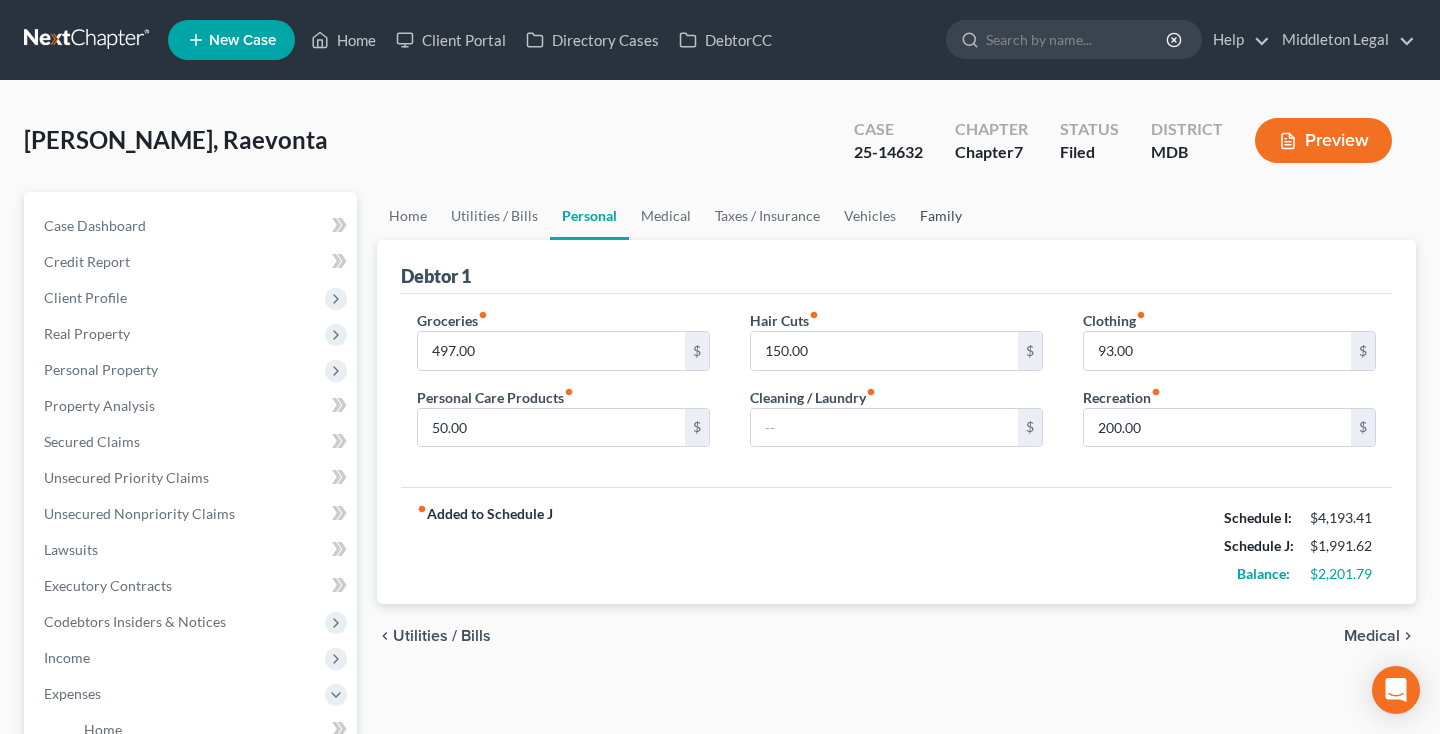 click on "Family" at bounding box center [941, 216] 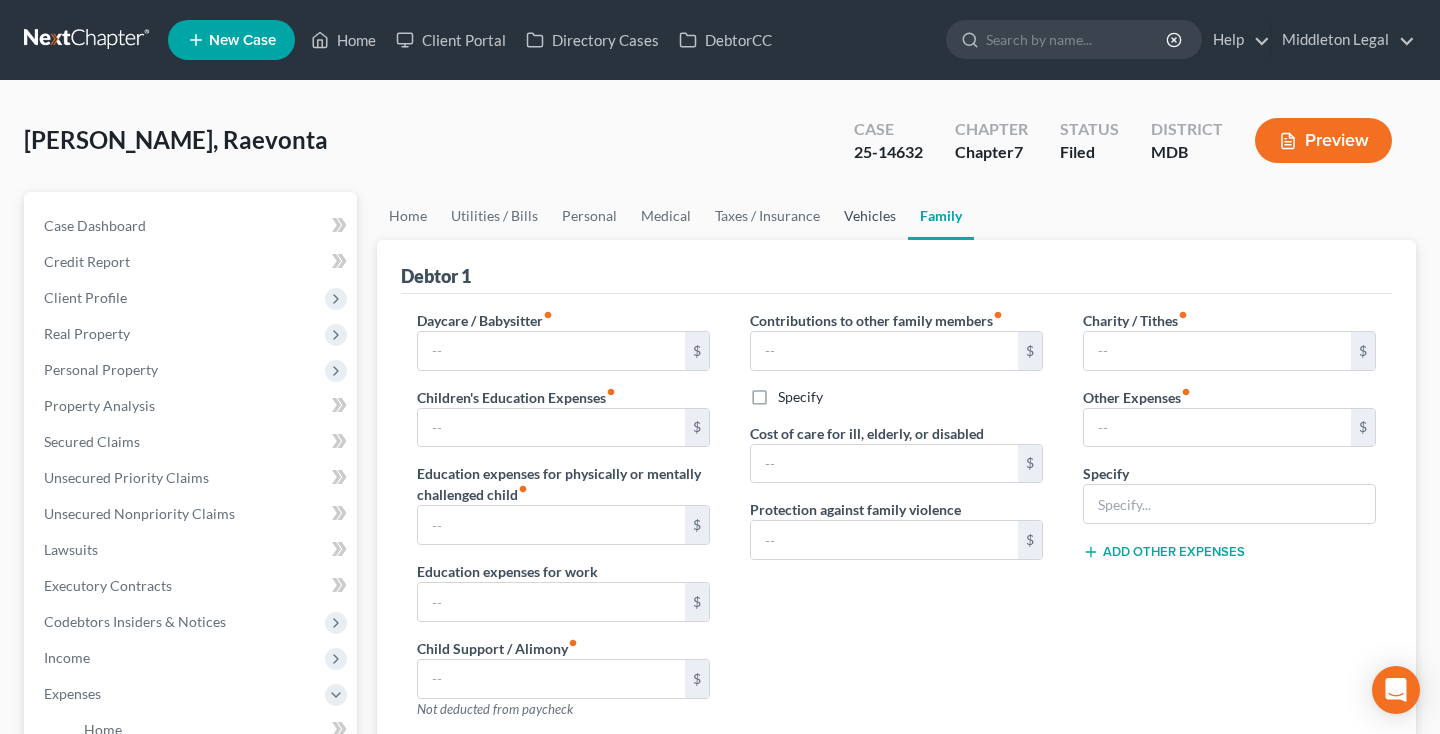 click on "Vehicles" at bounding box center (870, 216) 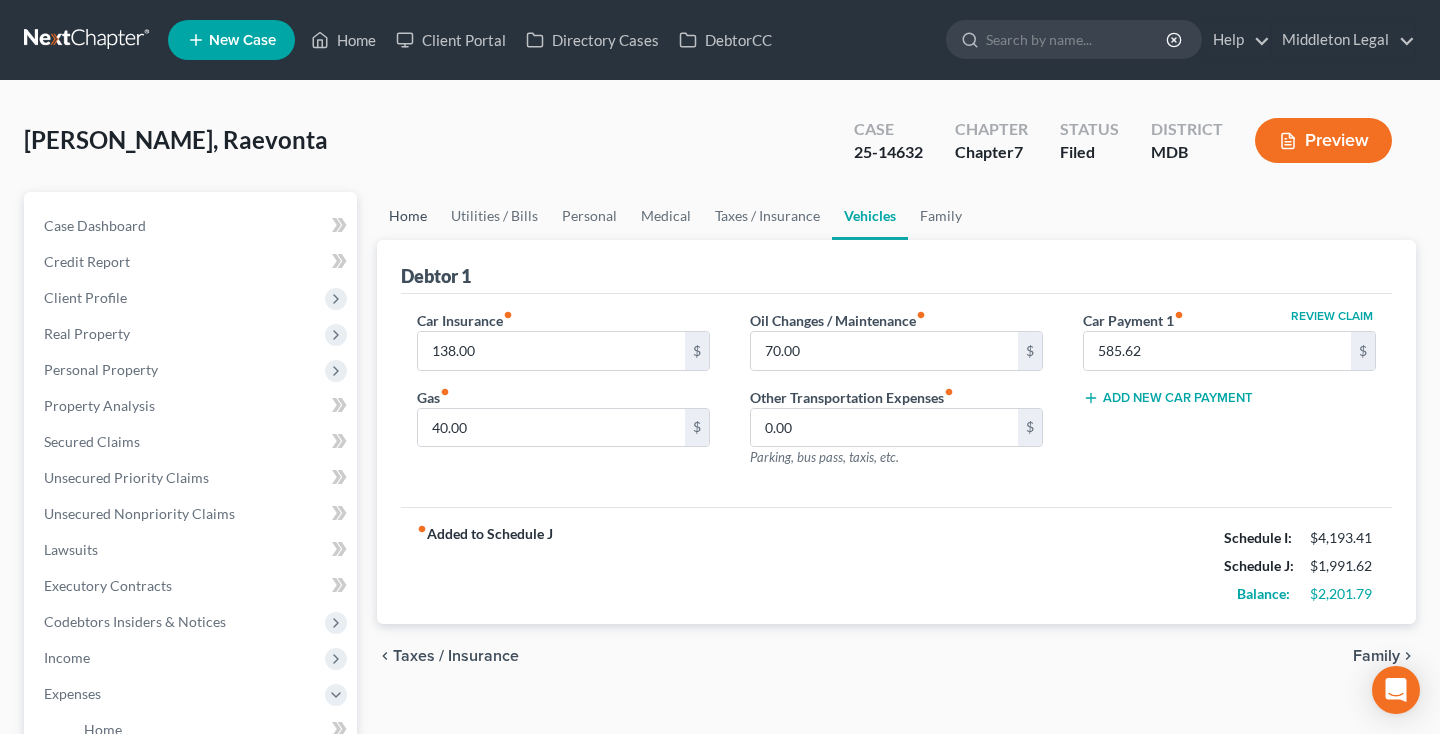 click on "Home" at bounding box center (408, 216) 